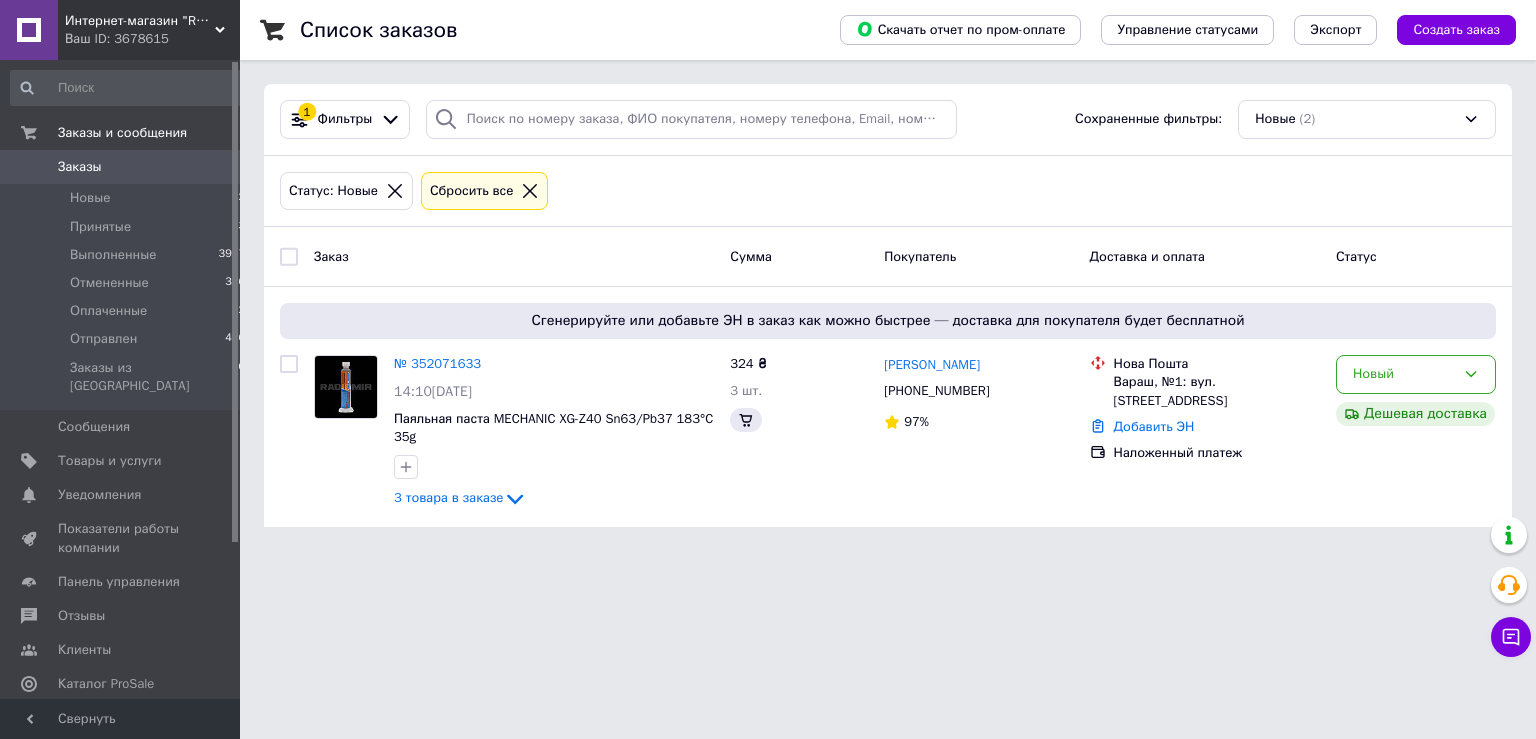 scroll, scrollTop: 0, scrollLeft: 0, axis: both 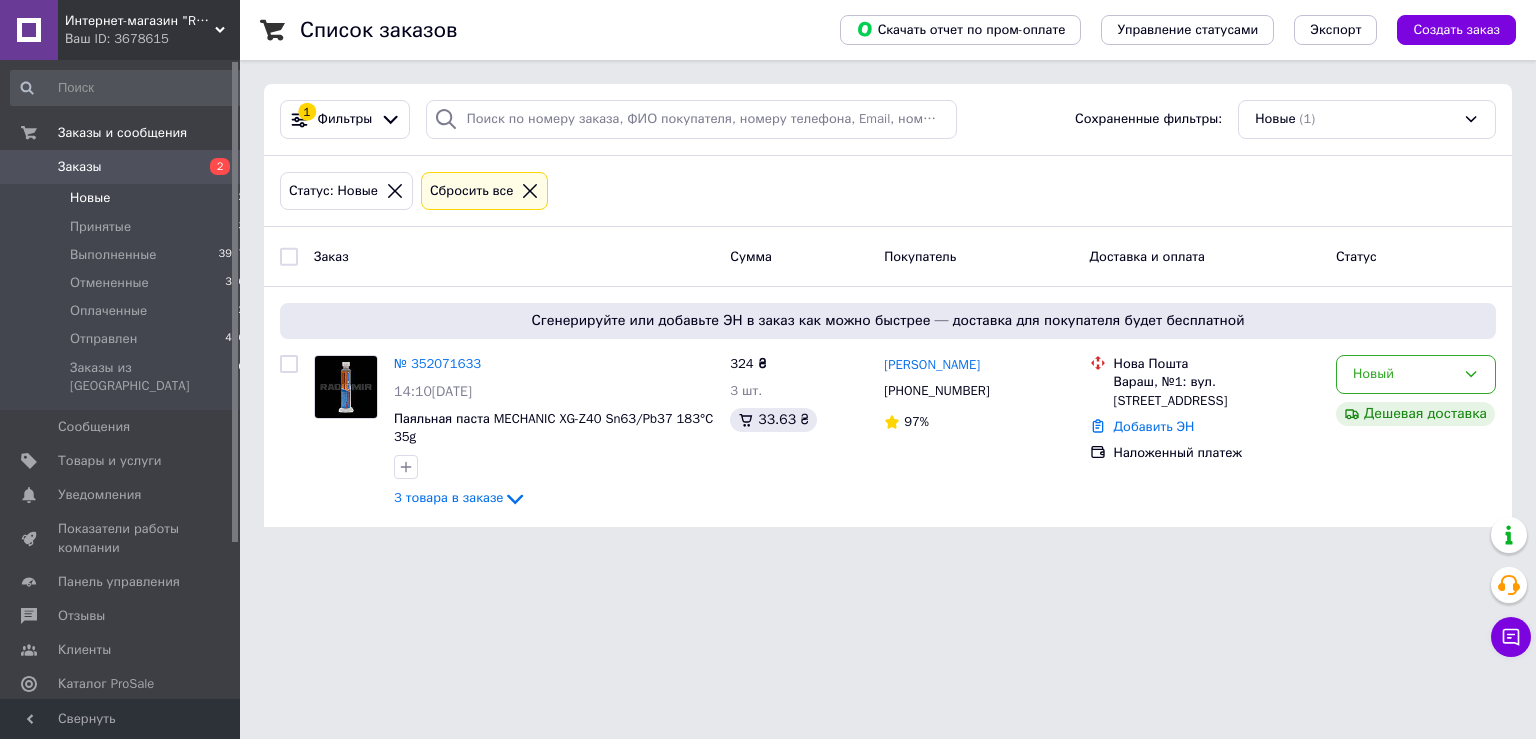 click on "Новые 2" at bounding box center [128, 198] 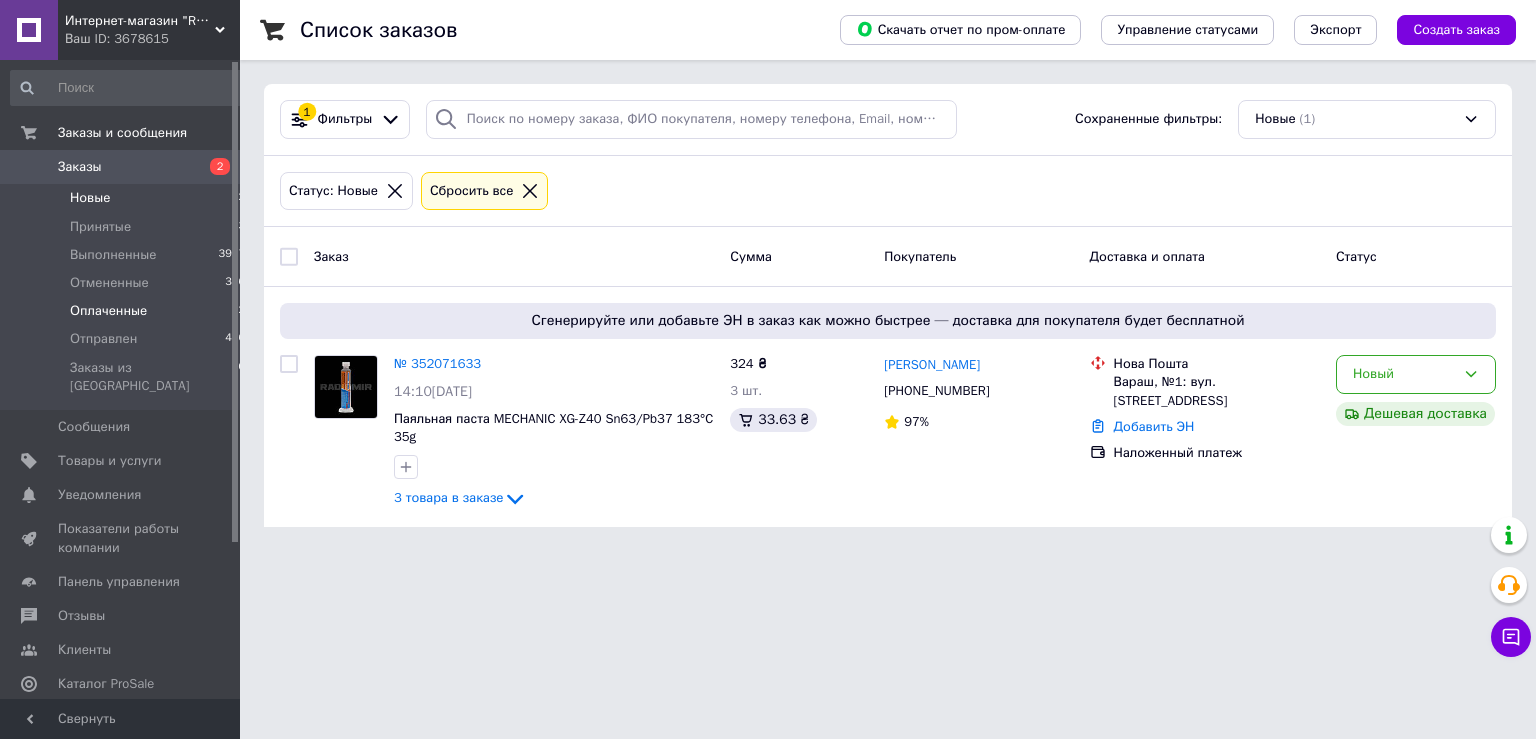click on "Оплаченные" at bounding box center (108, 311) 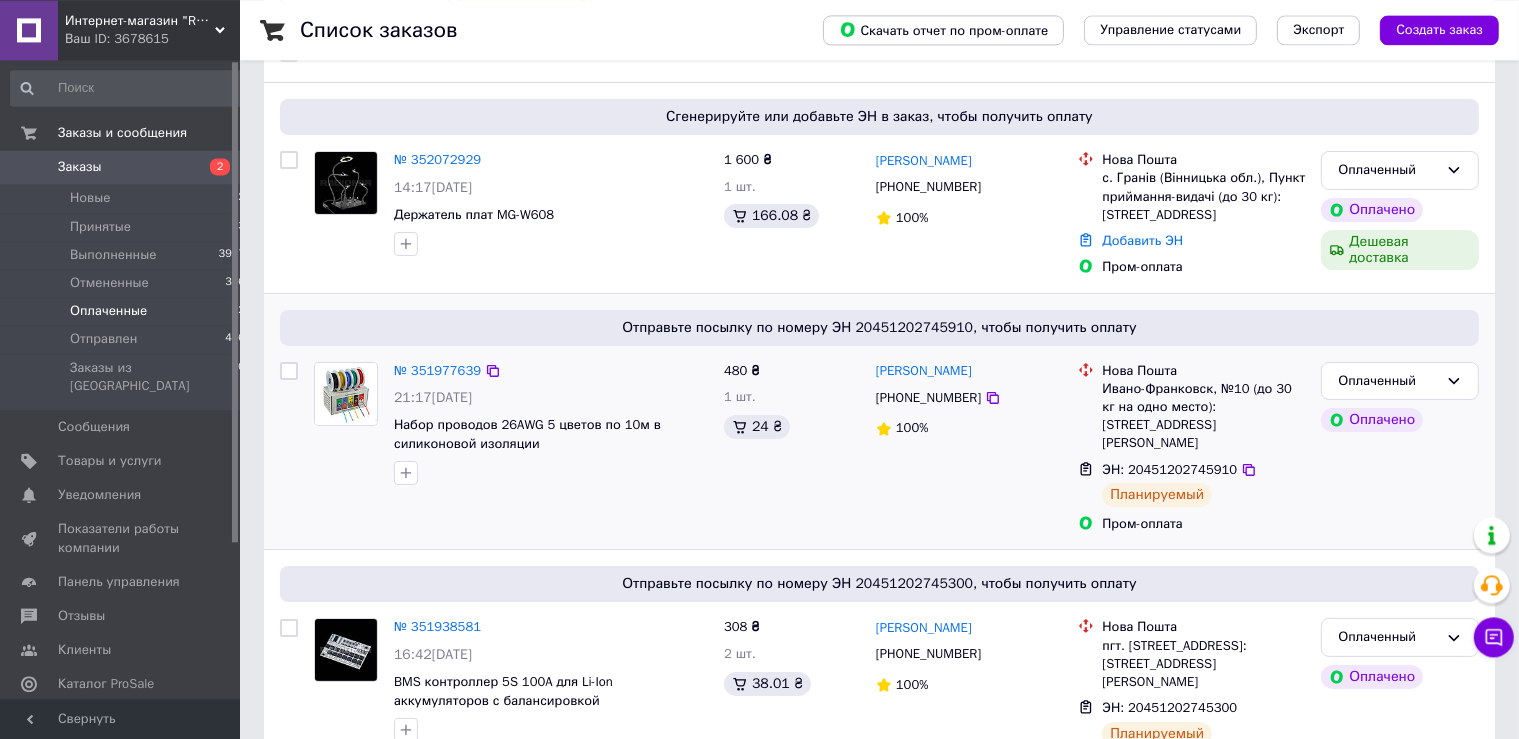 scroll, scrollTop: 259, scrollLeft: 0, axis: vertical 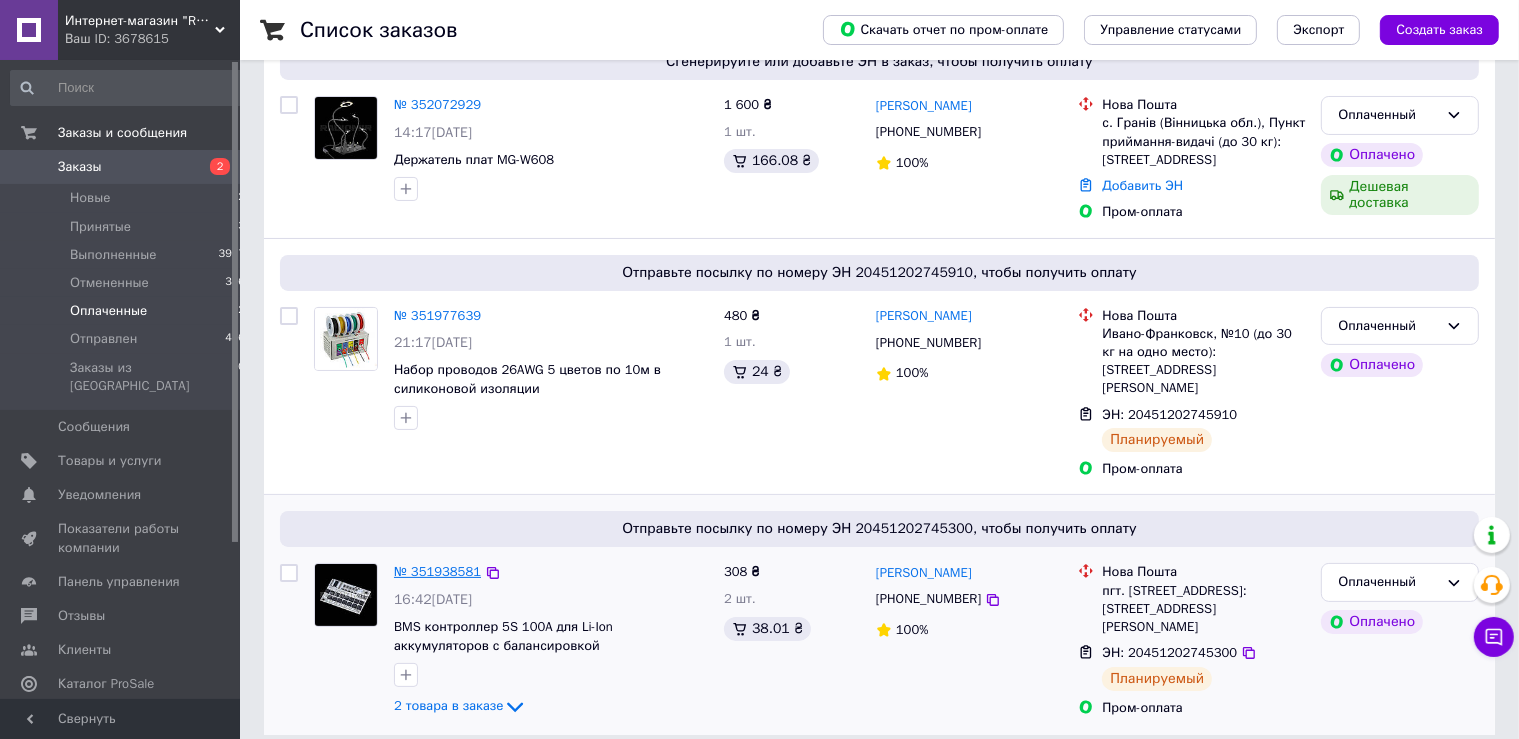 click on "№ 351938581" at bounding box center [437, 571] 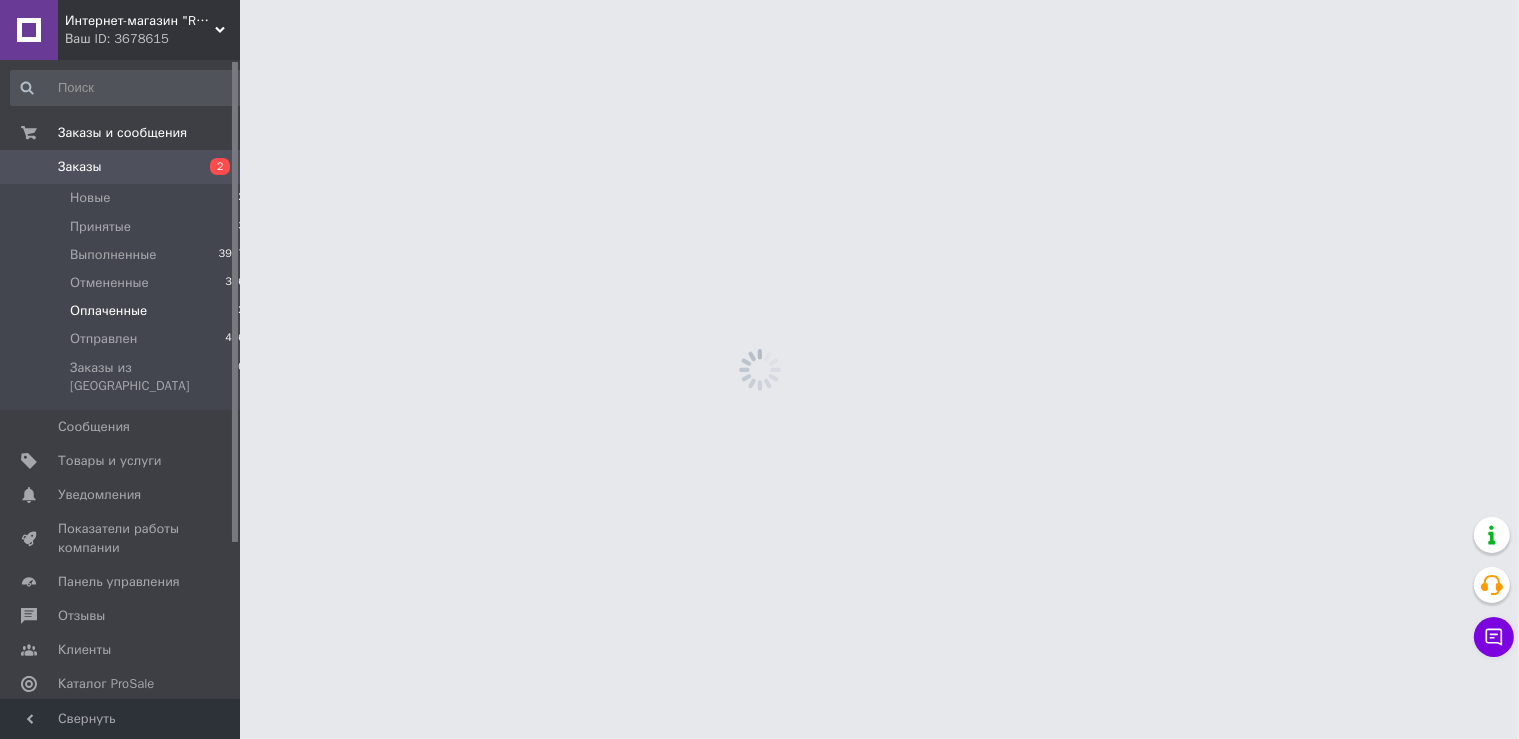 scroll, scrollTop: 0, scrollLeft: 0, axis: both 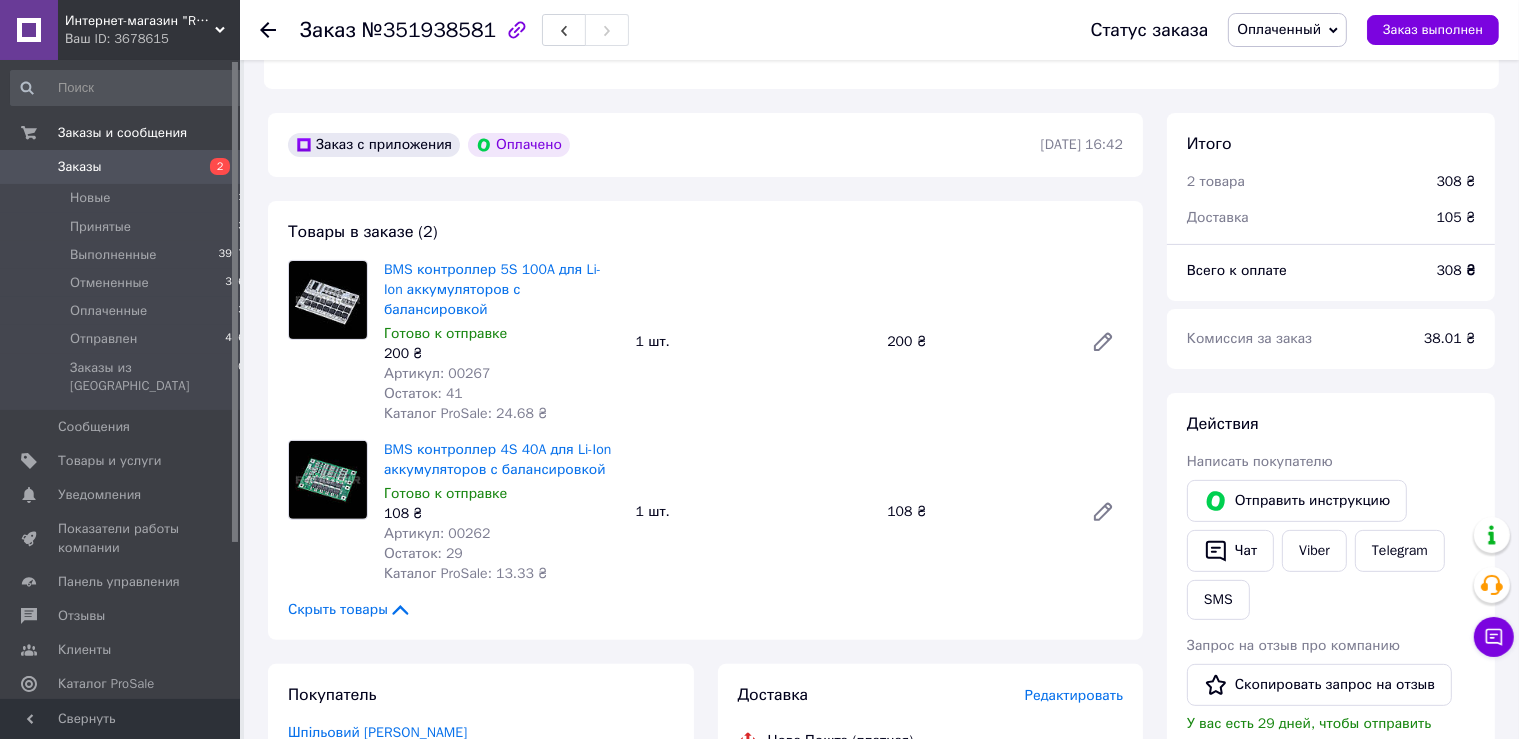 click on "№351938581" at bounding box center (429, 30) 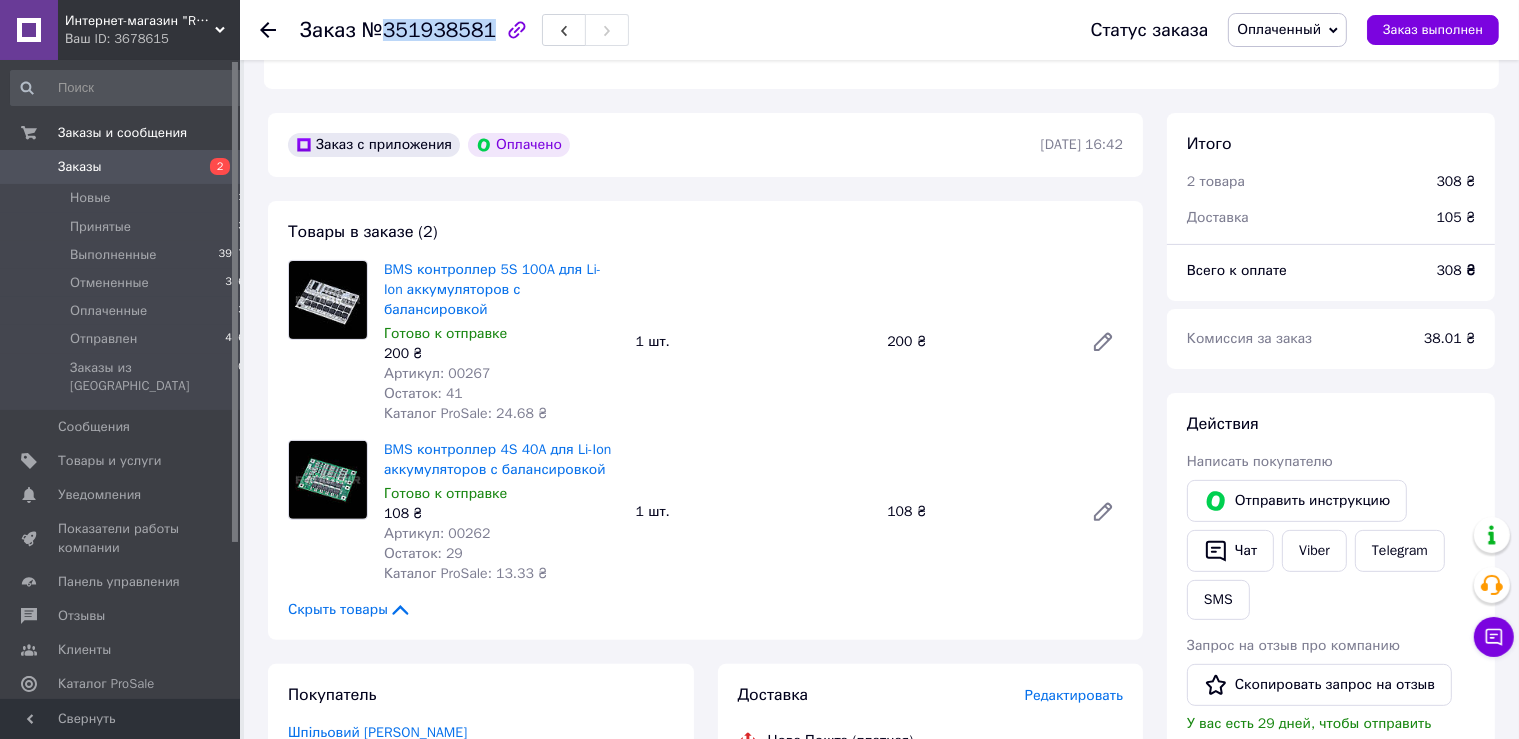 click on "№351938581" at bounding box center (429, 30) 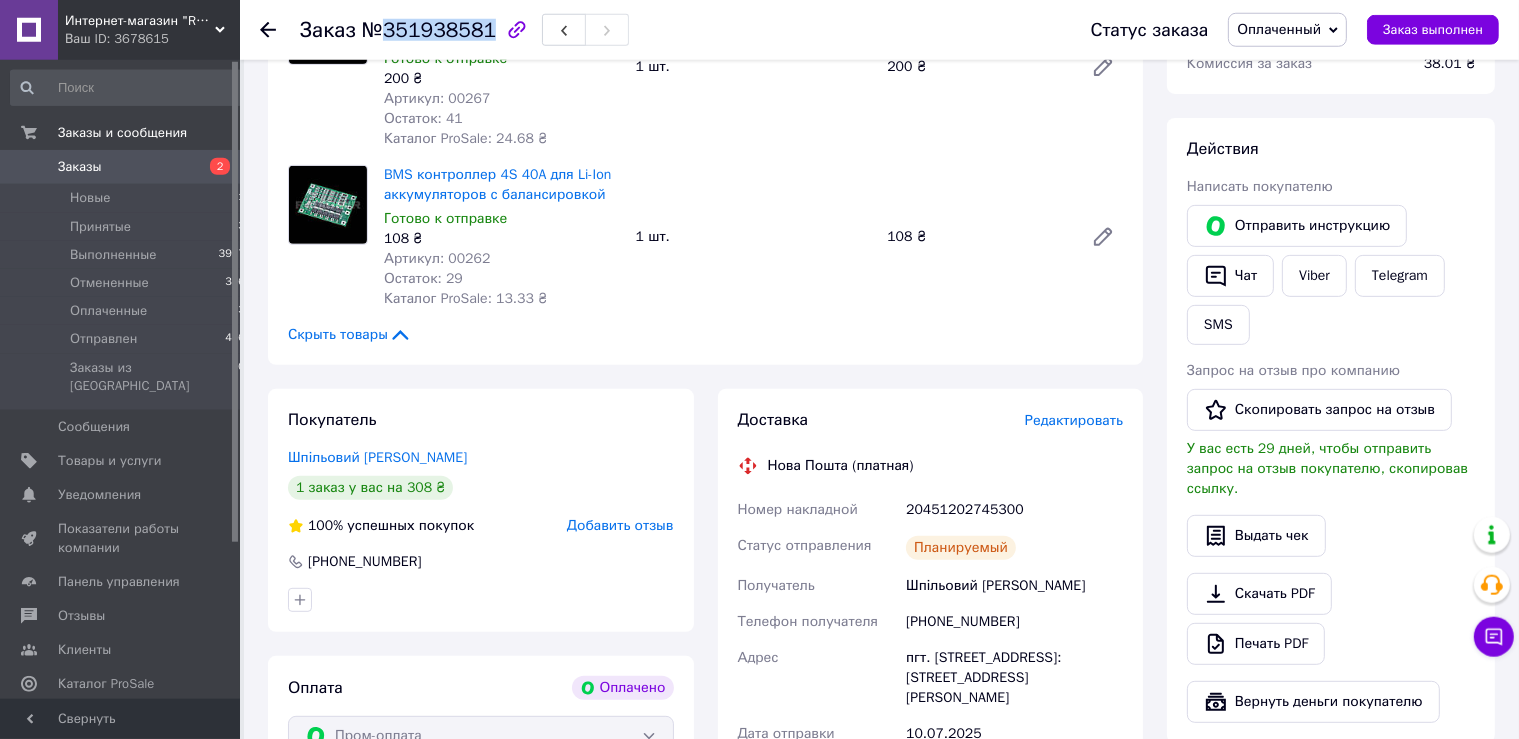 scroll, scrollTop: 844, scrollLeft: 0, axis: vertical 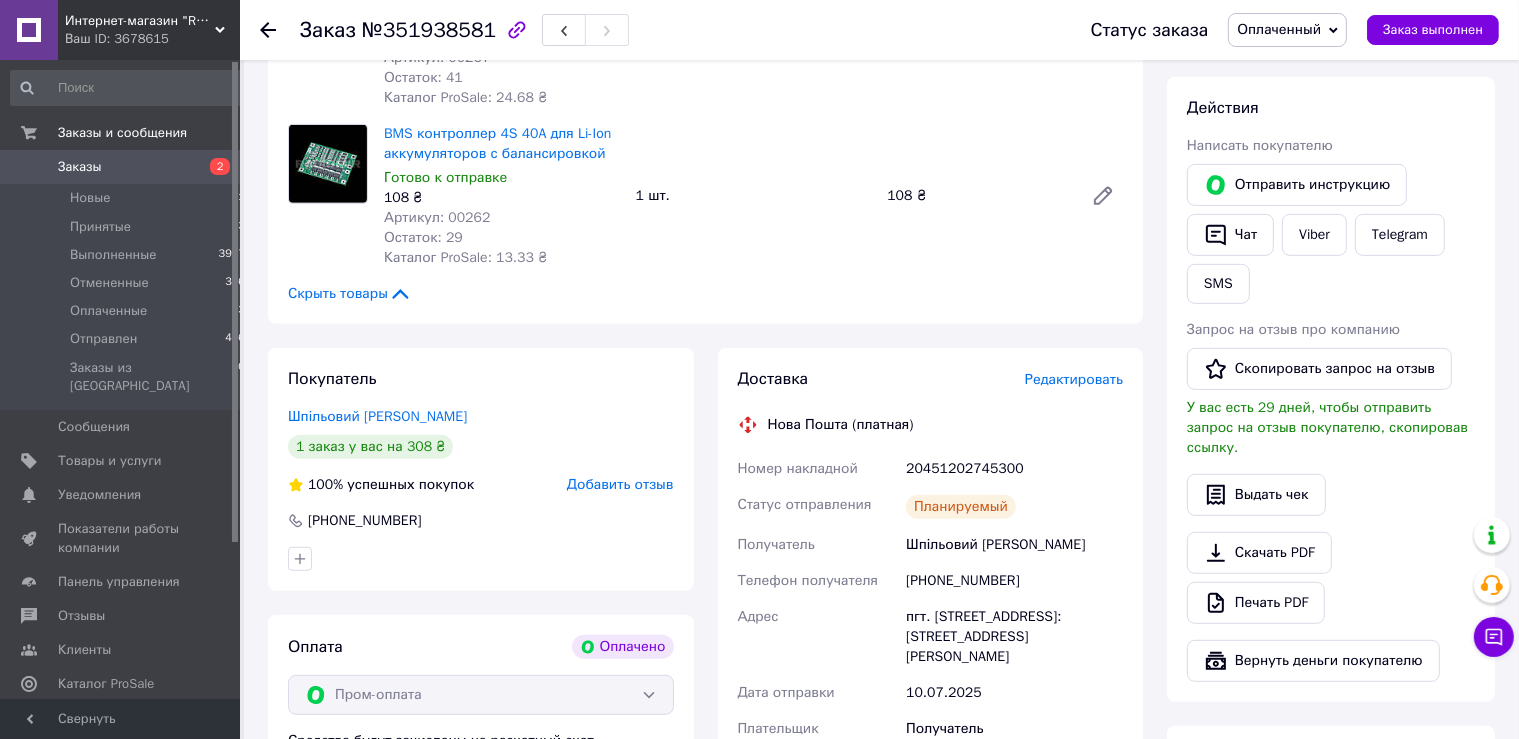 click on "20451202745300" at bounding box center [1014, 469] 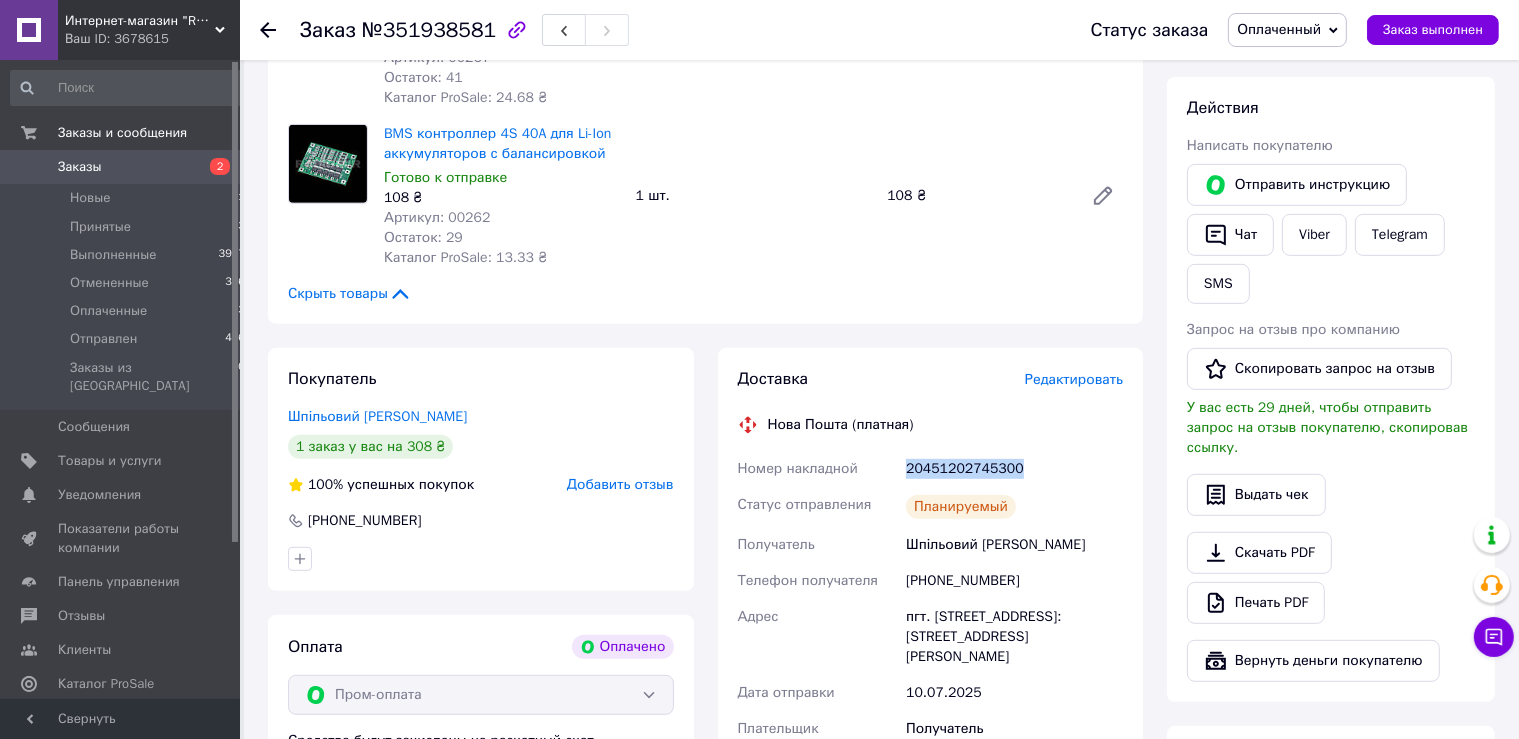 click on "20451202745300" at bounding box center [1014, 469] 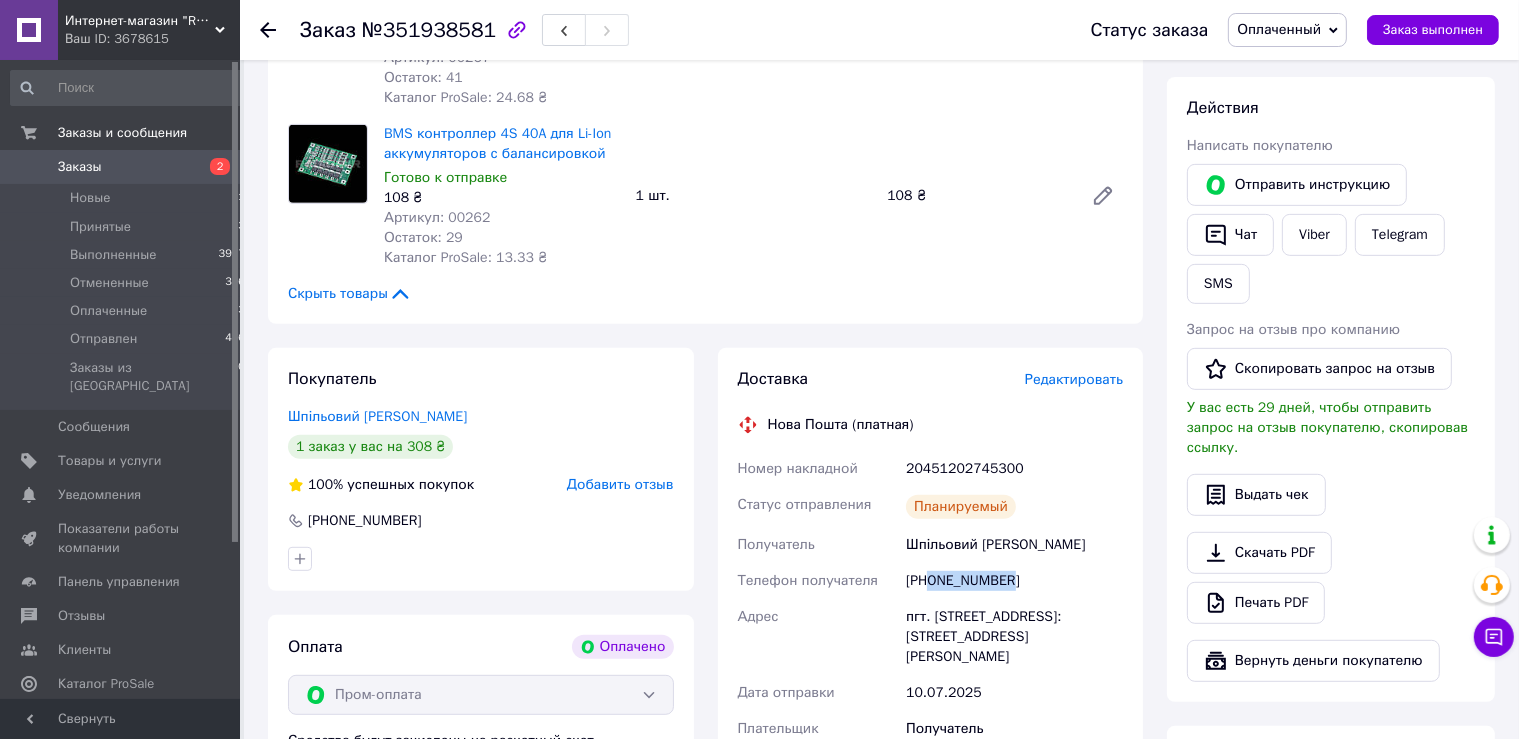 drag, startPoint x: 934, startPoint y: 566, endPoint x: 1004, endPoint y: 572, distance: 70.256676 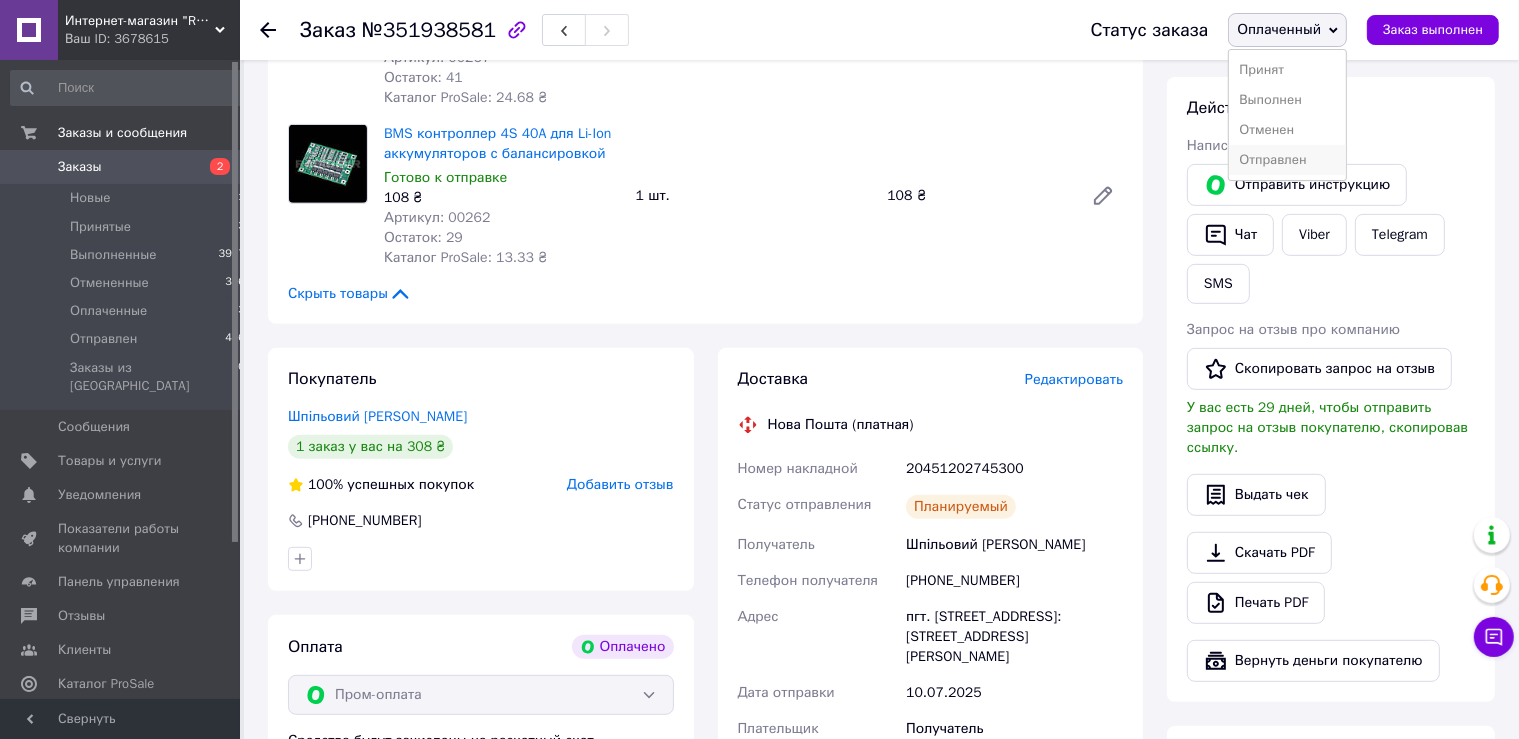 click on "Отправлен" at bounding box center (1287, 160) 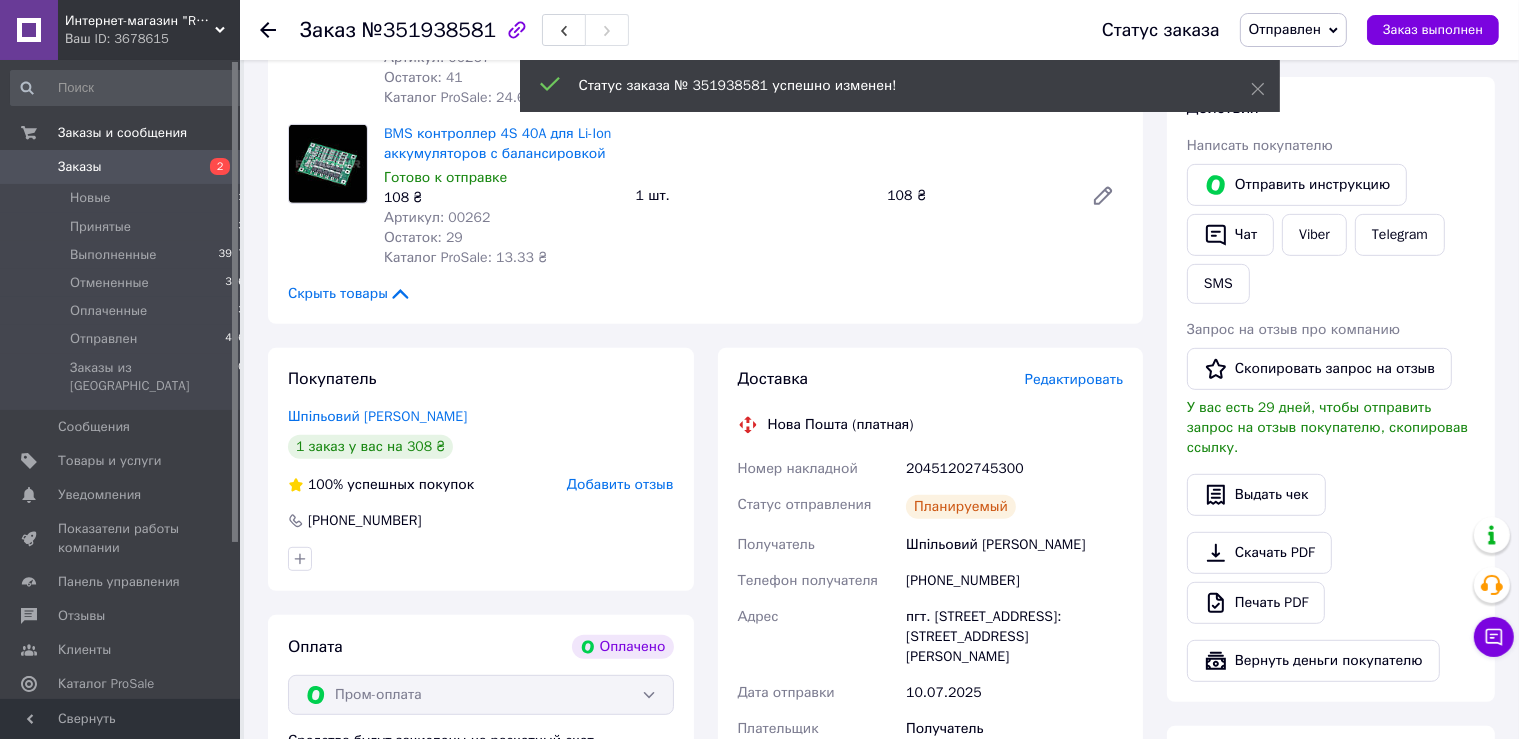 click 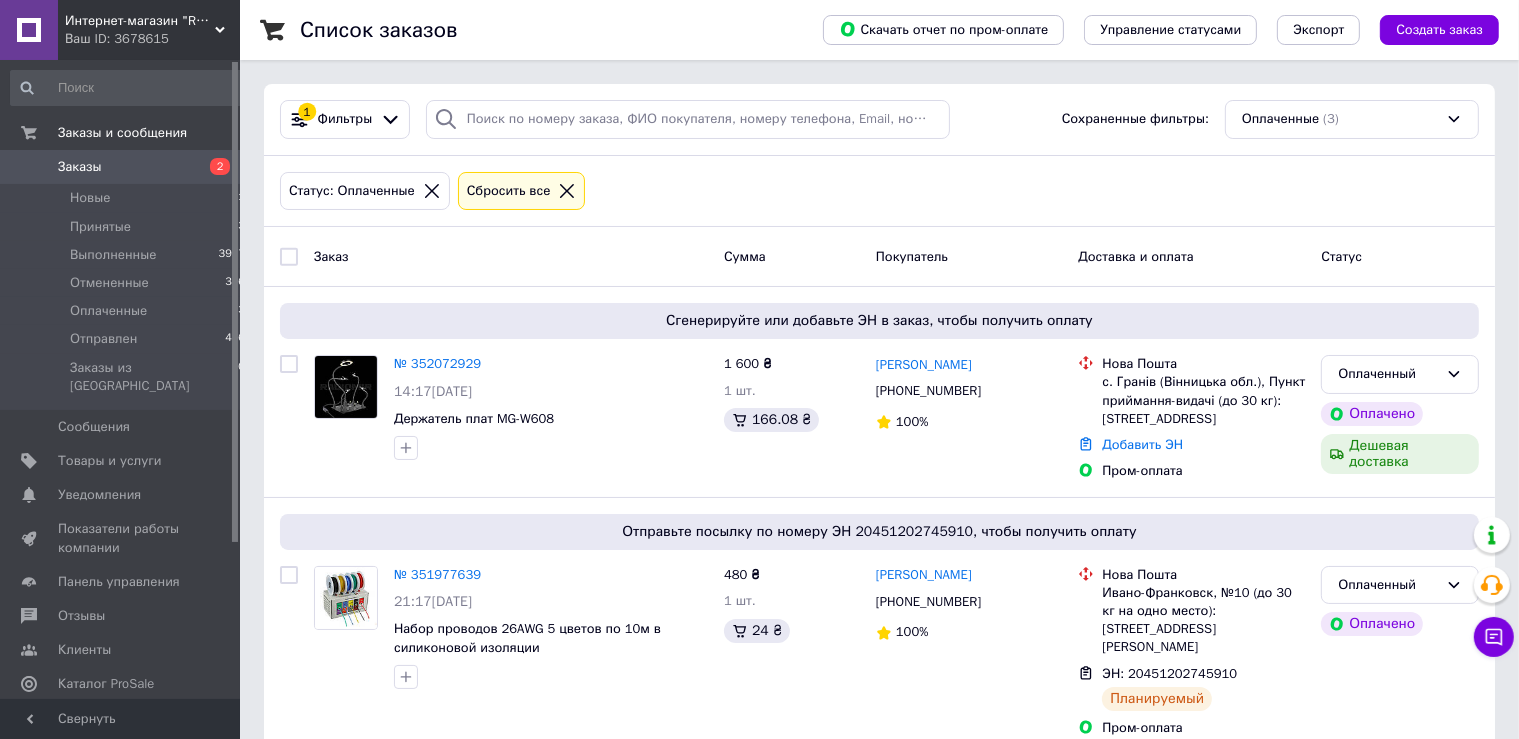 scroll, scrollTop: 259, scrollLeft: 0, axis: vertical 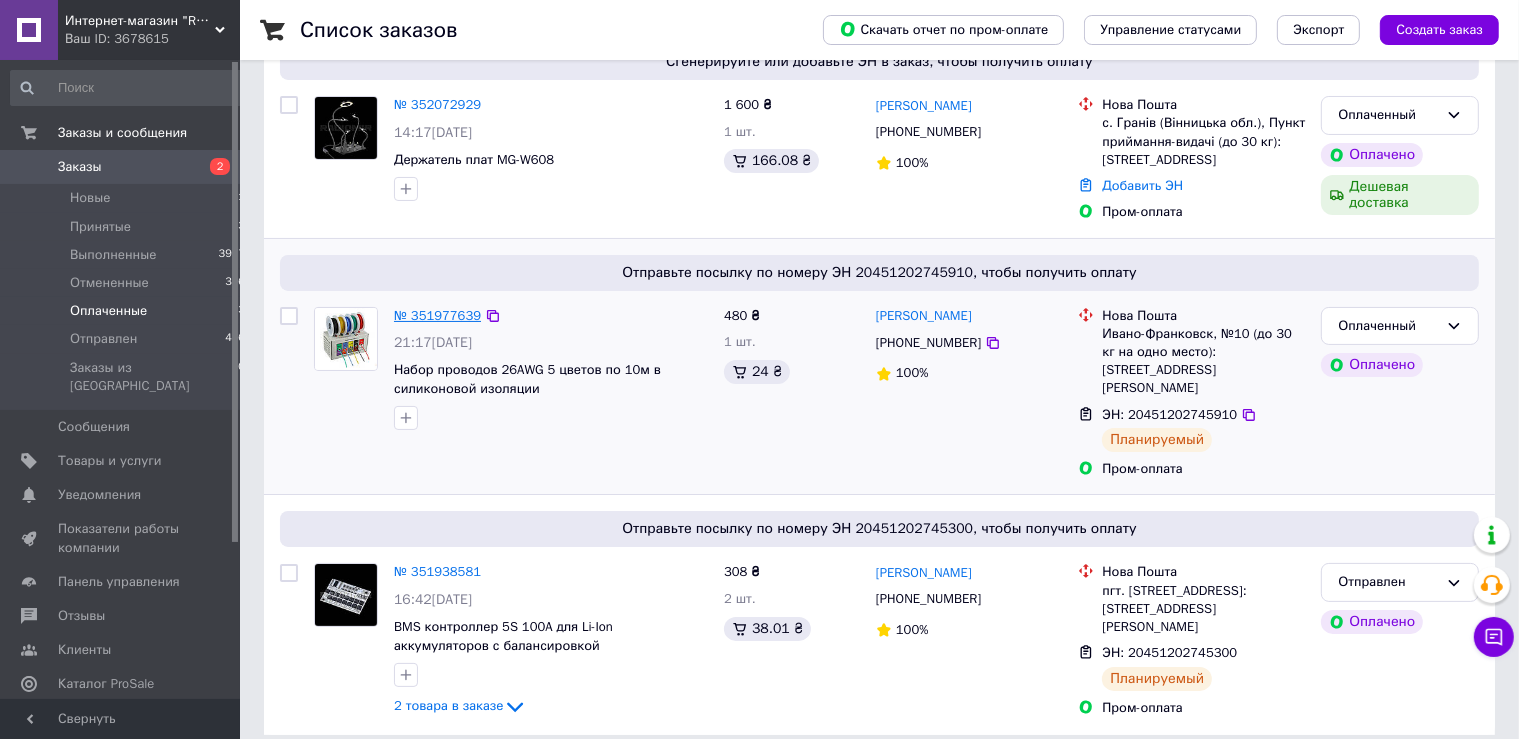 click on "№ 351977639" at bounding box center (437, 315) 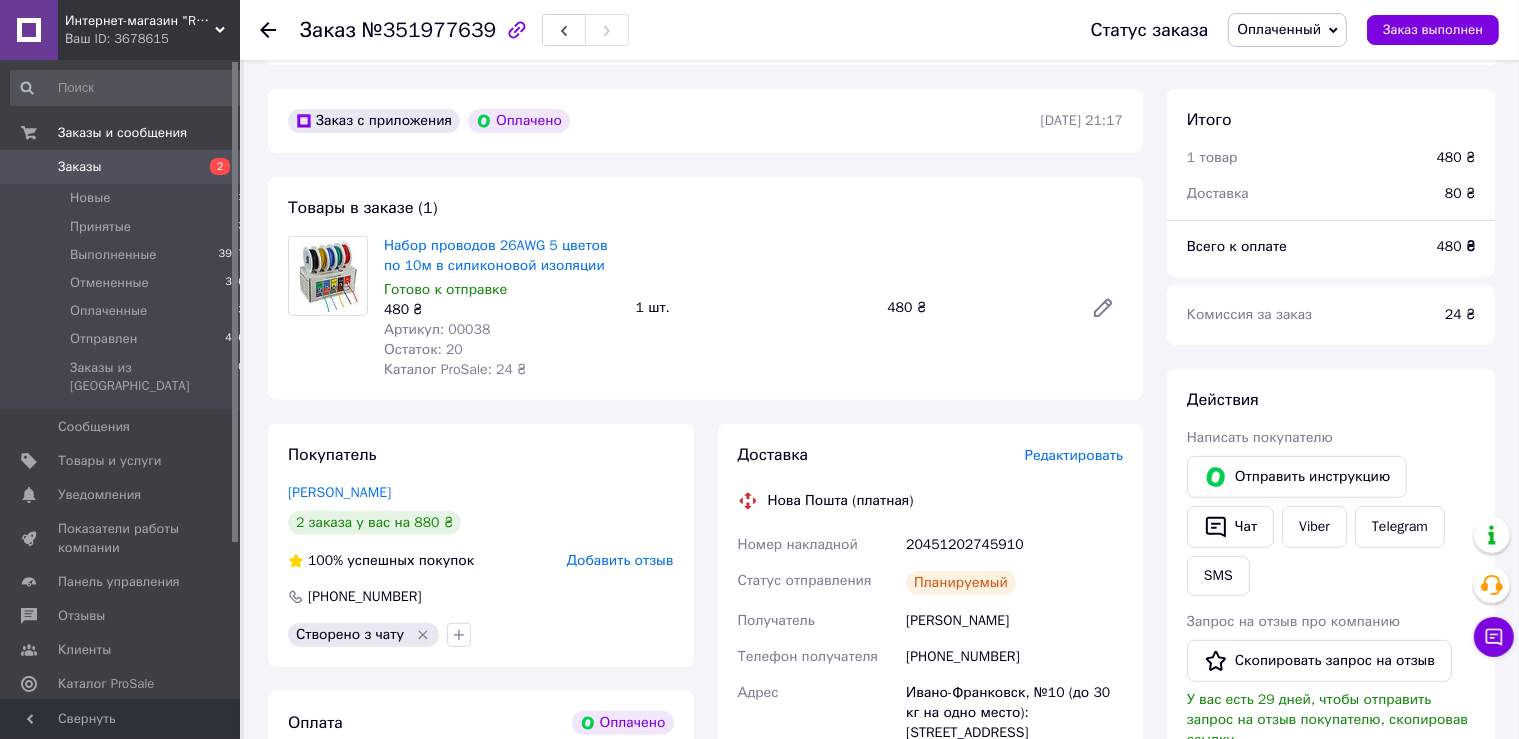 scroll, scrollTop: 552, scrollLeft: 0, axis: vertical 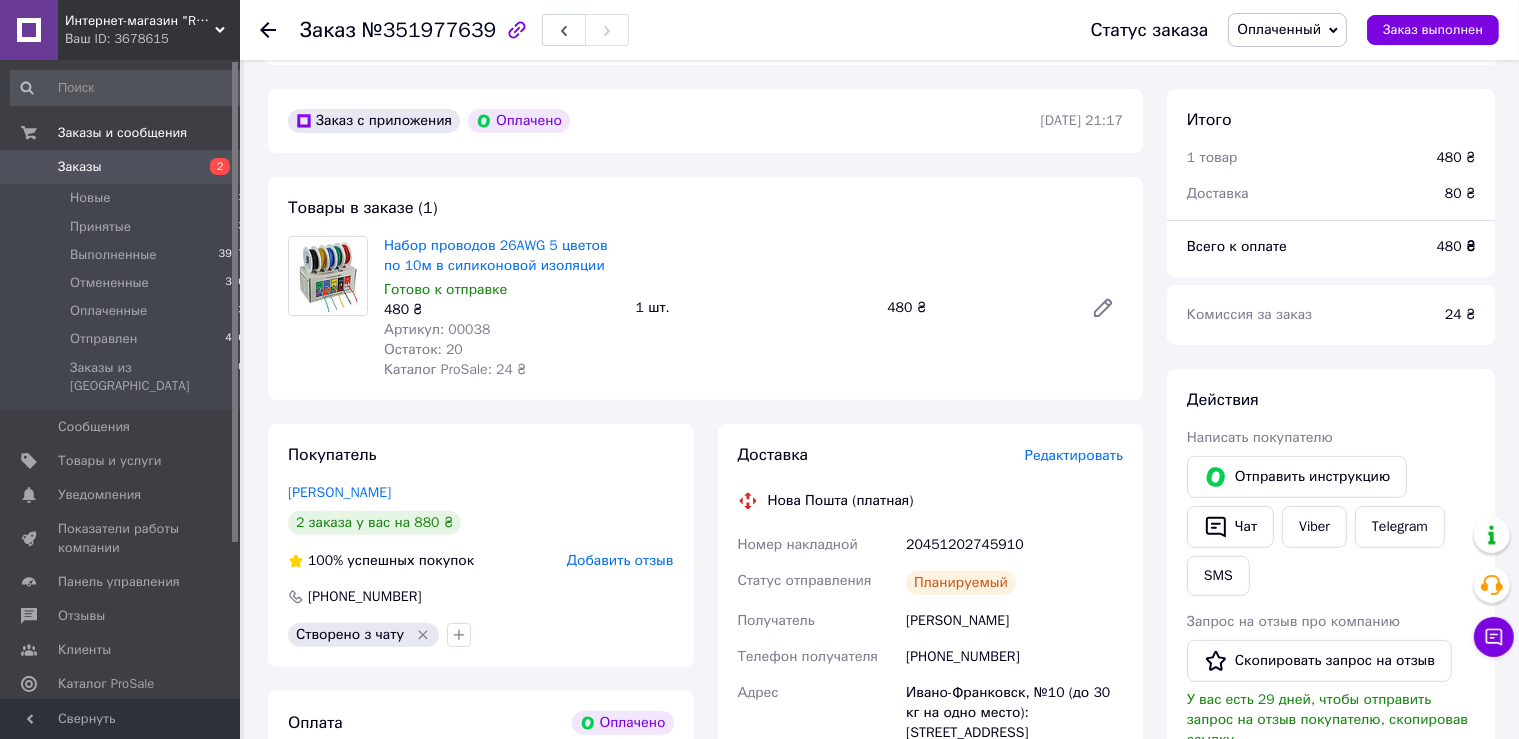 click on "№351977639" at bounding box center (429, 30) 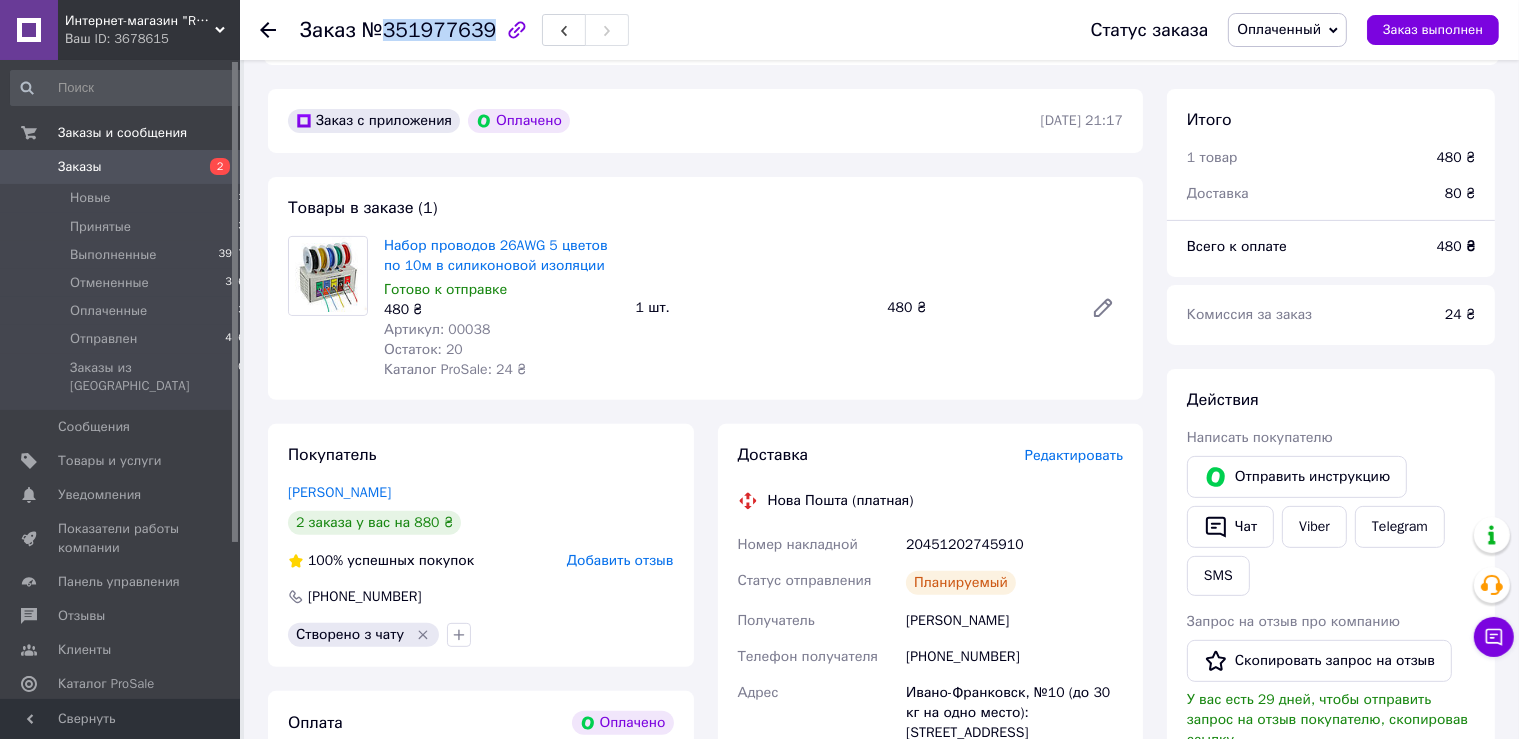 click on "№351977639" at bounding box center [429, 30] 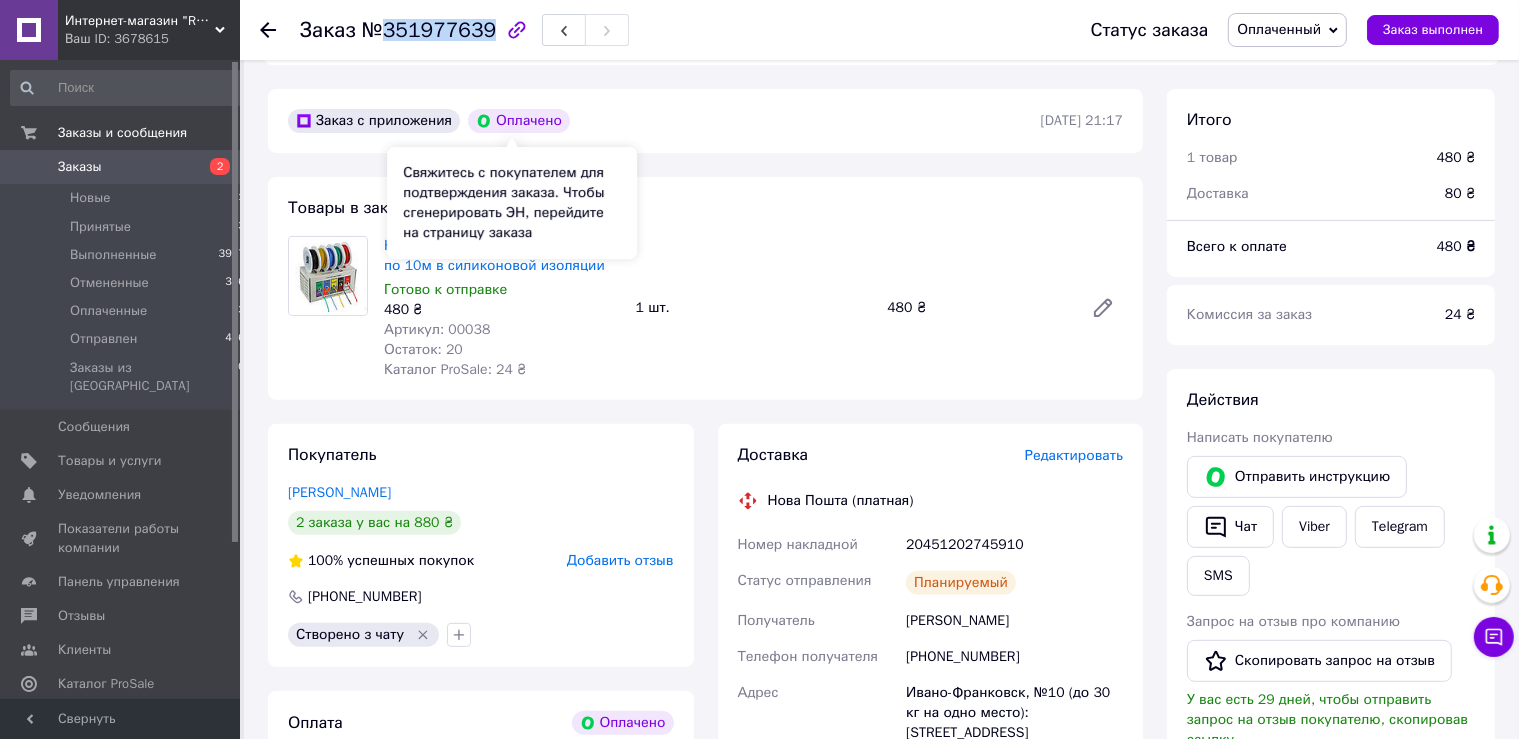 copy on "351977639" 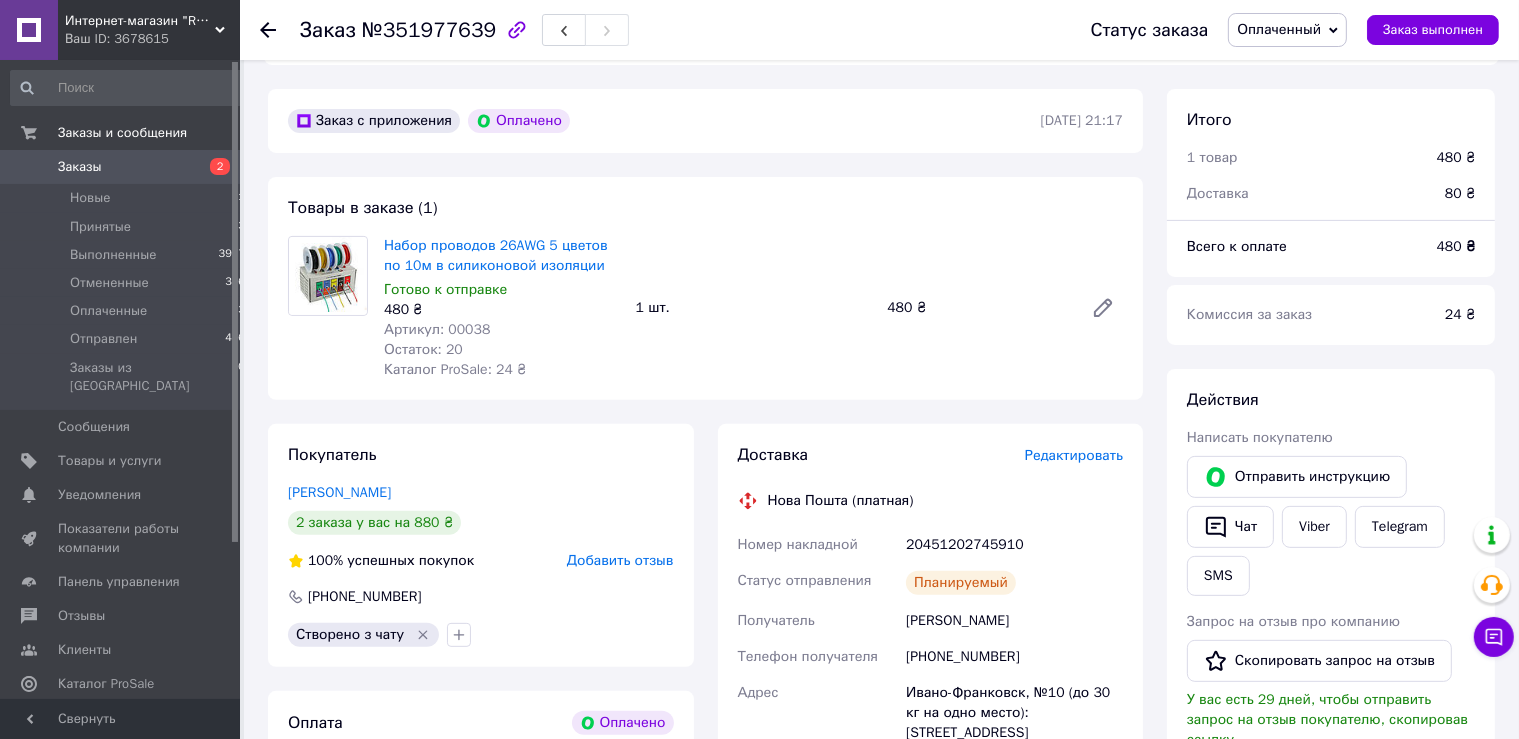 click on "20451202745910" at bounding box center (1014, 545) 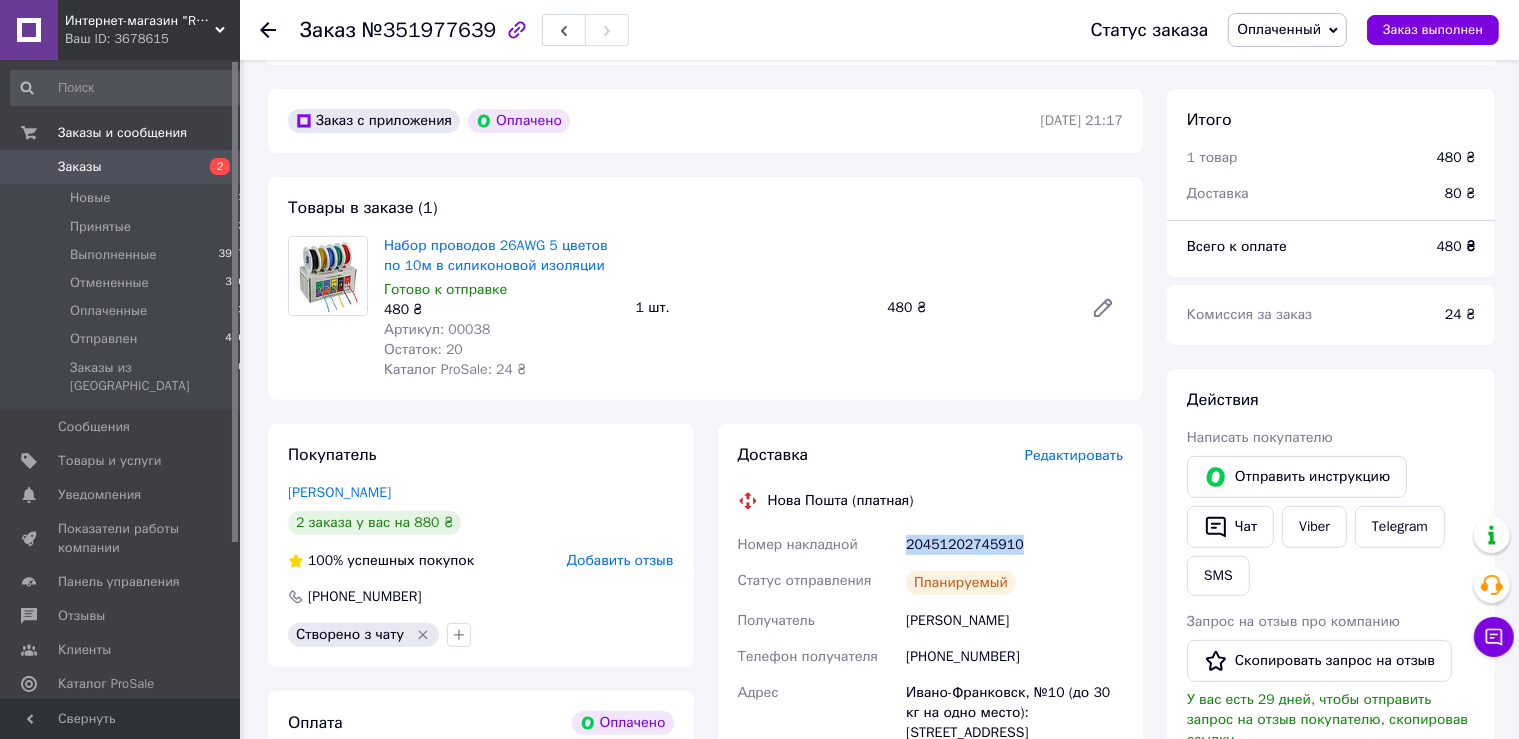 click on "20451202745910" at bounding box center [1014, 545] 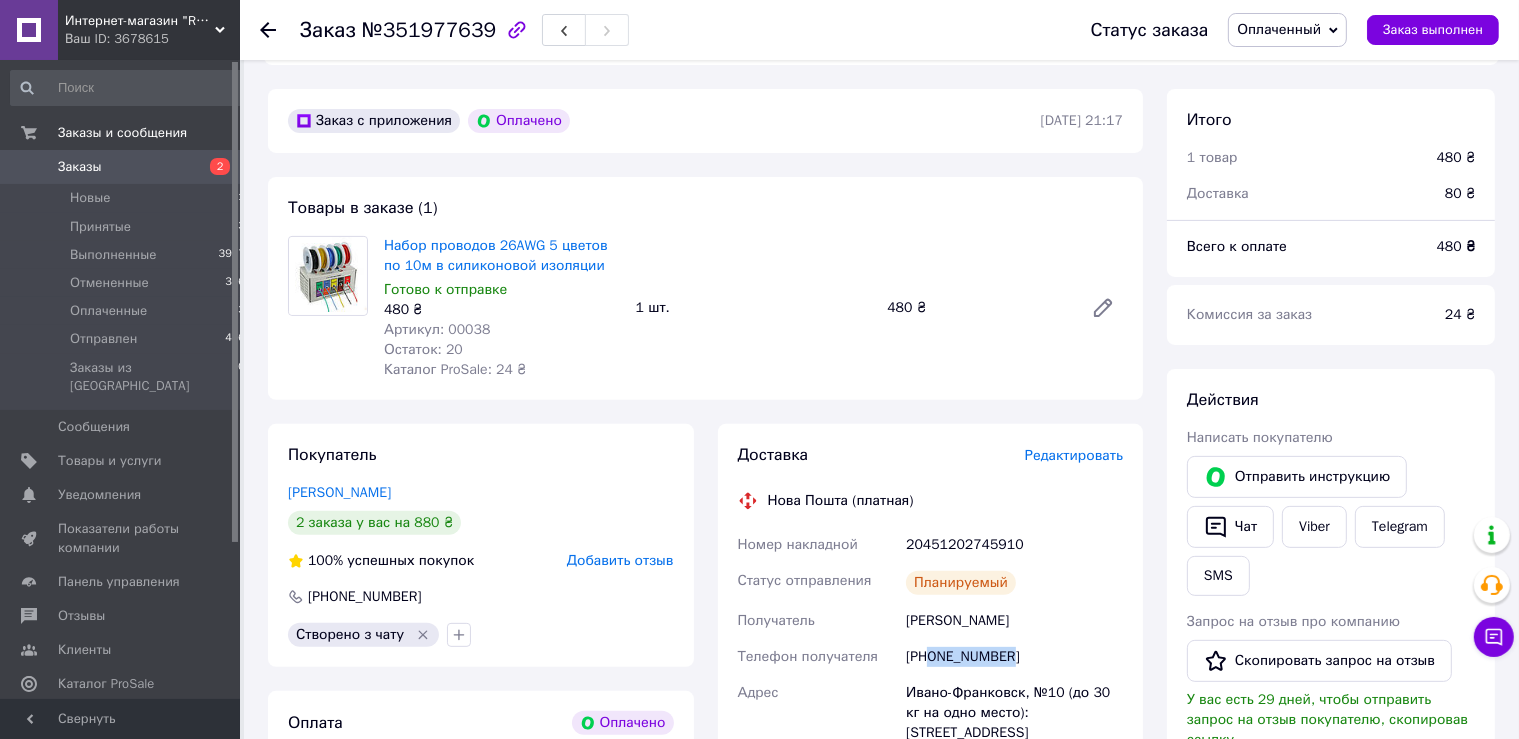 drag, startPoint x: 1012, startPoint y: 663, endPoint x: 934, endPoint y: 673, distance: 78.63841 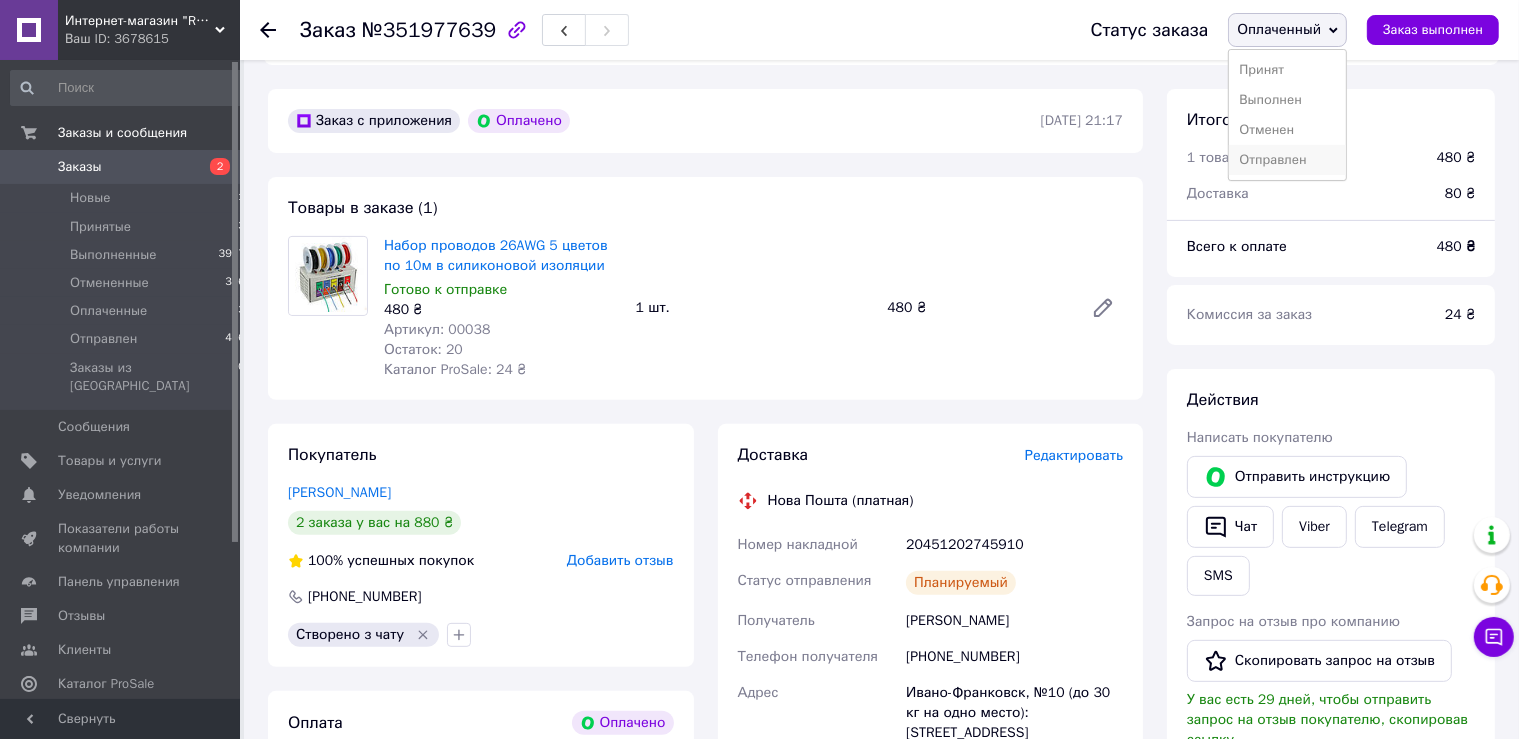 click on "Отправлен" at bounding box center [1287, 160] 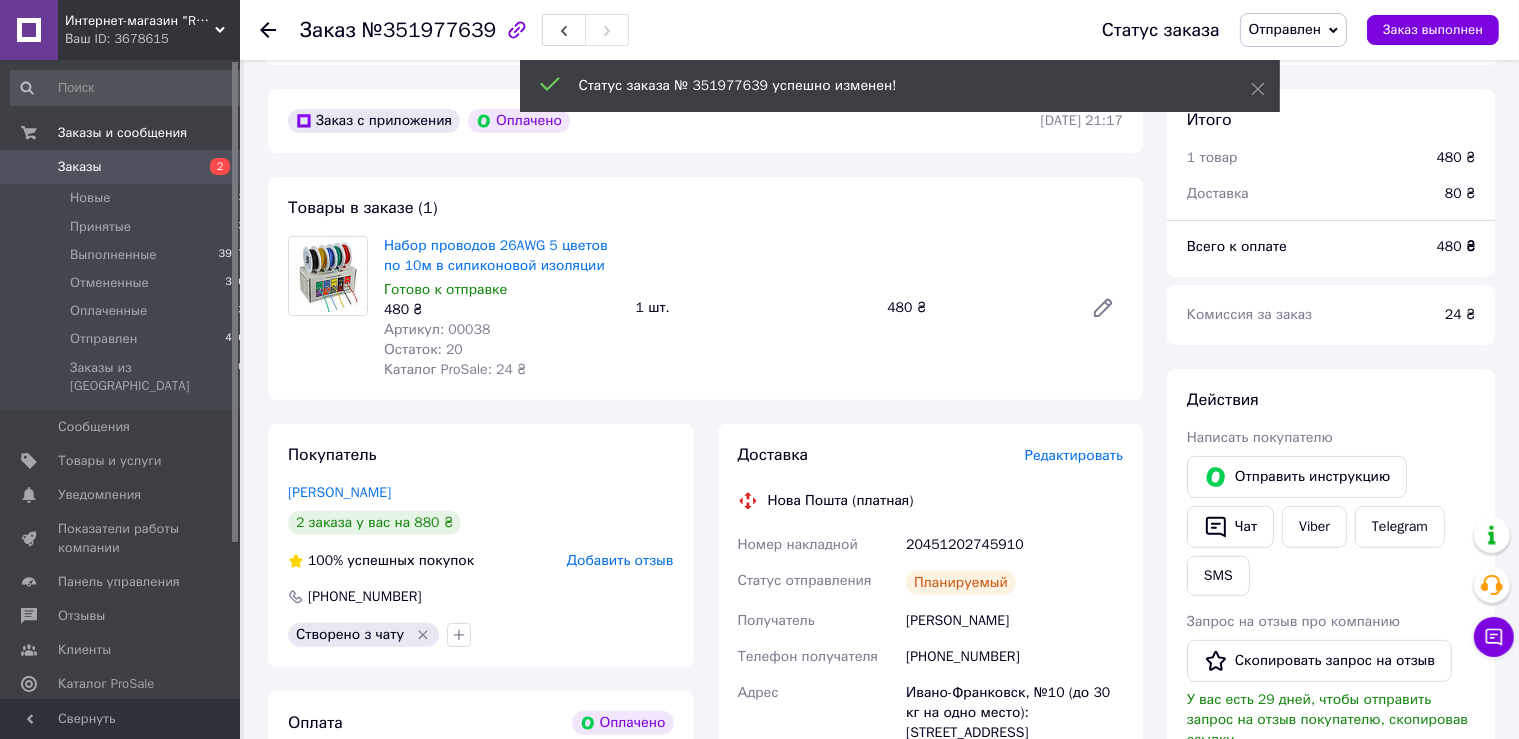 click 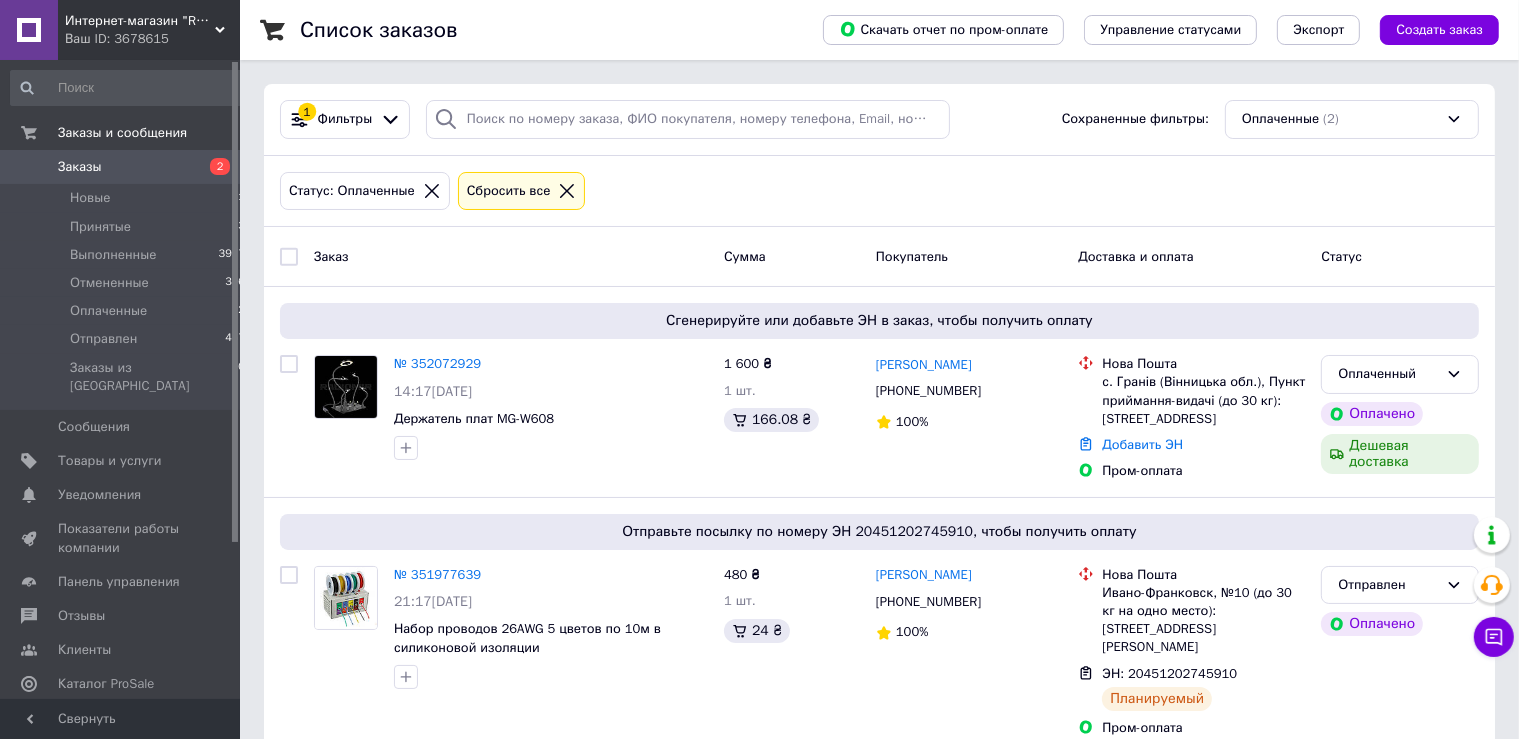 scroll, scrollTop: 259, scrollLeft: 0, axis: vertical 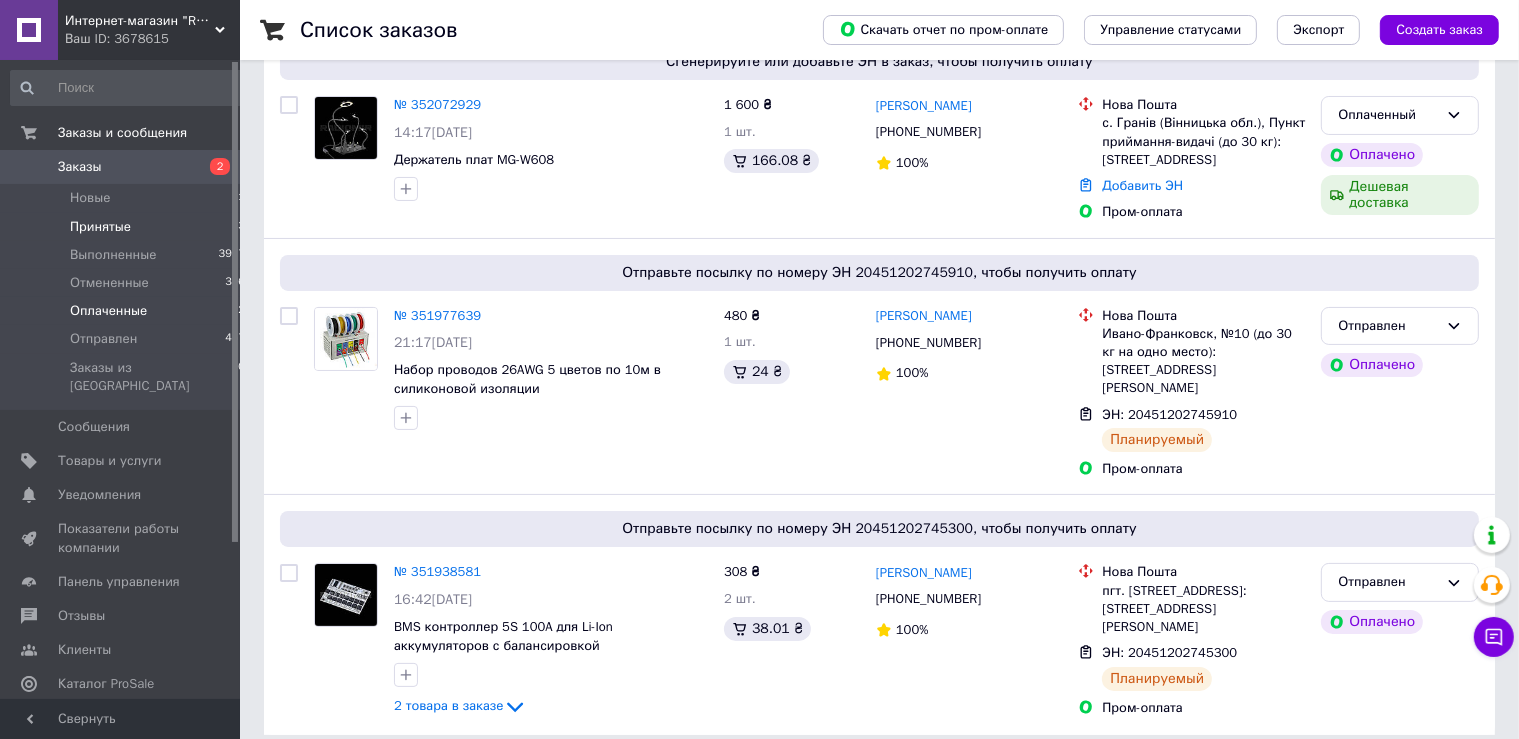 click on "Принятые 3" at bounding box center (128, 227) 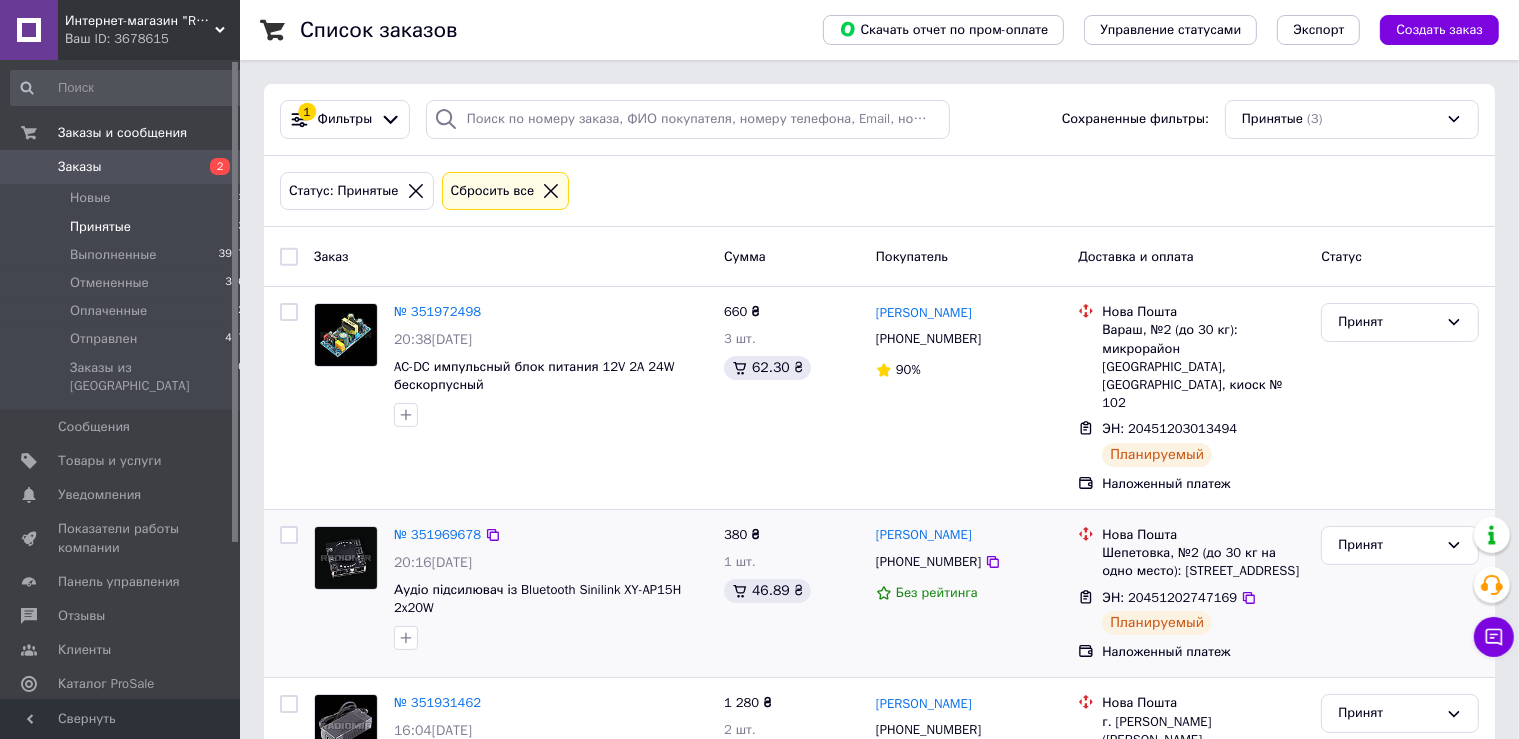 scroll, scrollTop: 111, scrollLeft: 0, axis: vertical 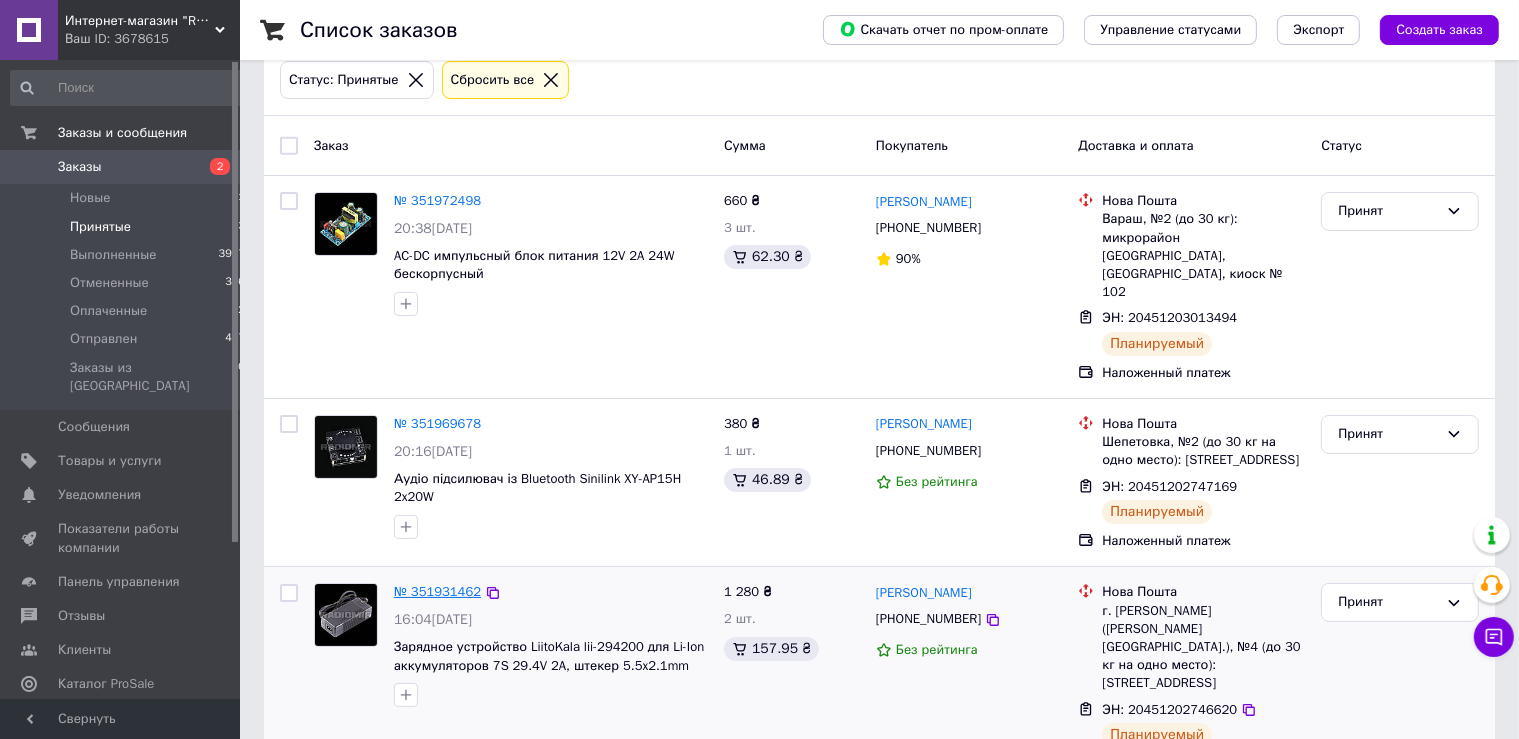 click on "№ 351931462" at bounding box center [437, 591] 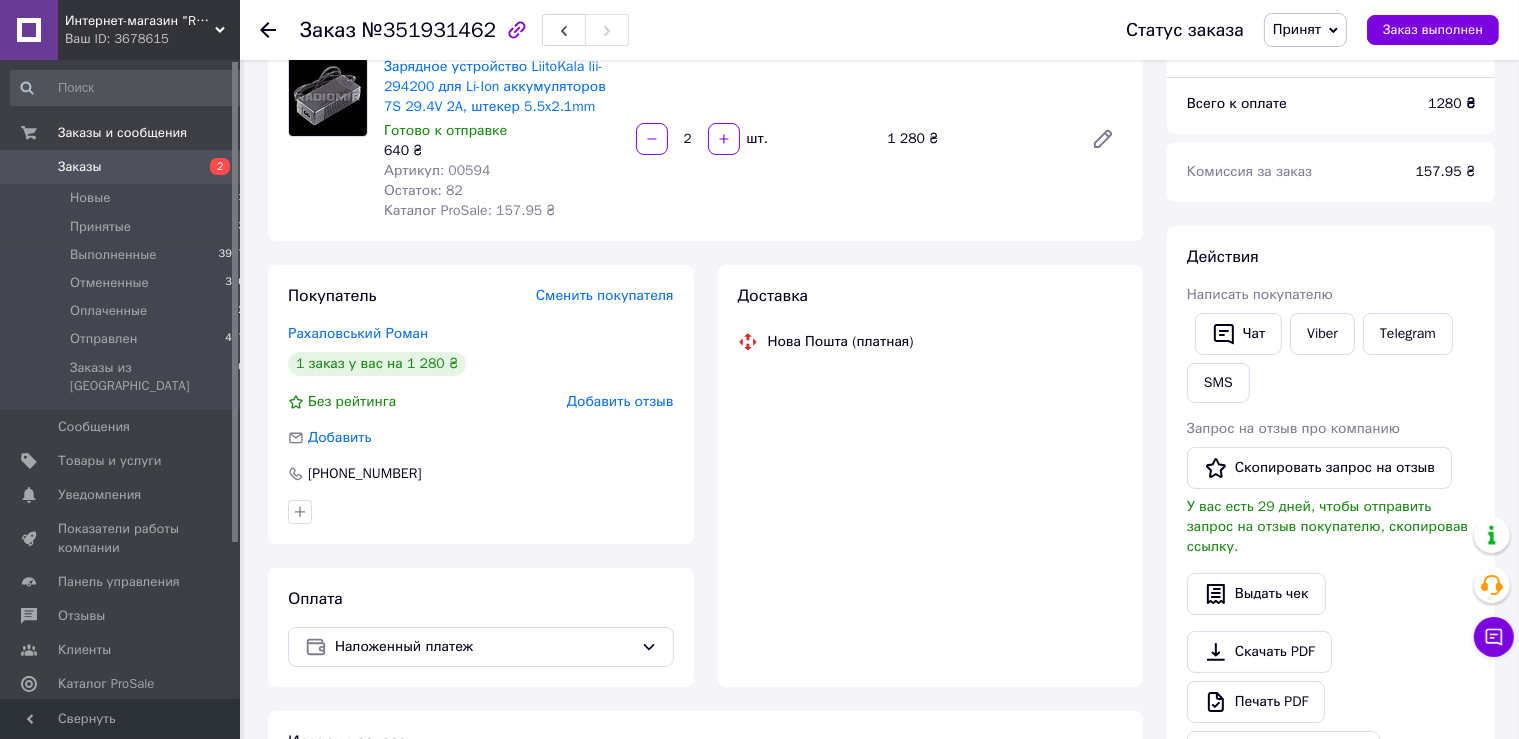 scroll, scrollTop: 68, scrollLeft: 0, axis: vertical 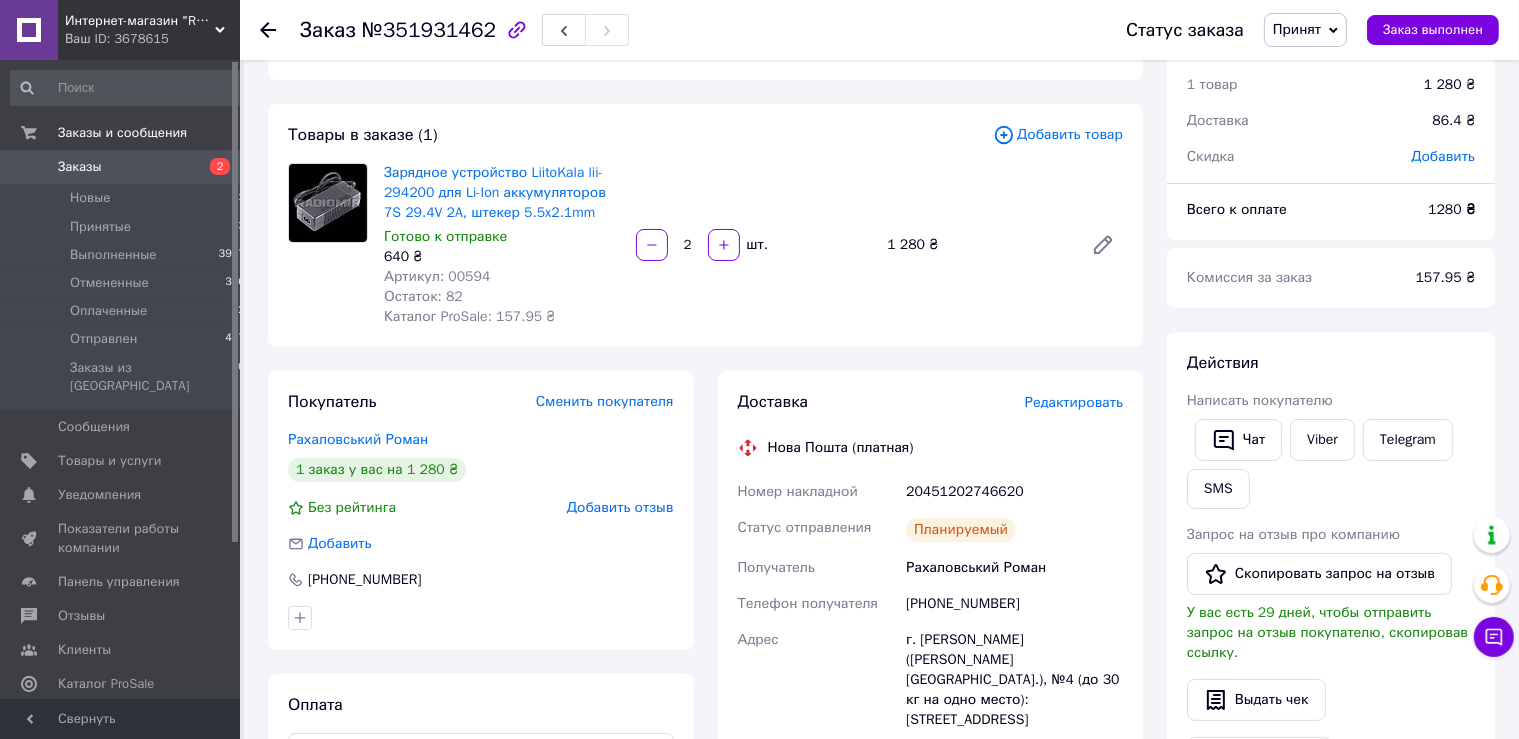 click on "№351931462" at bounding box center (429, 30) 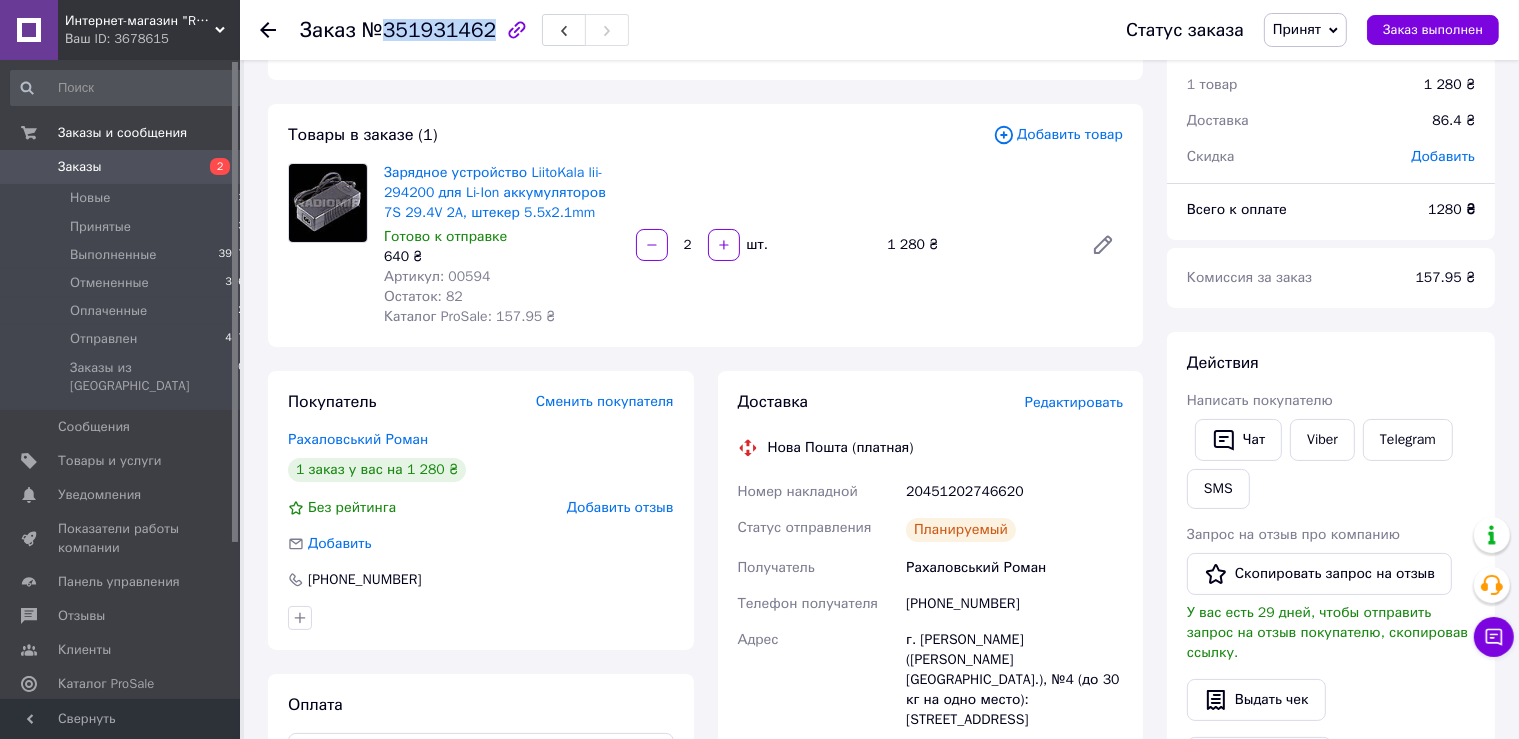 click on "№351931462" at bounding box center (429, 30) 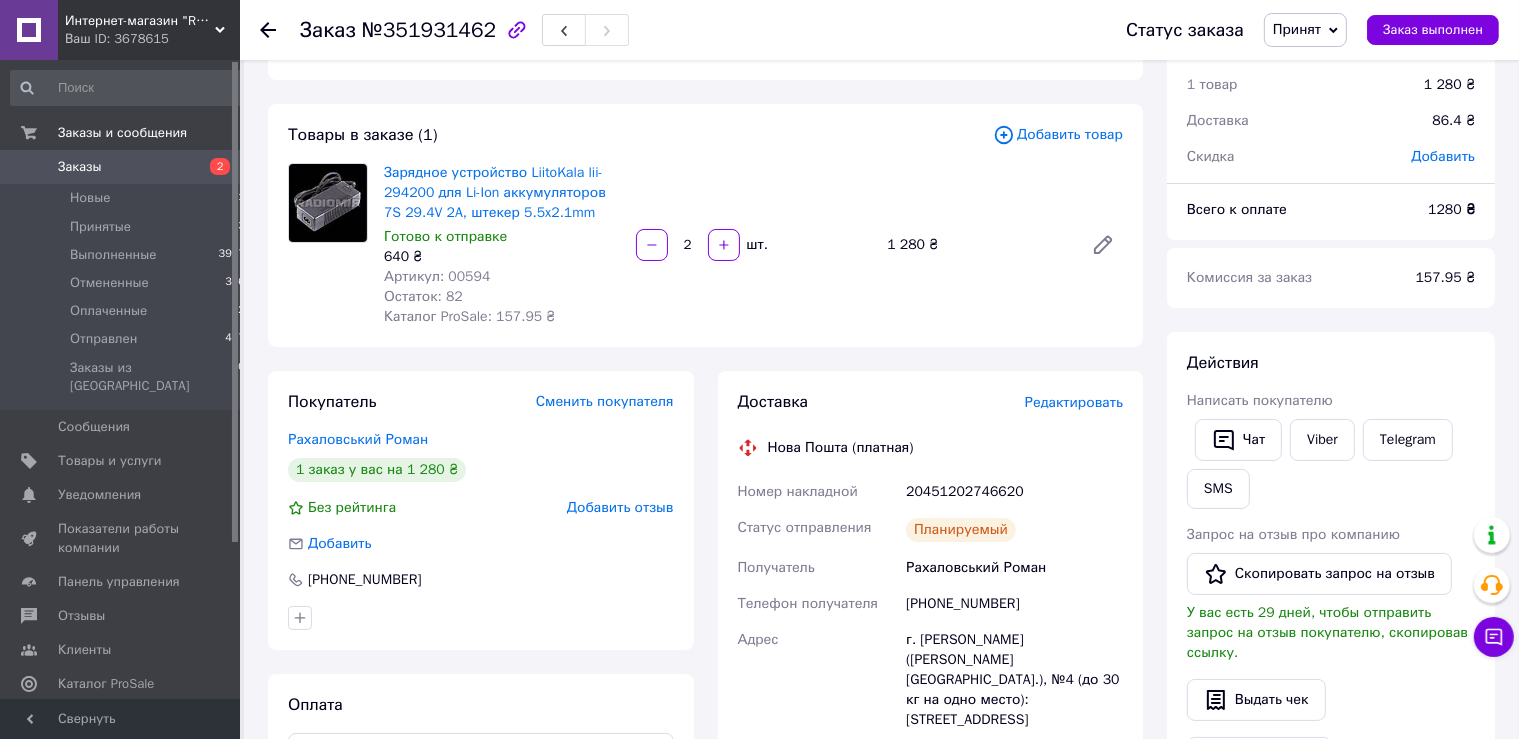 click on "20451202746620" at bounding box center [1014, 492] 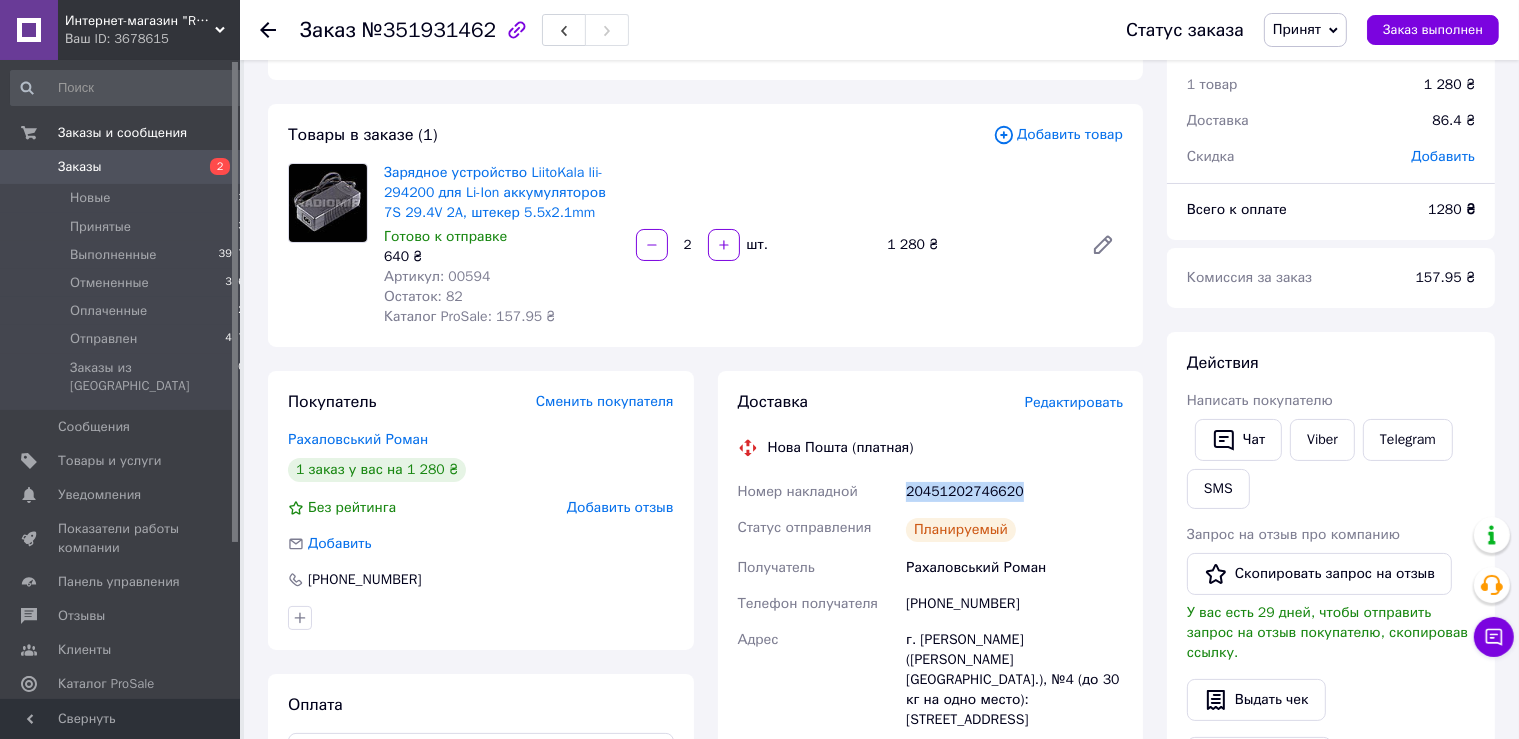 click on "20451202746620" at bounding box center (1014, 492) 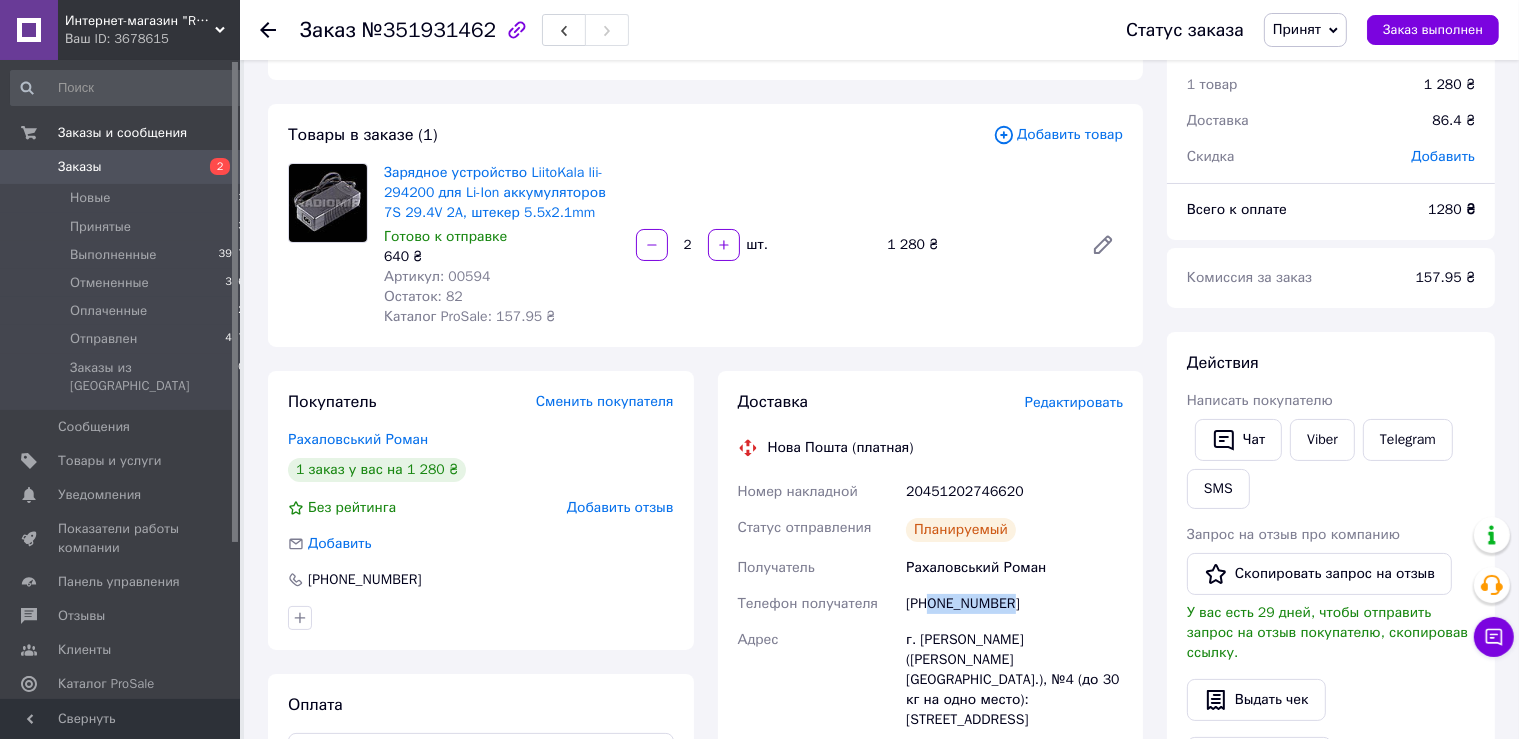 drag, startPoint x: 1006, startPoint y: 605, endPoint x: 933, endPoint y: 613, distance: 73.43705 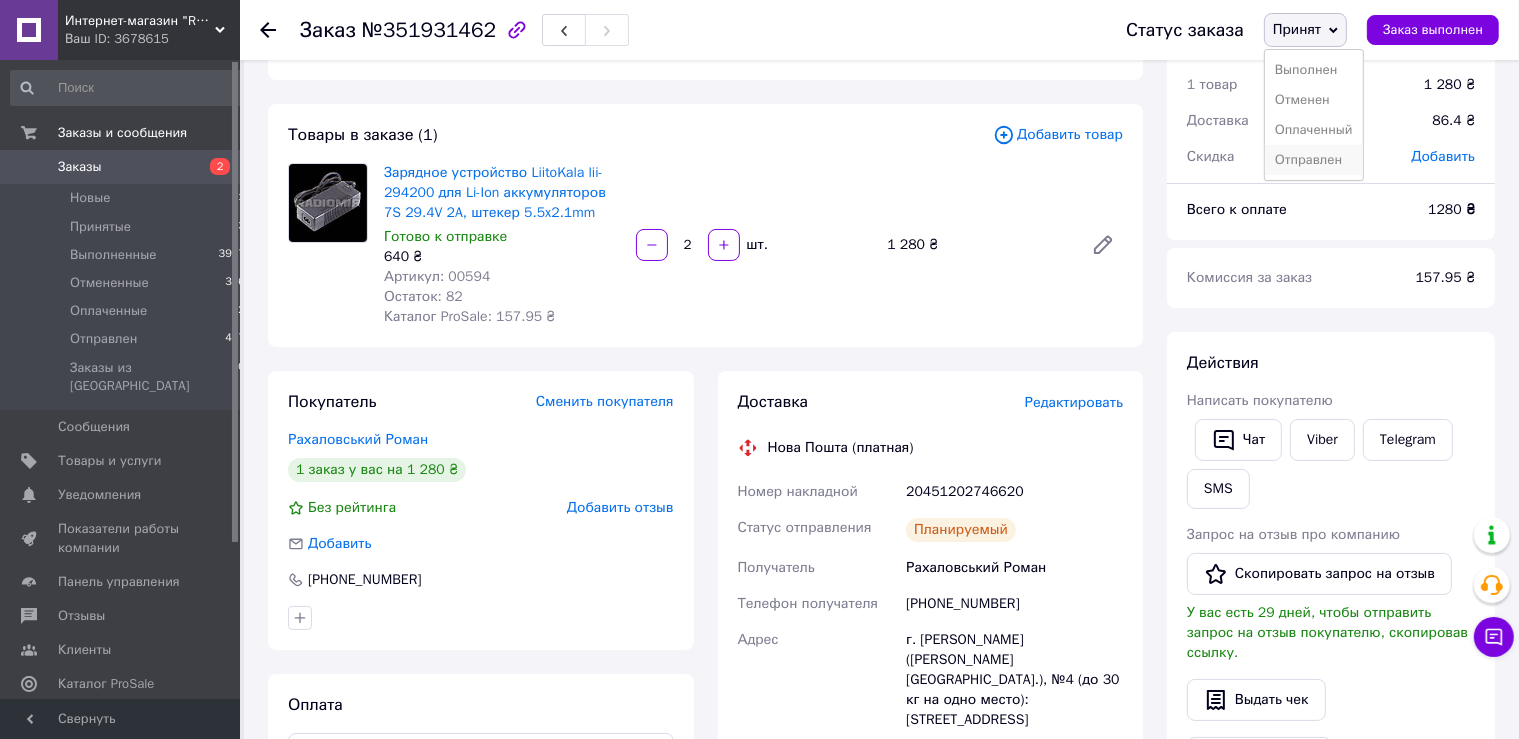 click on "Отправлен" at bounding box center [1314, 160] 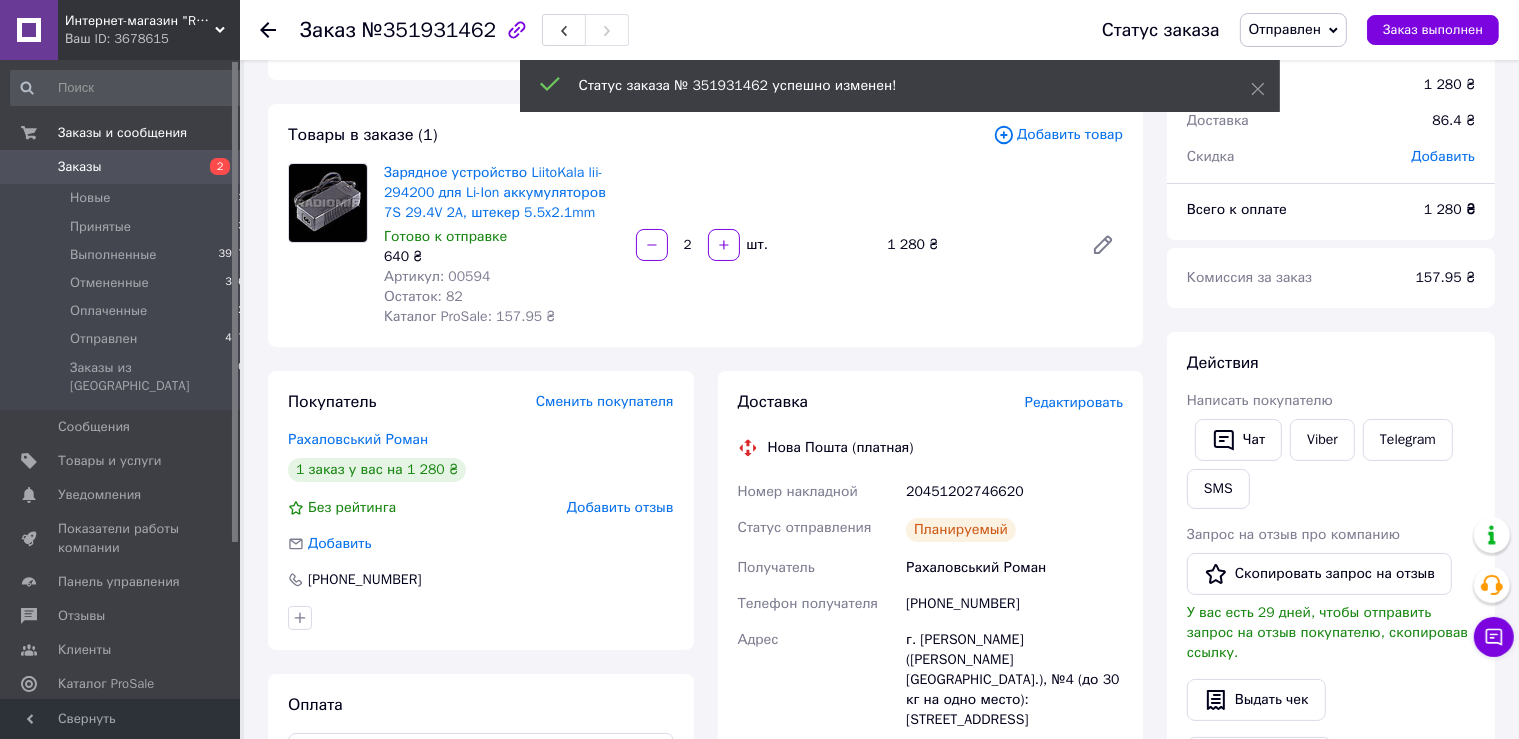 click 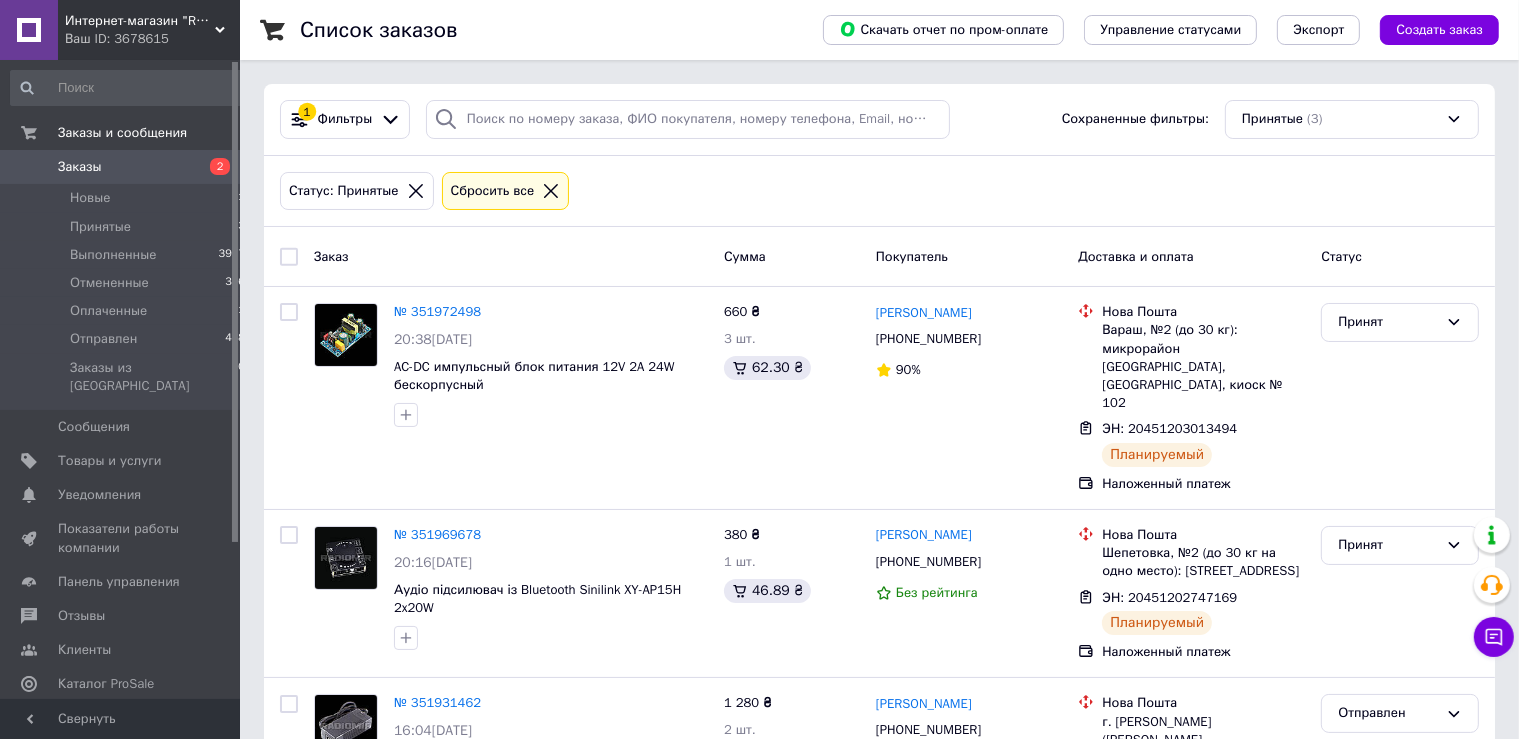 scroll, scrollTop: 111, scrollLeft: 0, axis: vertical 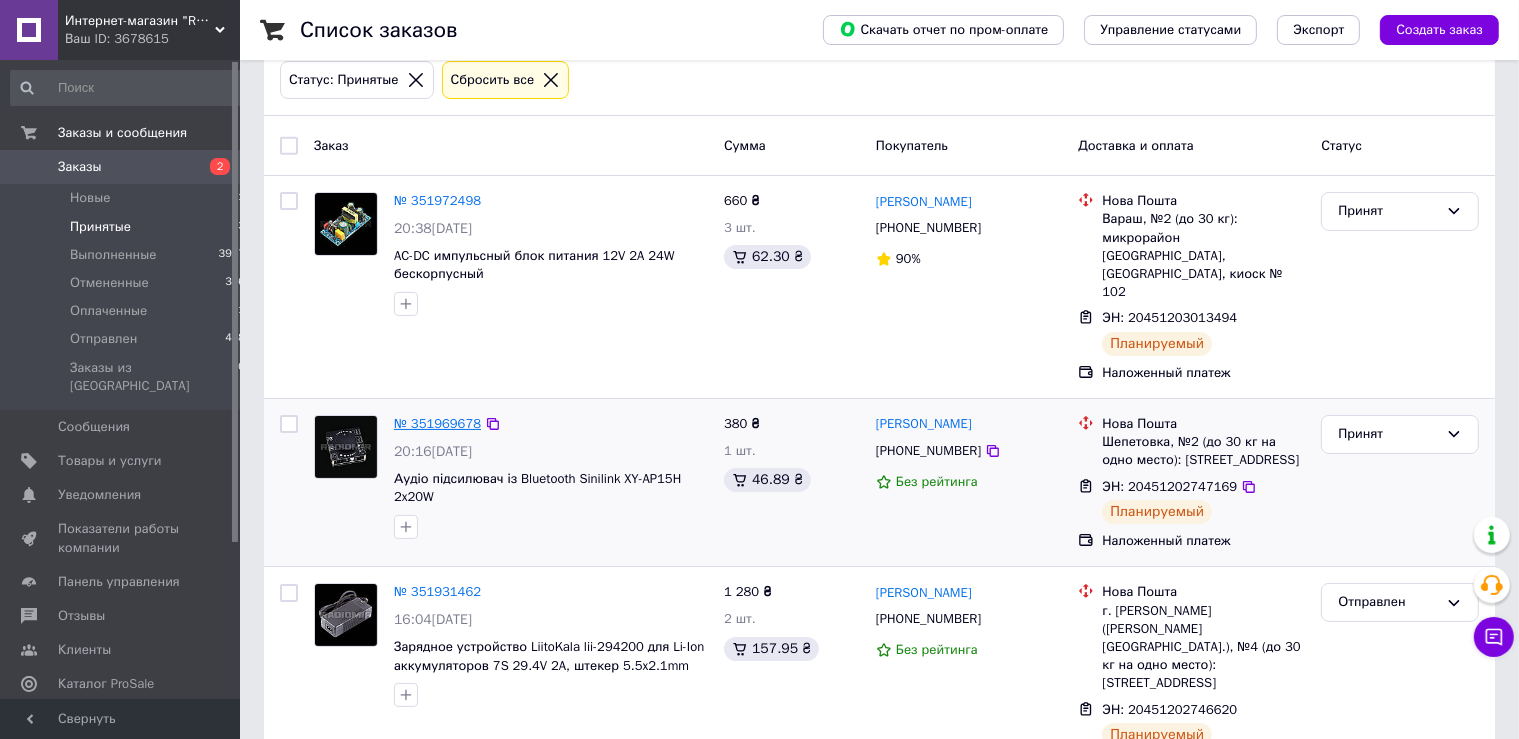 click on "№ 351969678" at bounding box center [437, 423] 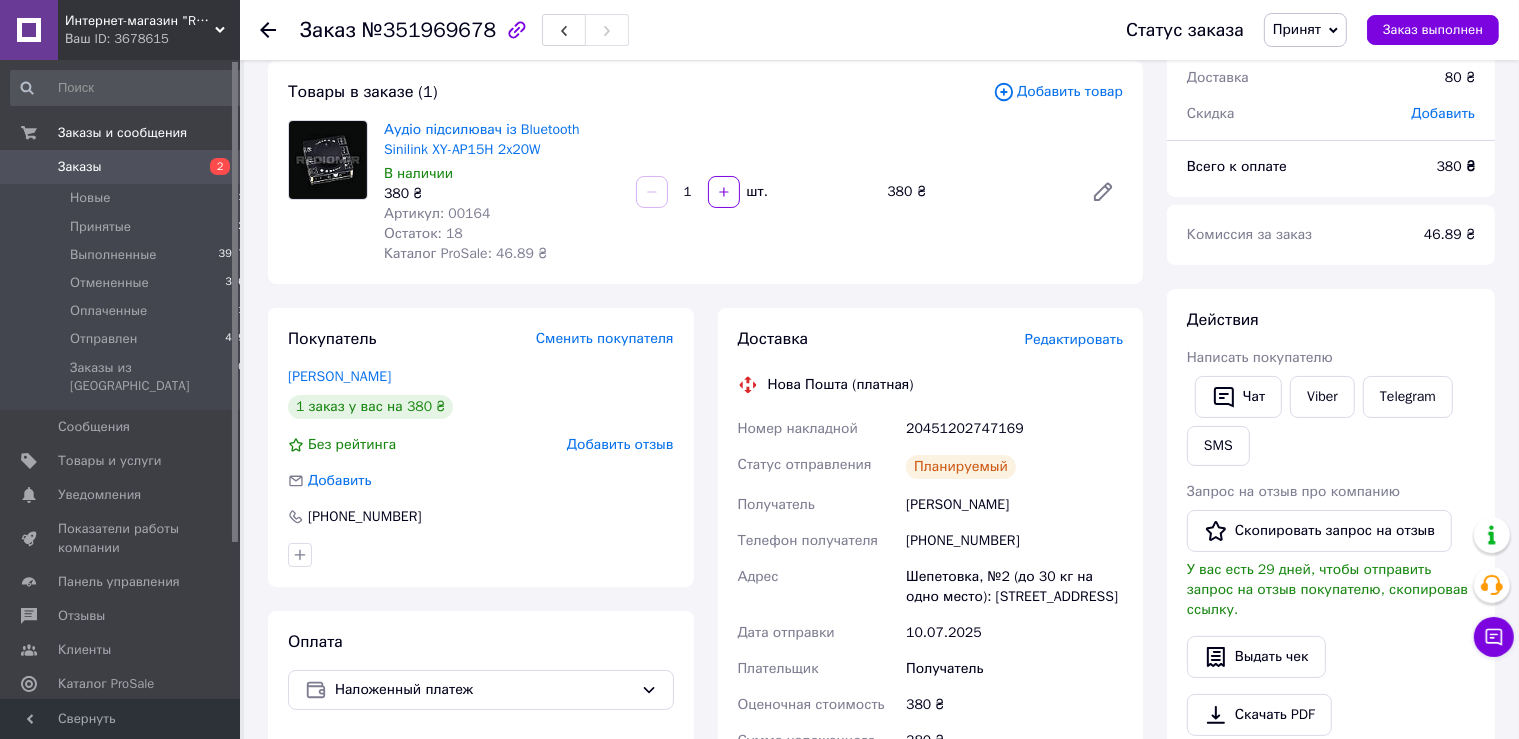 click on "№351969678" at bounding box center [429, 30] 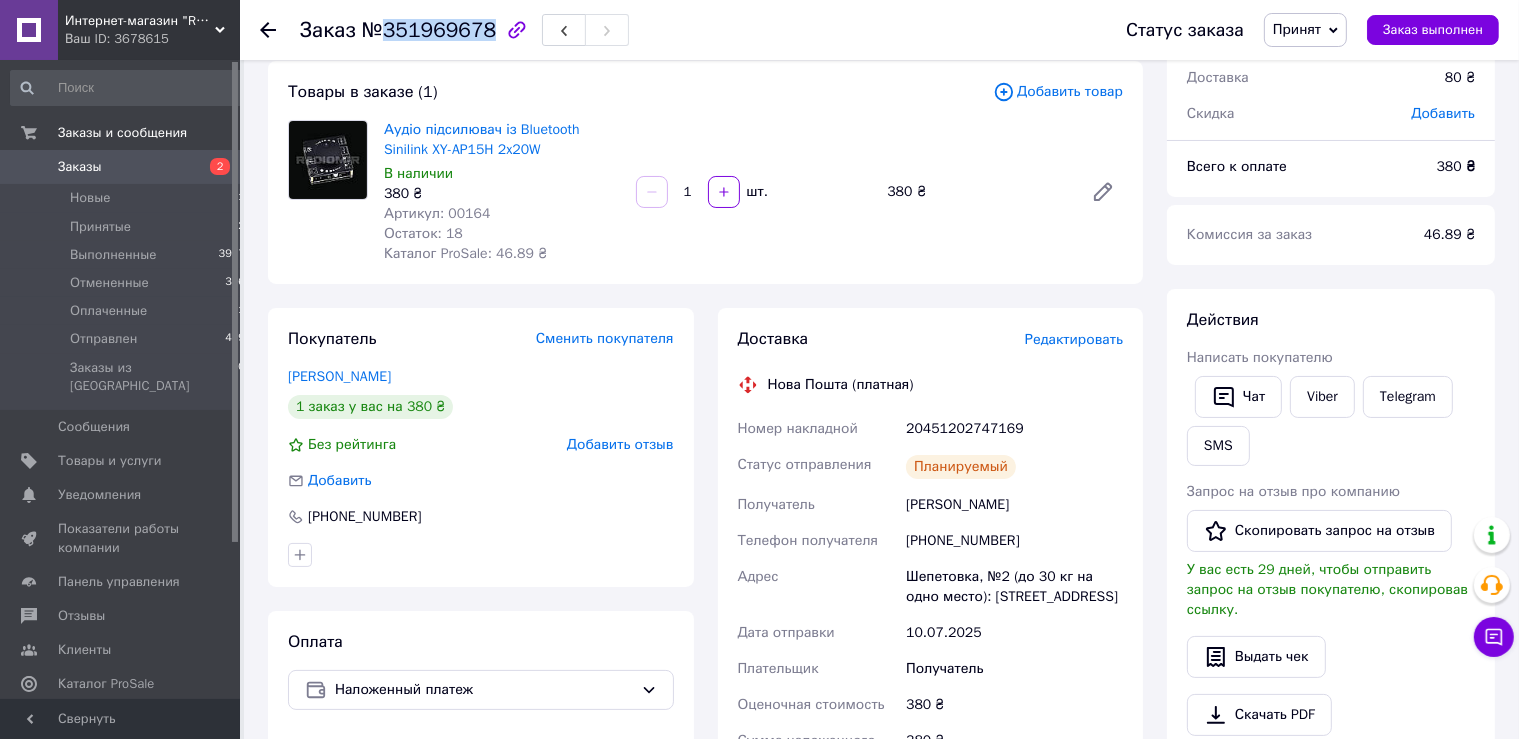 click on "№351969678" at bounding box center (429, 30) 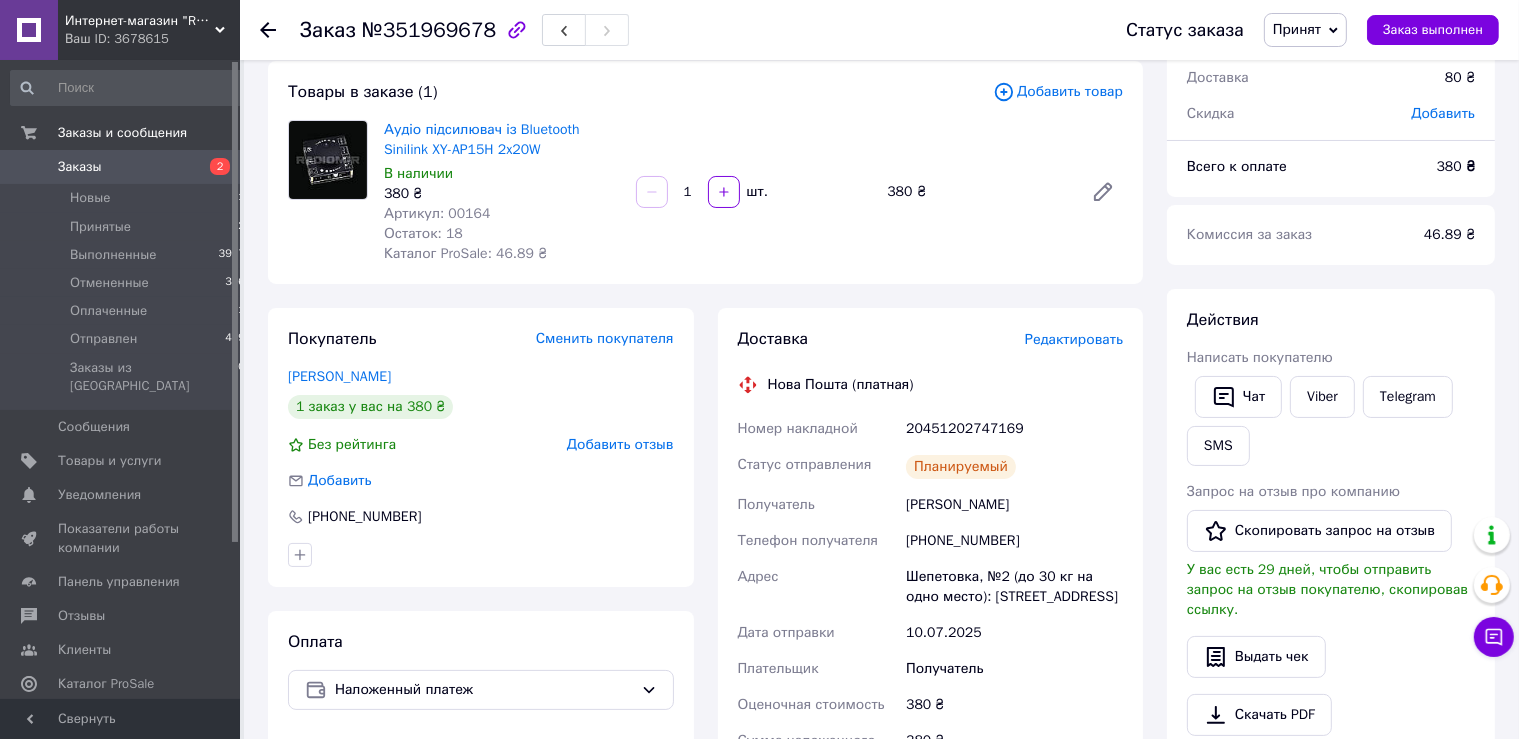 click on "20451202747169" at bounding box center (1014, 429) 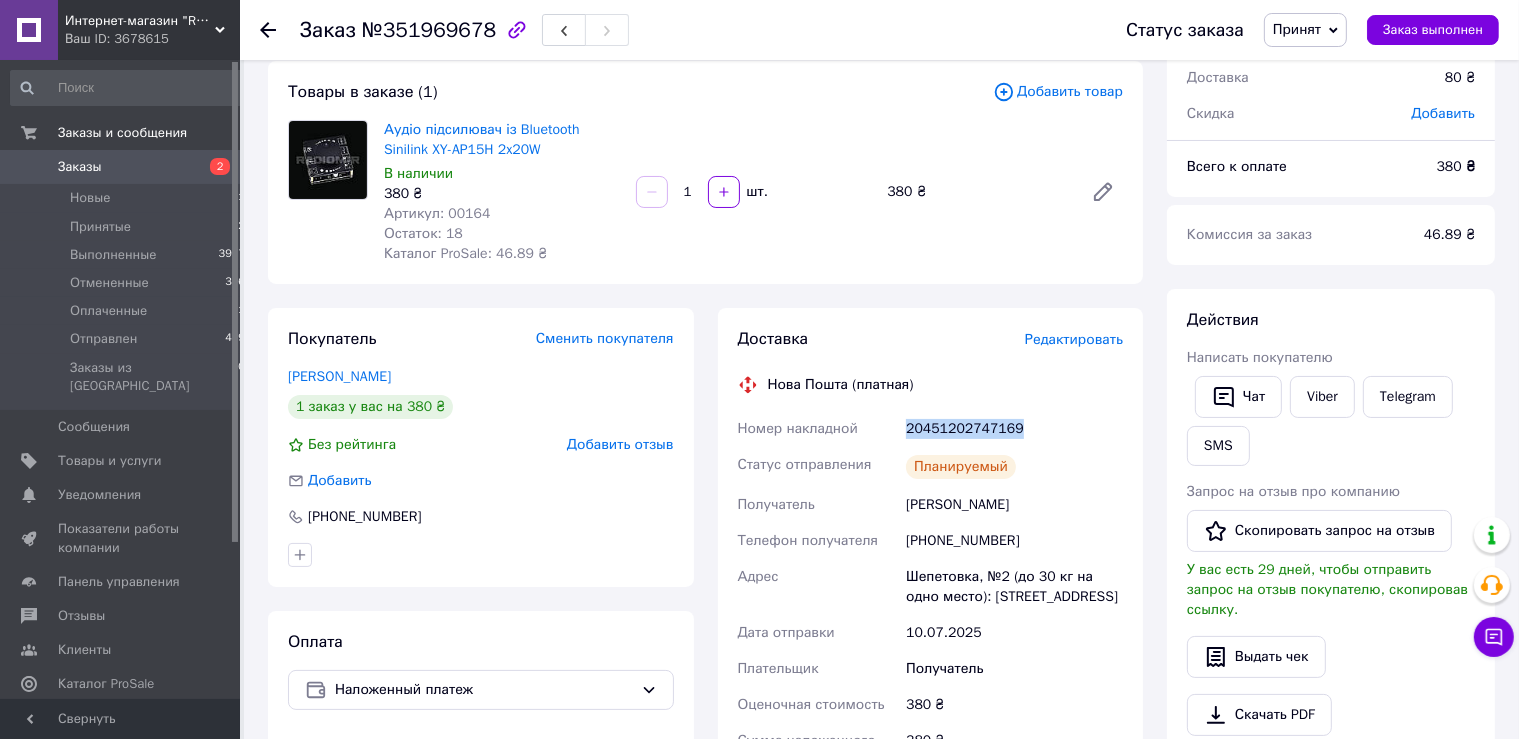 click on "20451202747169" at bounding box center [1014, 429] 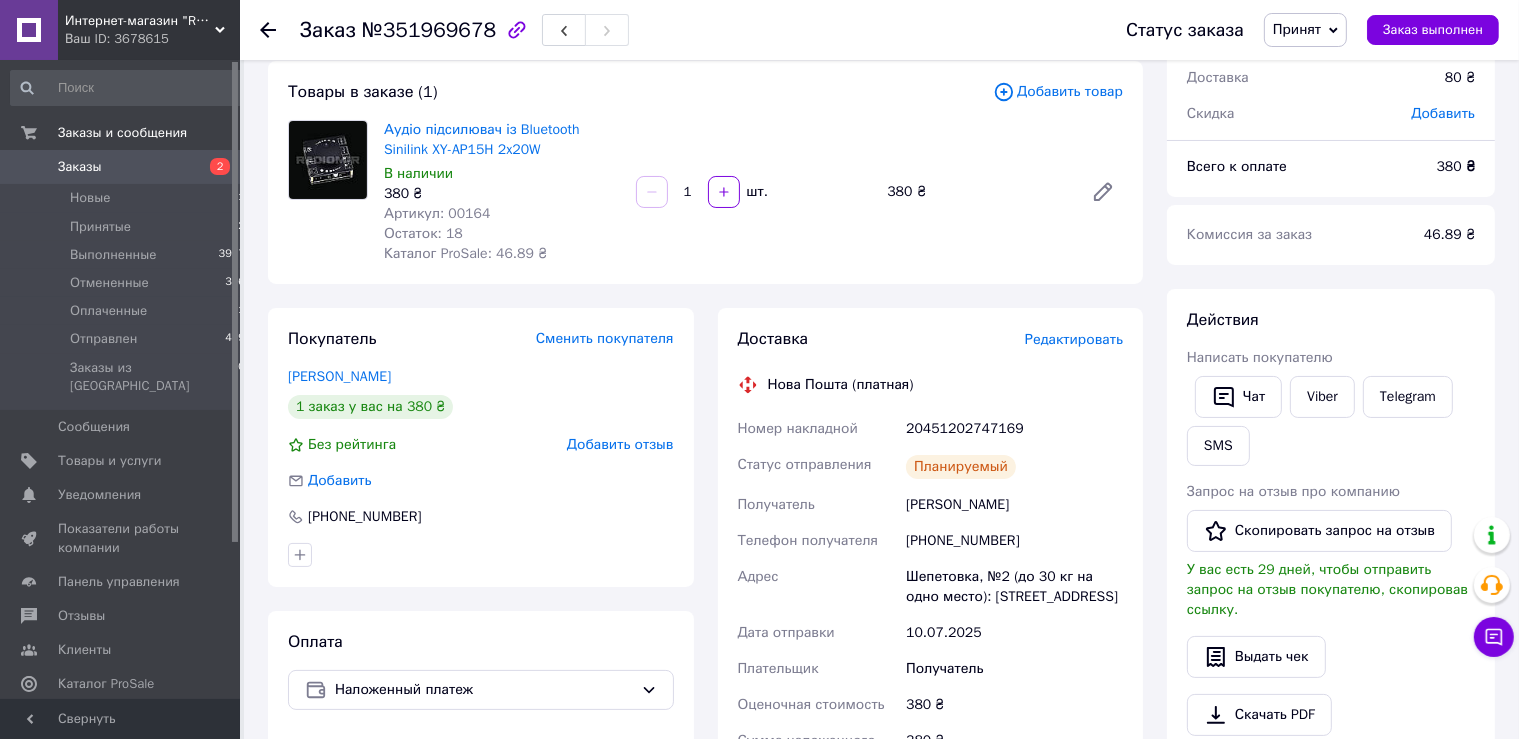 click on "№351969678" at bounding box center (429, 30) 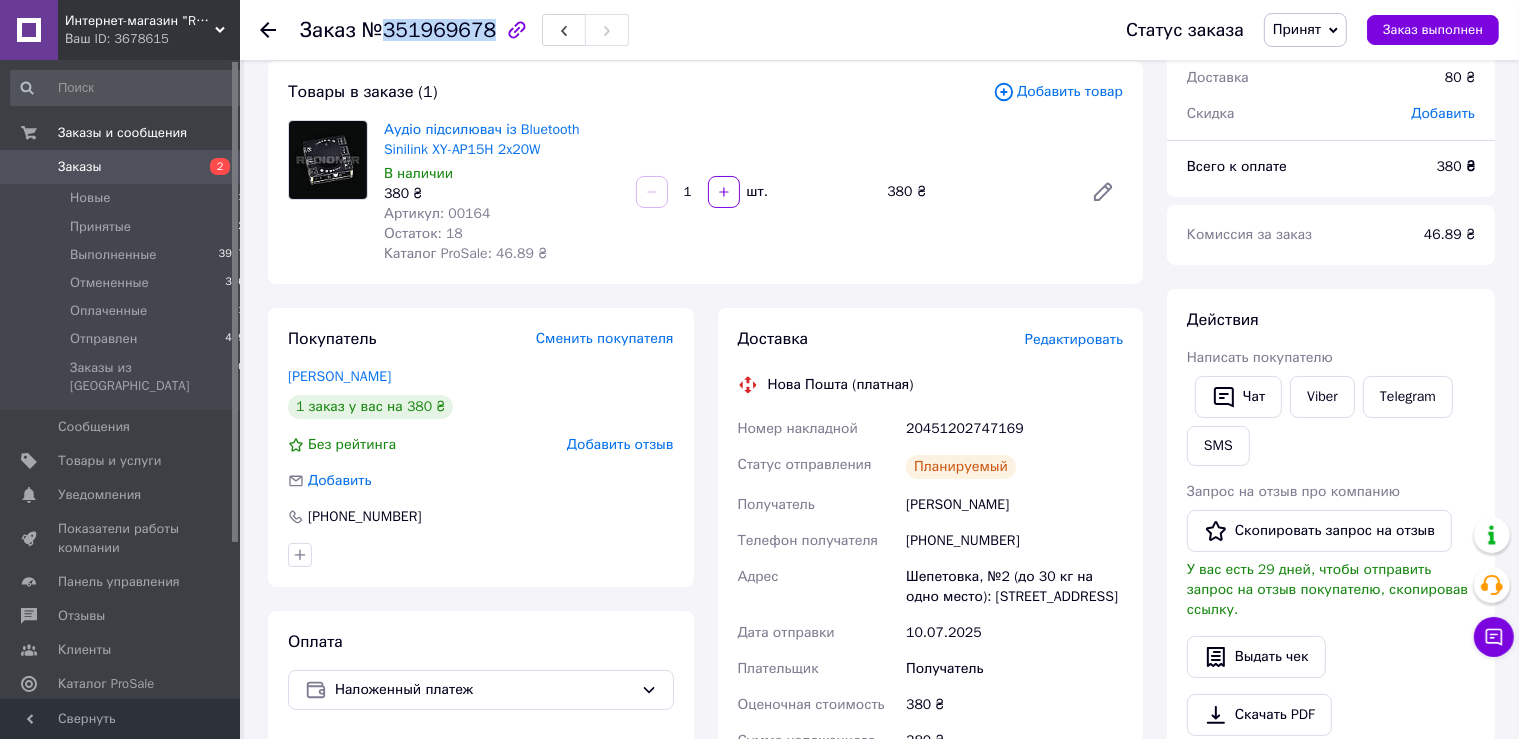 click on "№351969678" at bounding box center (429, 30) 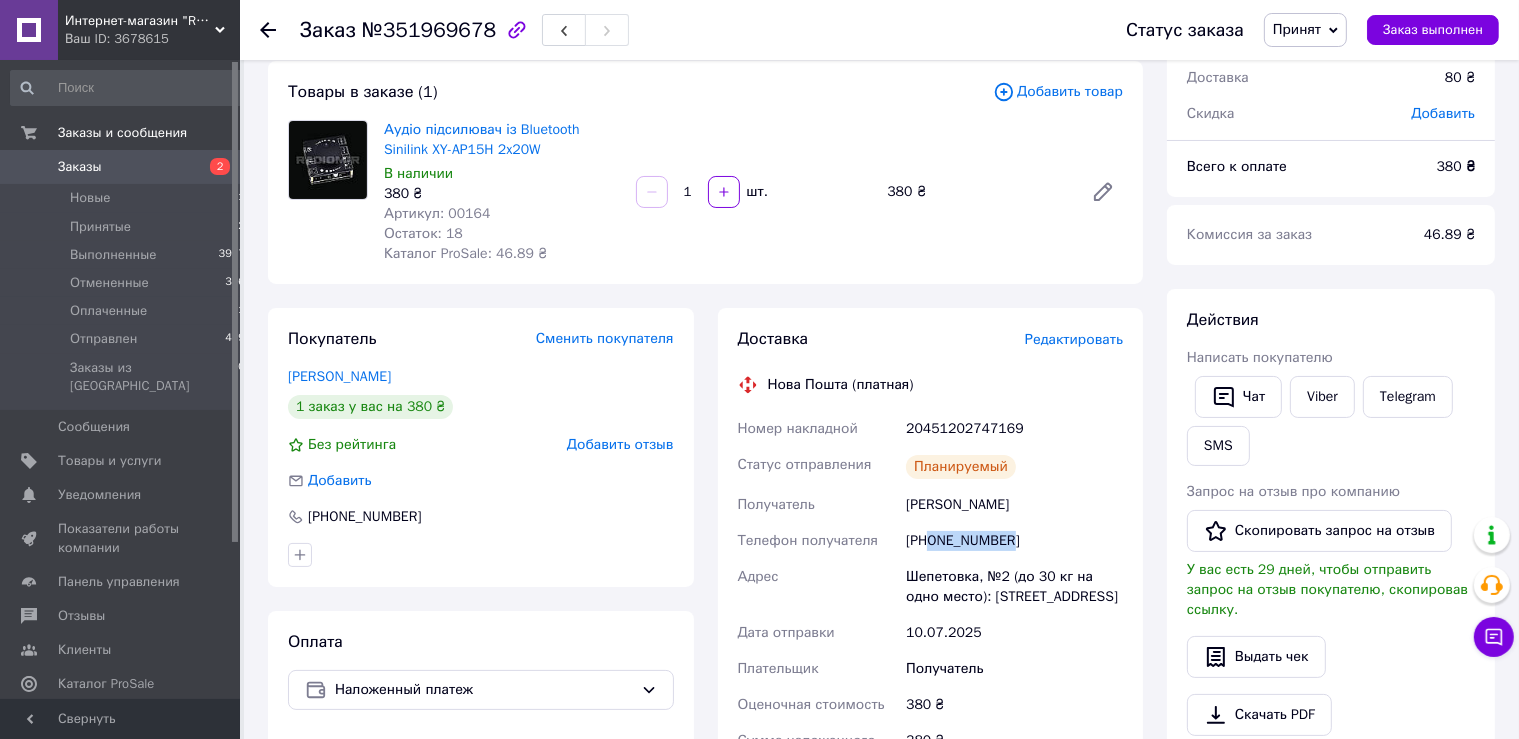 drag, startPoint x: 954, startPoint y: 553, endPoint x: 930, endPoint y: 558, distance: 24.5153 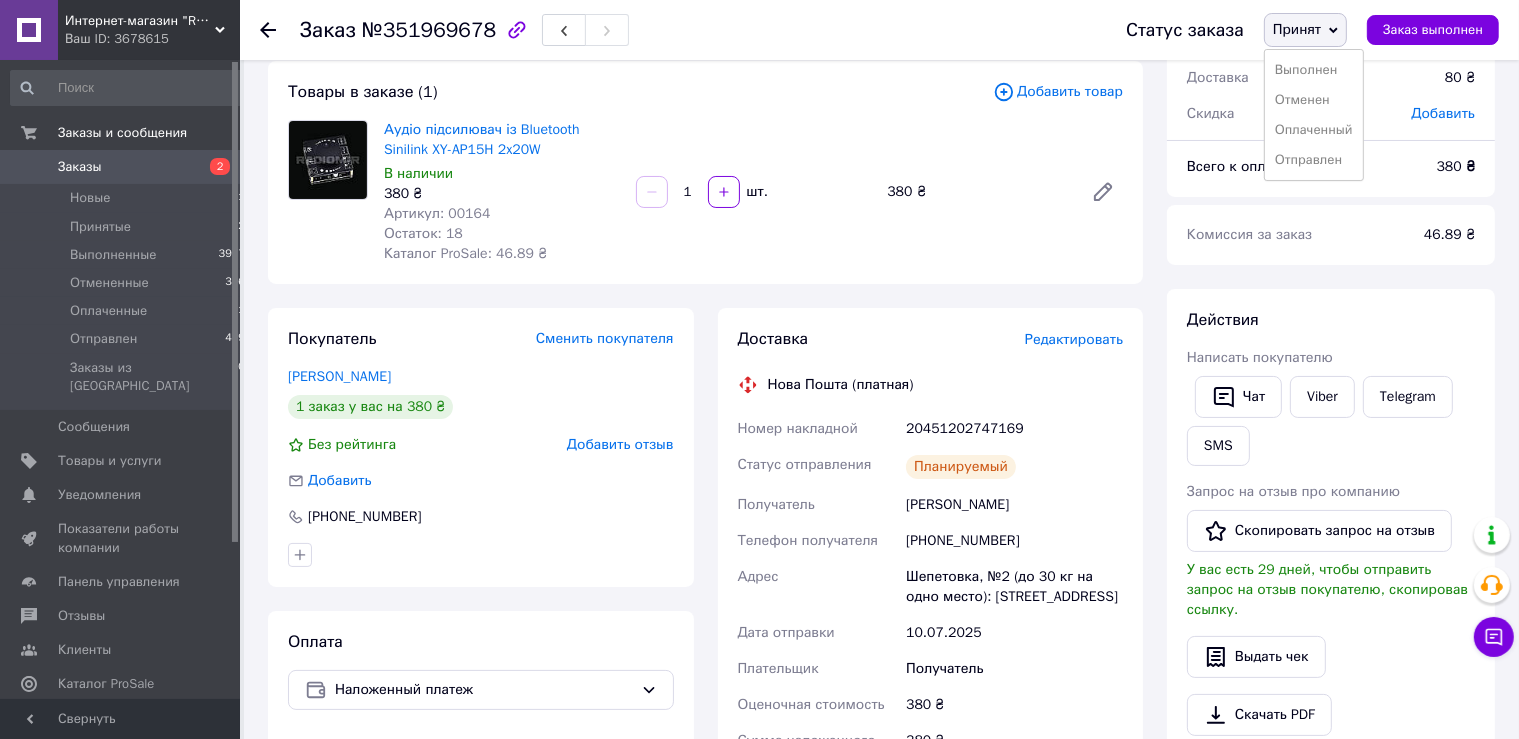 drag, startPoint x: 1300, startPoint y: 162, endPoint x: 806, endPoint y: 115, distance: 496.2308 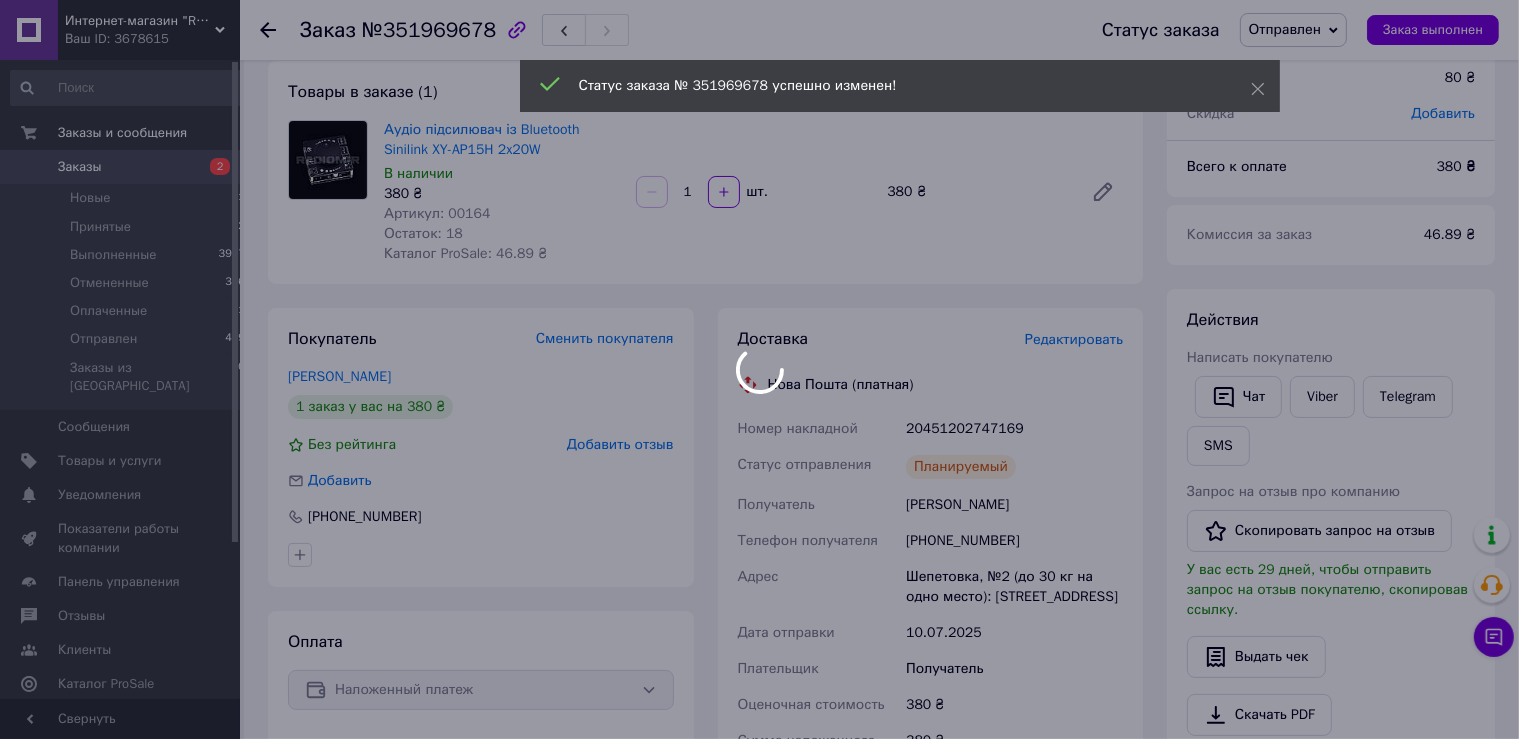 click on "Интернет-магазин "RADIOMIR" Ваш ID: 3678615 Сайт Интернет-магазин "RADIOMIR" Кабинет покупателя Проверить состояние системы Страница на портале Справка Выйти Заказы и сообщения Заказы 2 Новые 1 Принятые 2 Выполненные 3977 Отмененные 396 Оплаченные 1 Отправлен 469 Заказы из Розетки 0 Сообщения 0 Товары и услуги Уведомления 0 0 Показатели работы компании Панель управления Отзывы Клиенты Каталог ProSale Аналитика Управление сайтом Кошелек компании Маркет Настройки Тарифы и счета Prom топ Свернуть
Заказ №351969678 Отправлен 1" at bounding box center [759, 635] 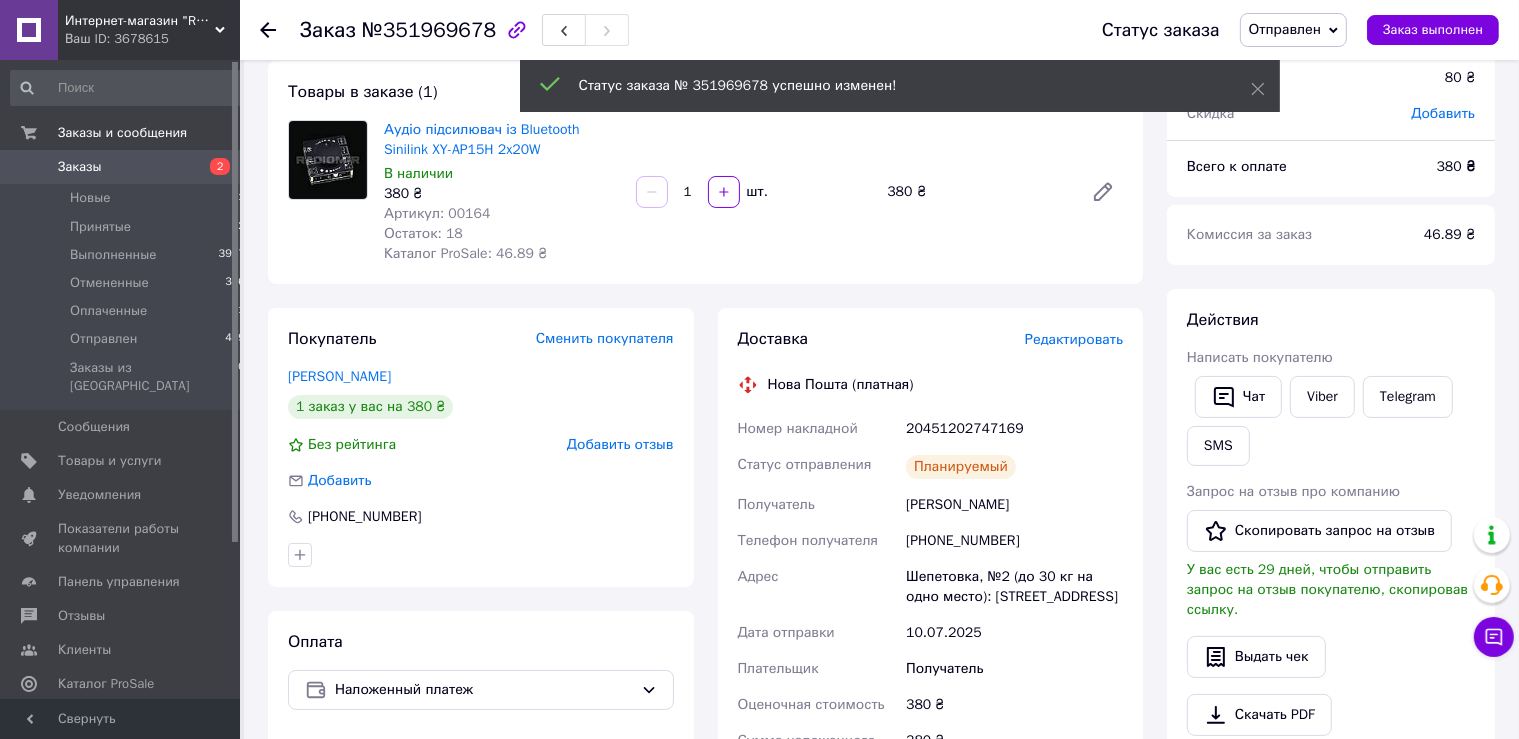 click on "Заказ №351969678 Статус заказа Отправлен Принят Выполнен Отменен Оплаченный Заказ выполнен" at bounding box center (879, 30) 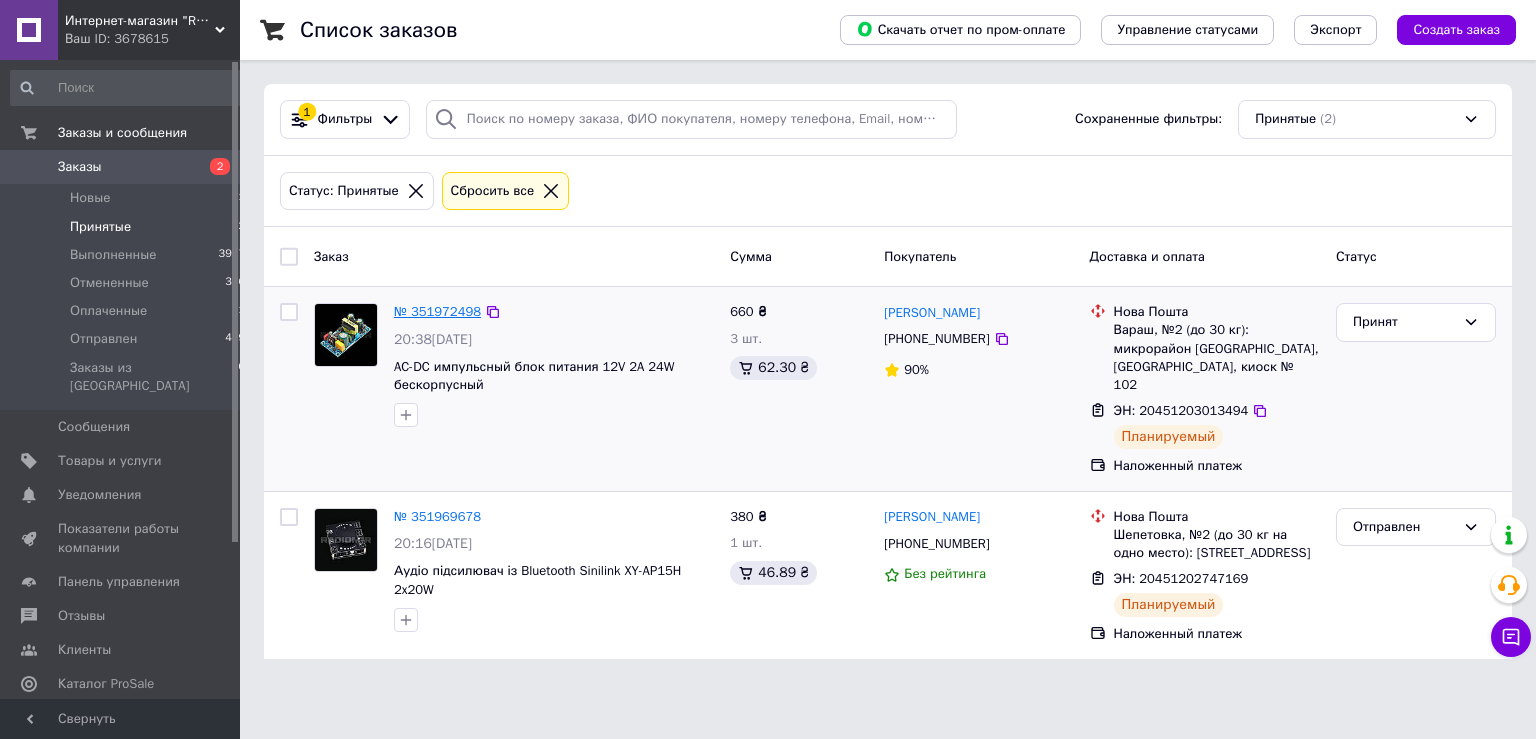 click on "№ 351972498" at bounding box center [437, 311] 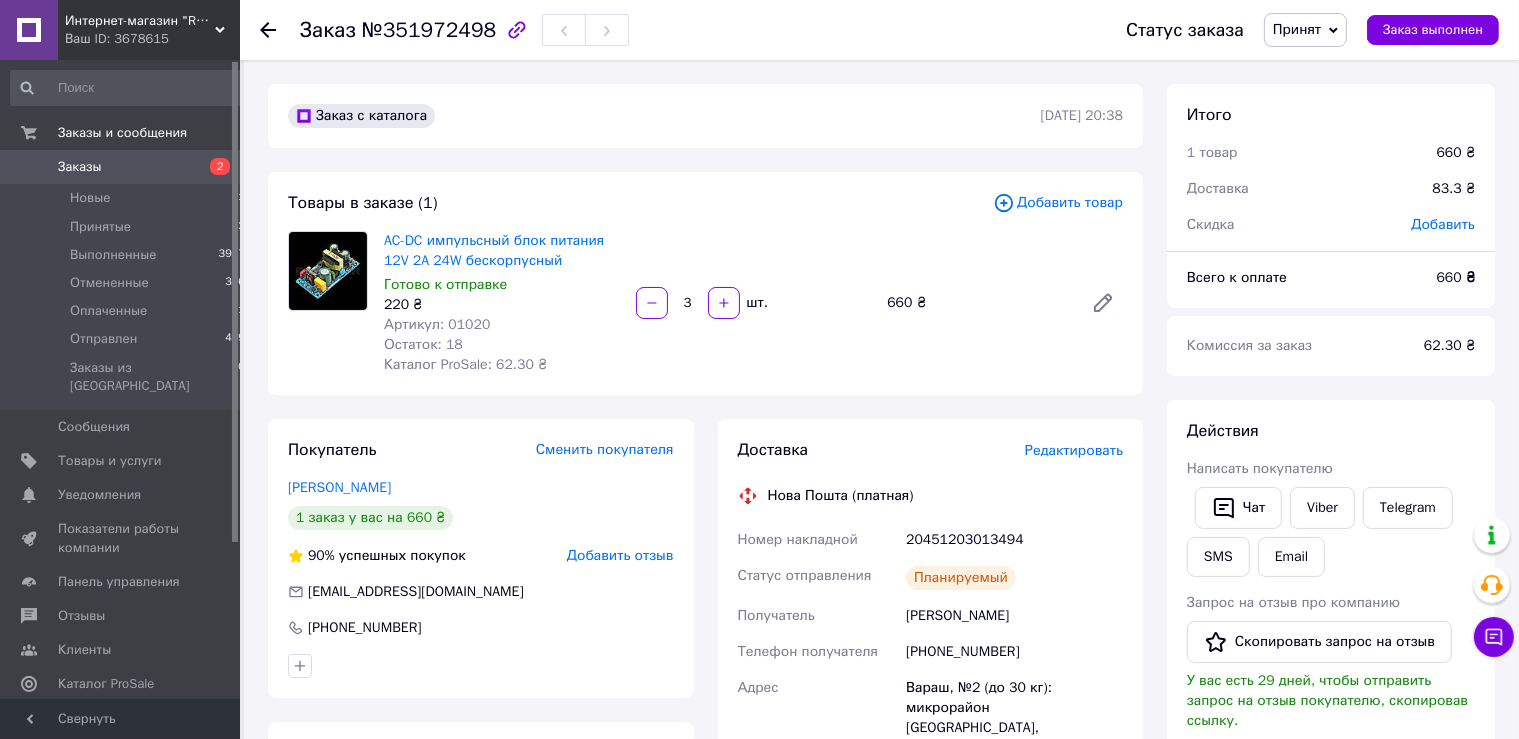 click on "№351972498" at bounding box center [429, 30] 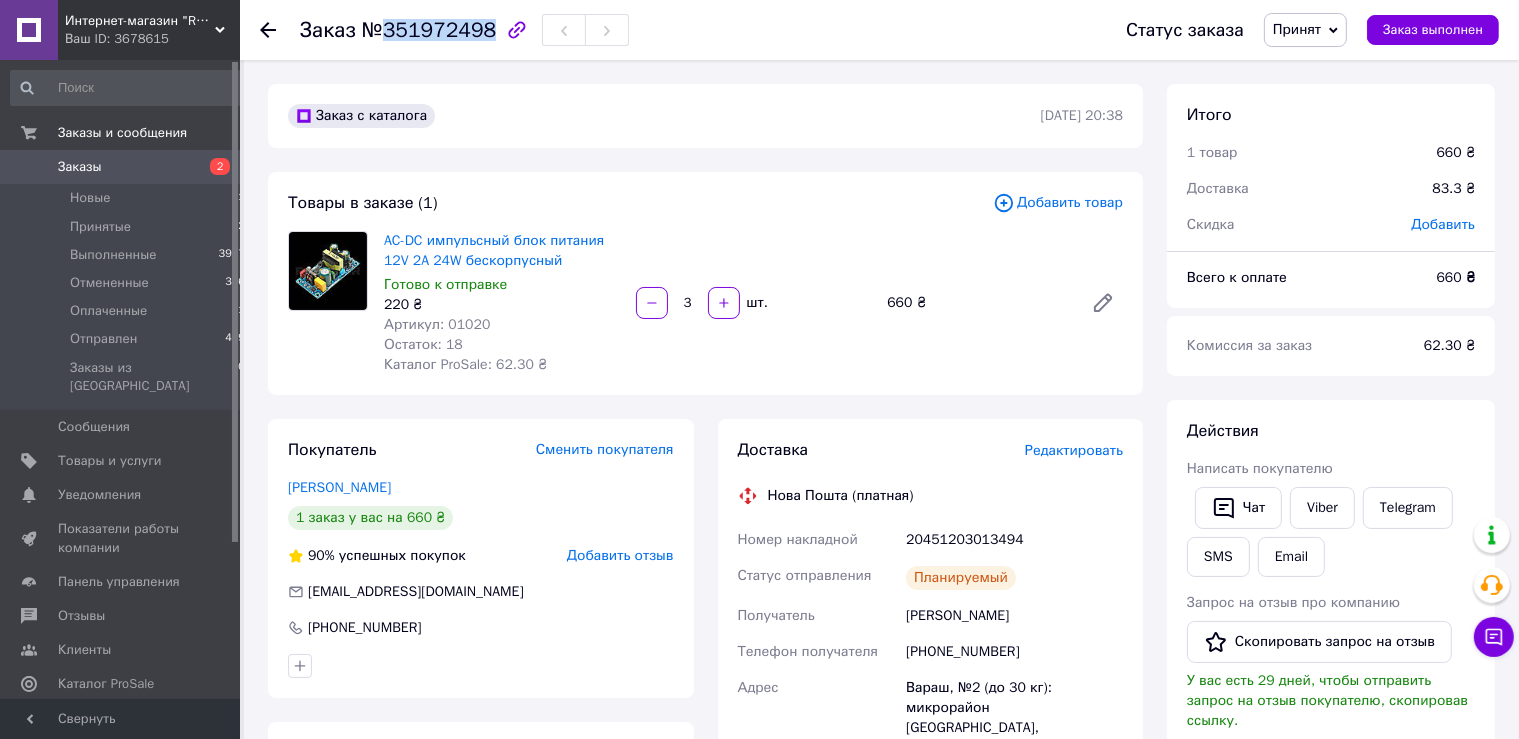 click on "№351972498" at bounding box center (429, 30) 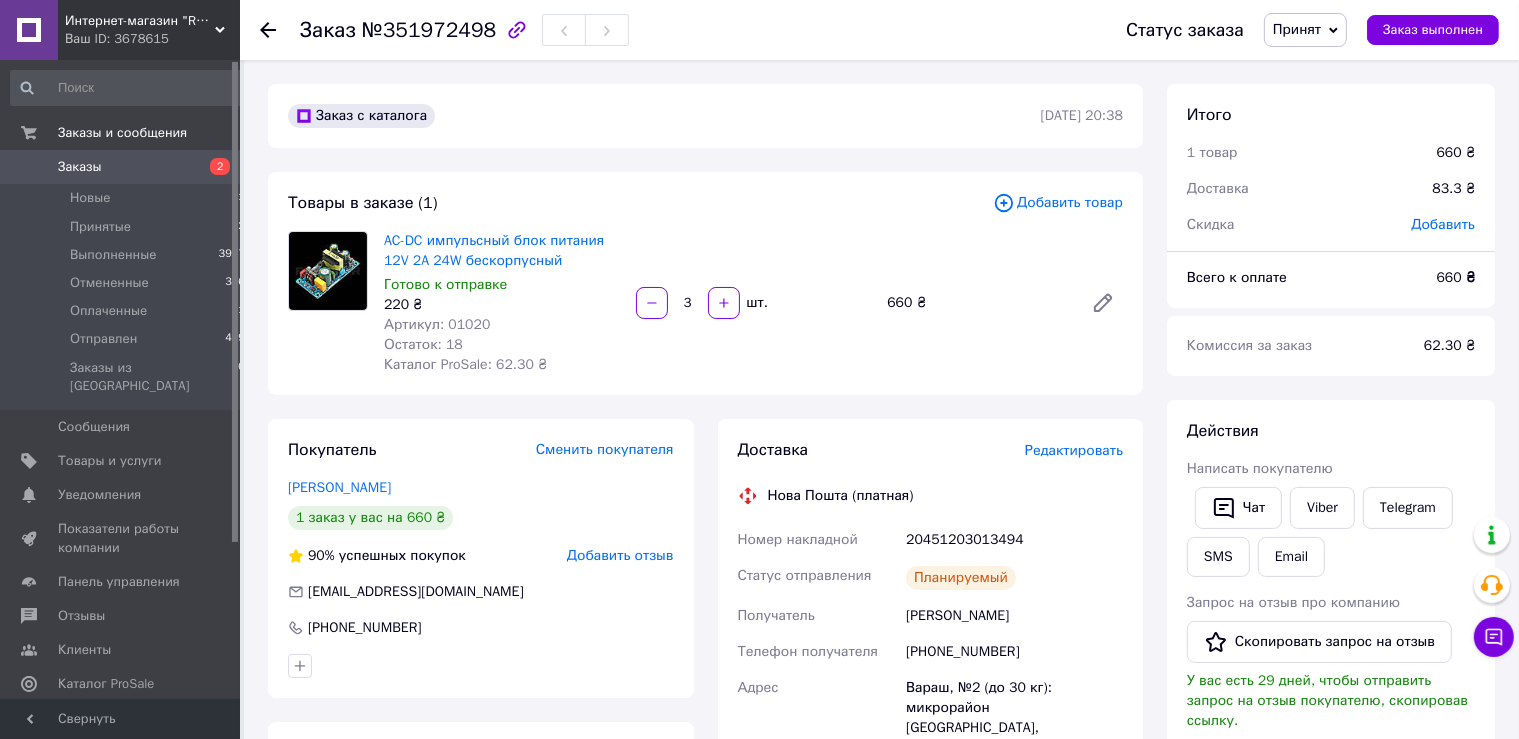 click on "20451203013494" at bounding box center [1014, 540] 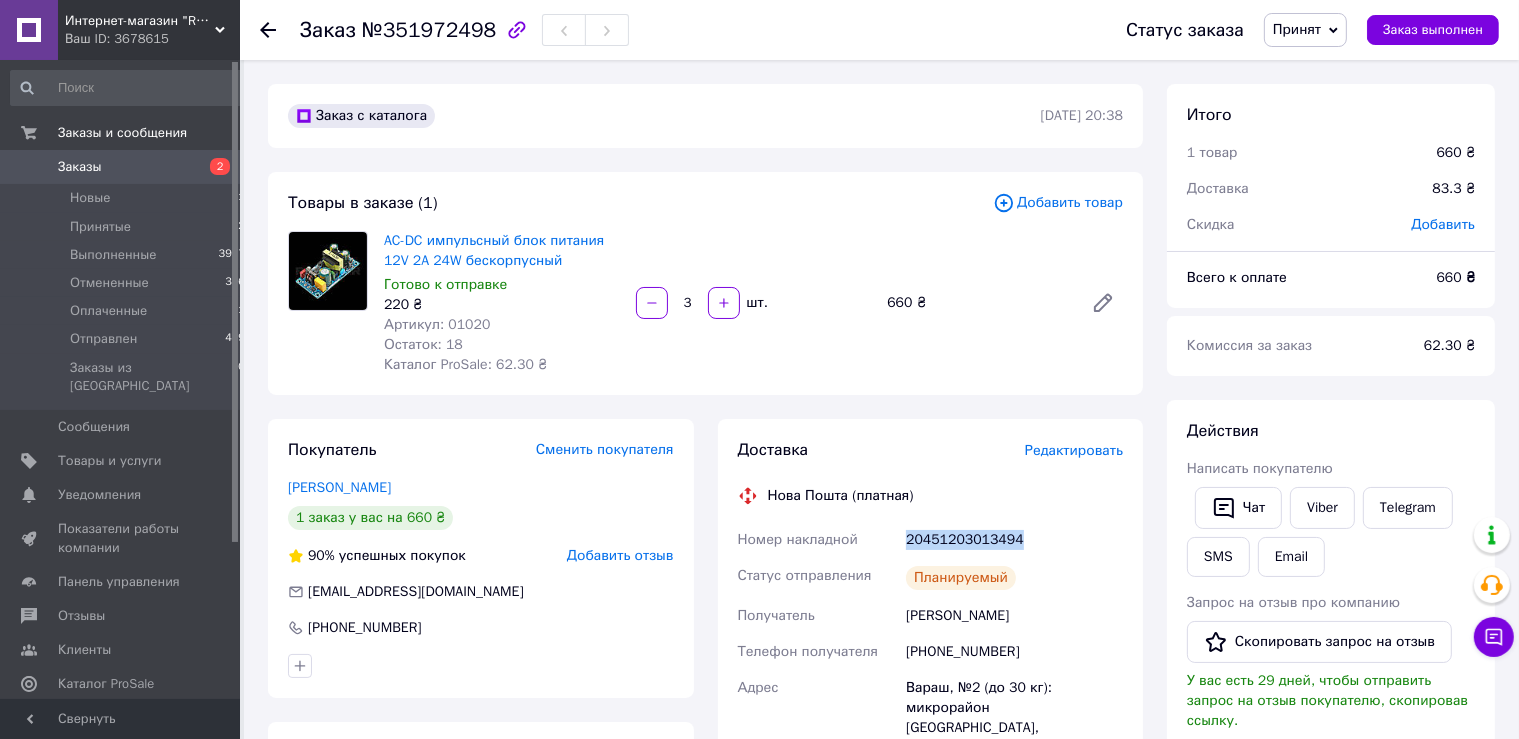 click on "20451203013494" at bounding box center (1014, 540) 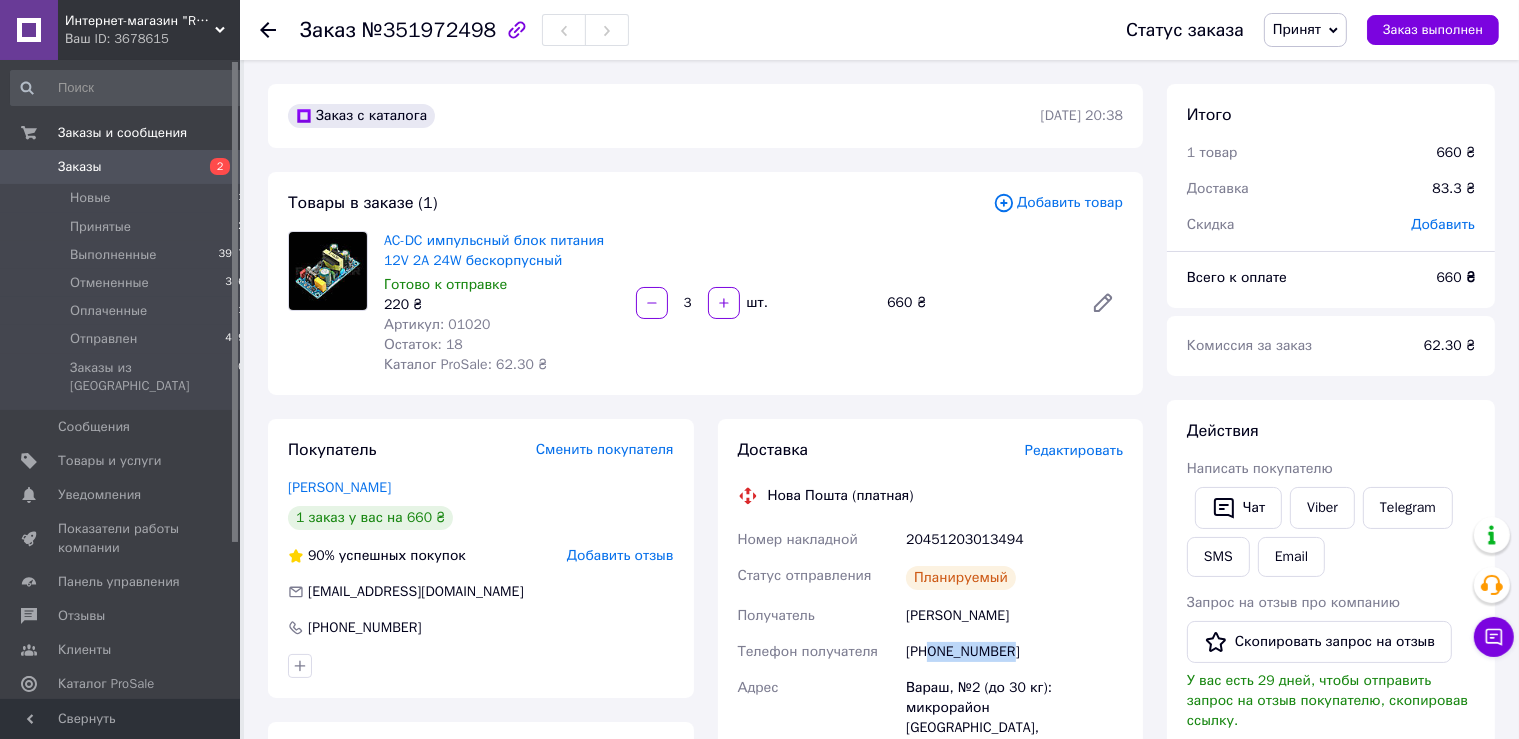 drag, startPoint x: 1018, startPoint y: 654, endPoint x: 931, endPoint y: 664, distance: 87.57283 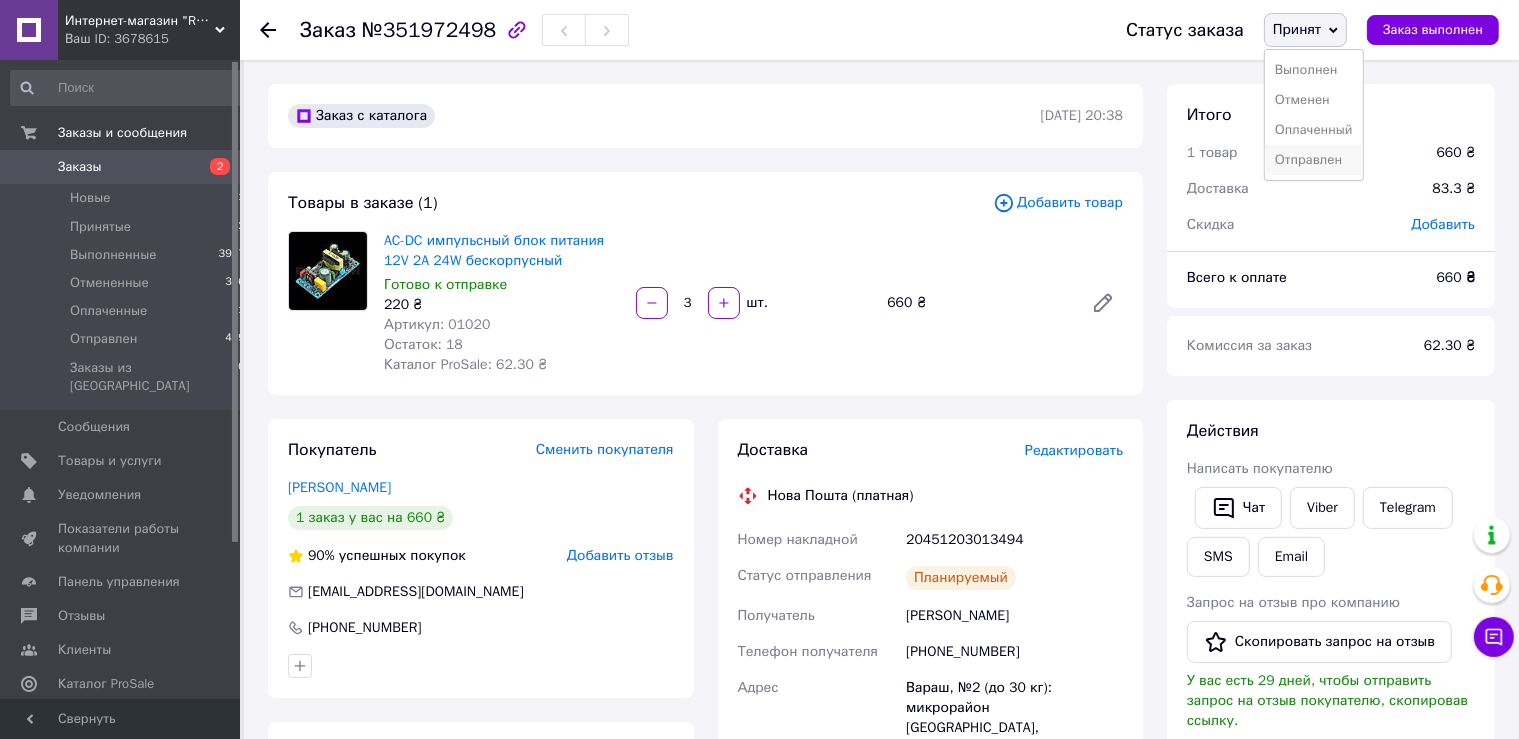 drag, startPoint x: 1329, startPoint y: 153, endPoint x: 1287, endPoint y: 155, distance: 42.047592 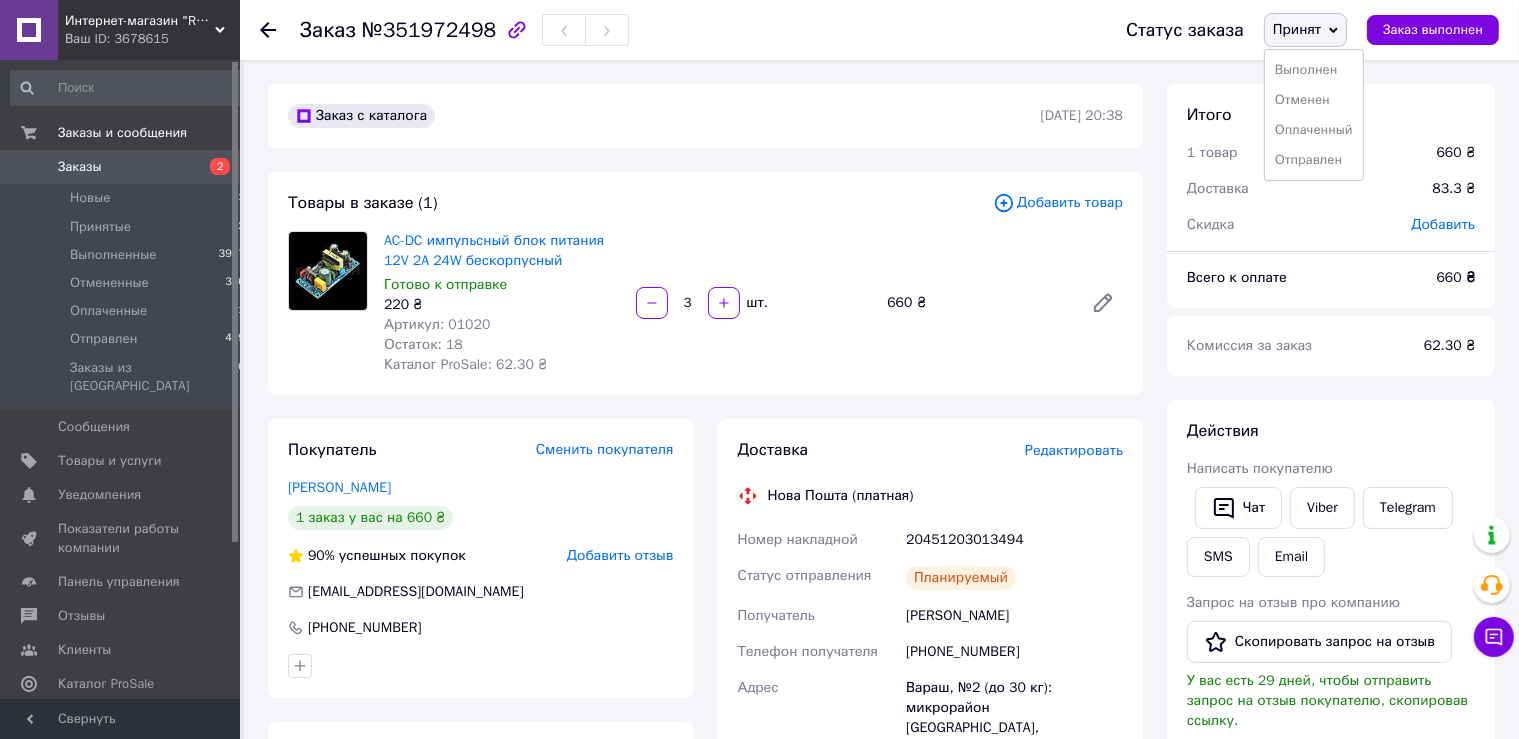 click on "Отправлен" at bounding box center [1314, 160] 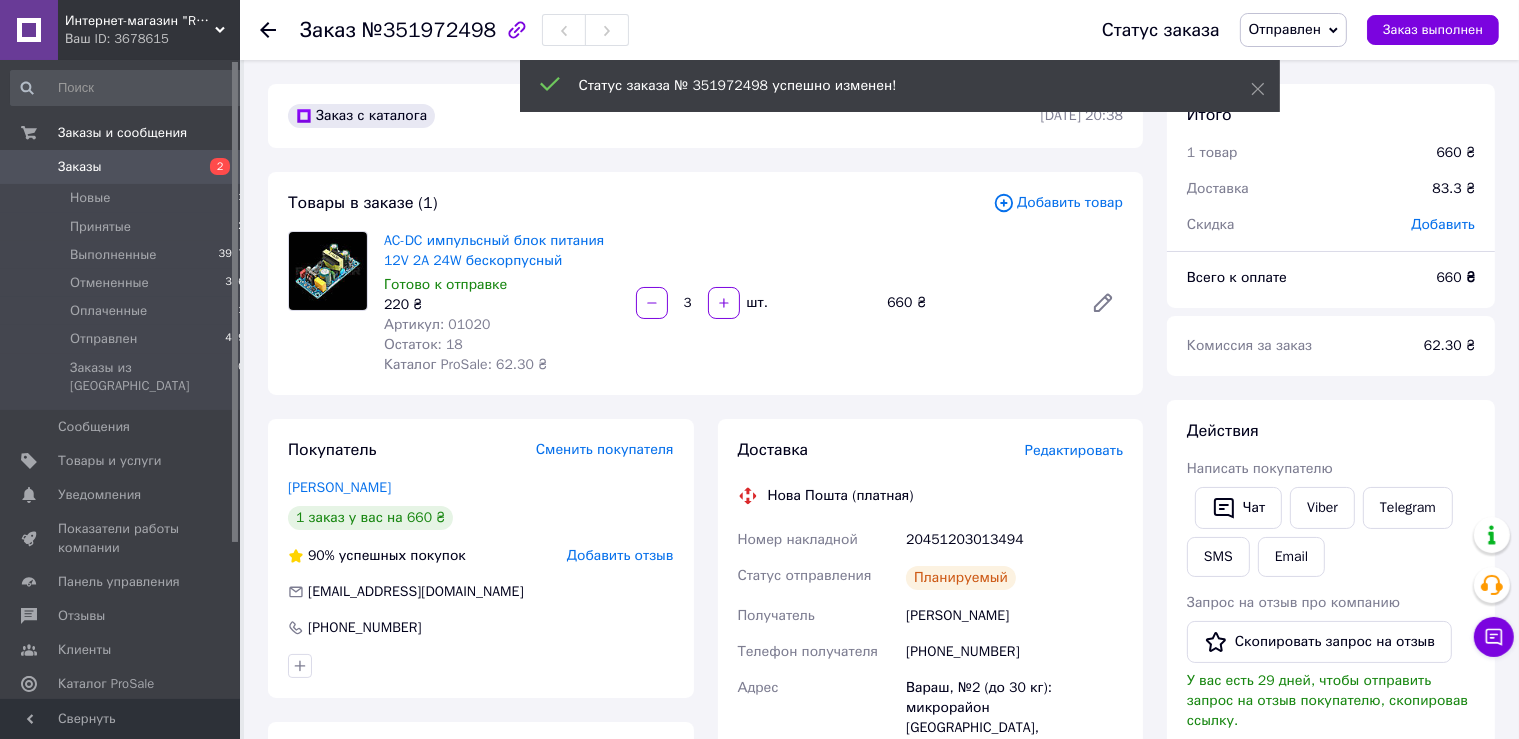 click 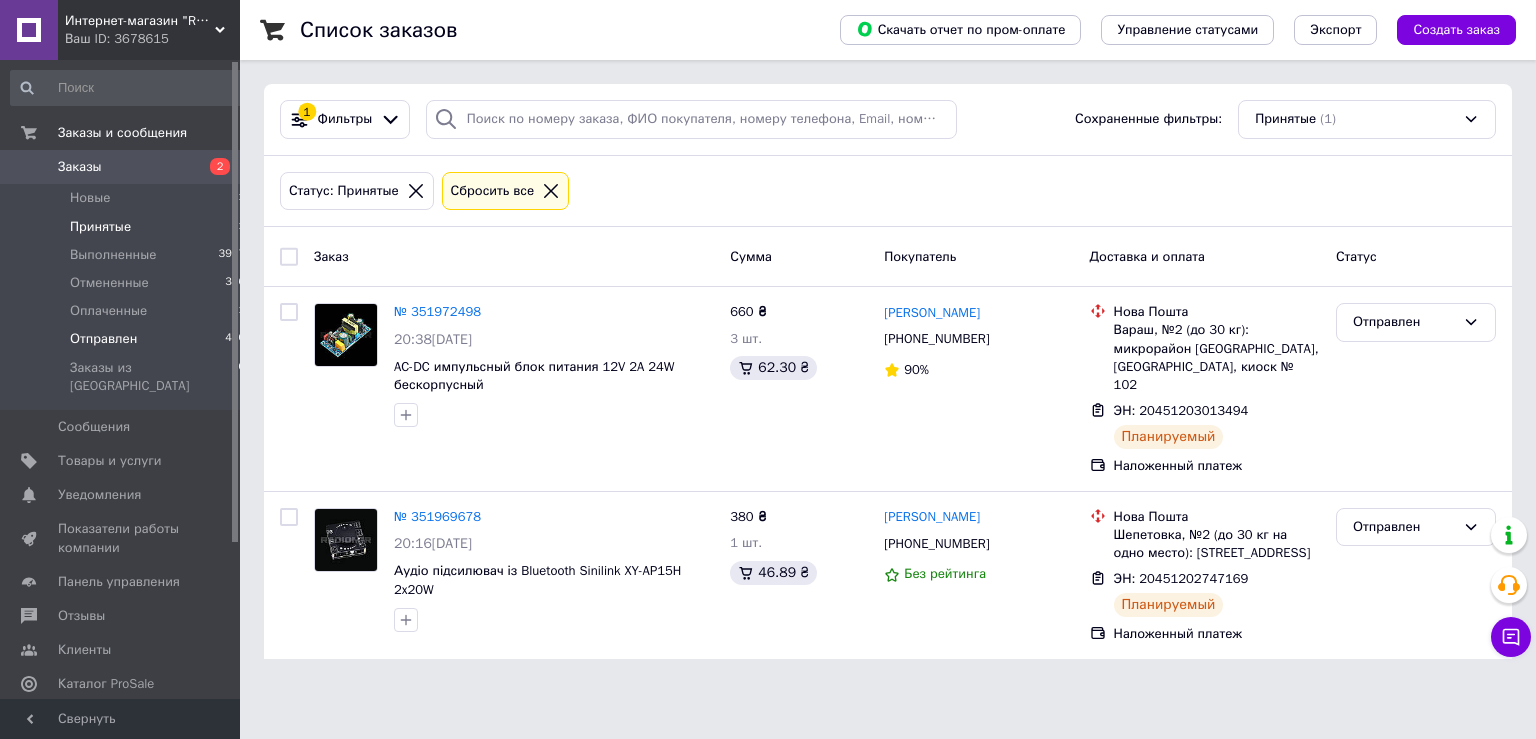 click on "Отправлен 470" at bounding box center (128, 339) 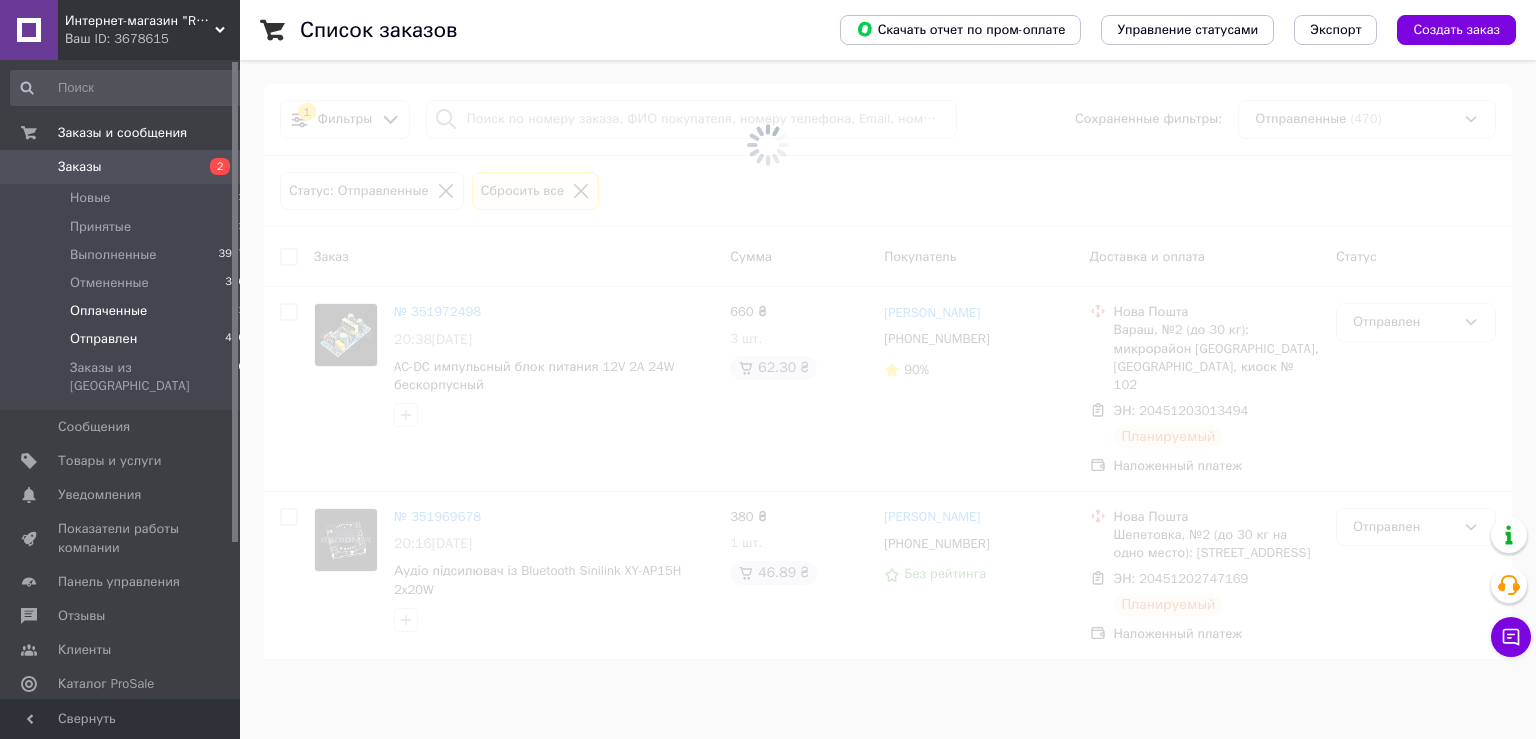 click on "Оплаченные" at bounding box center [108, 311] 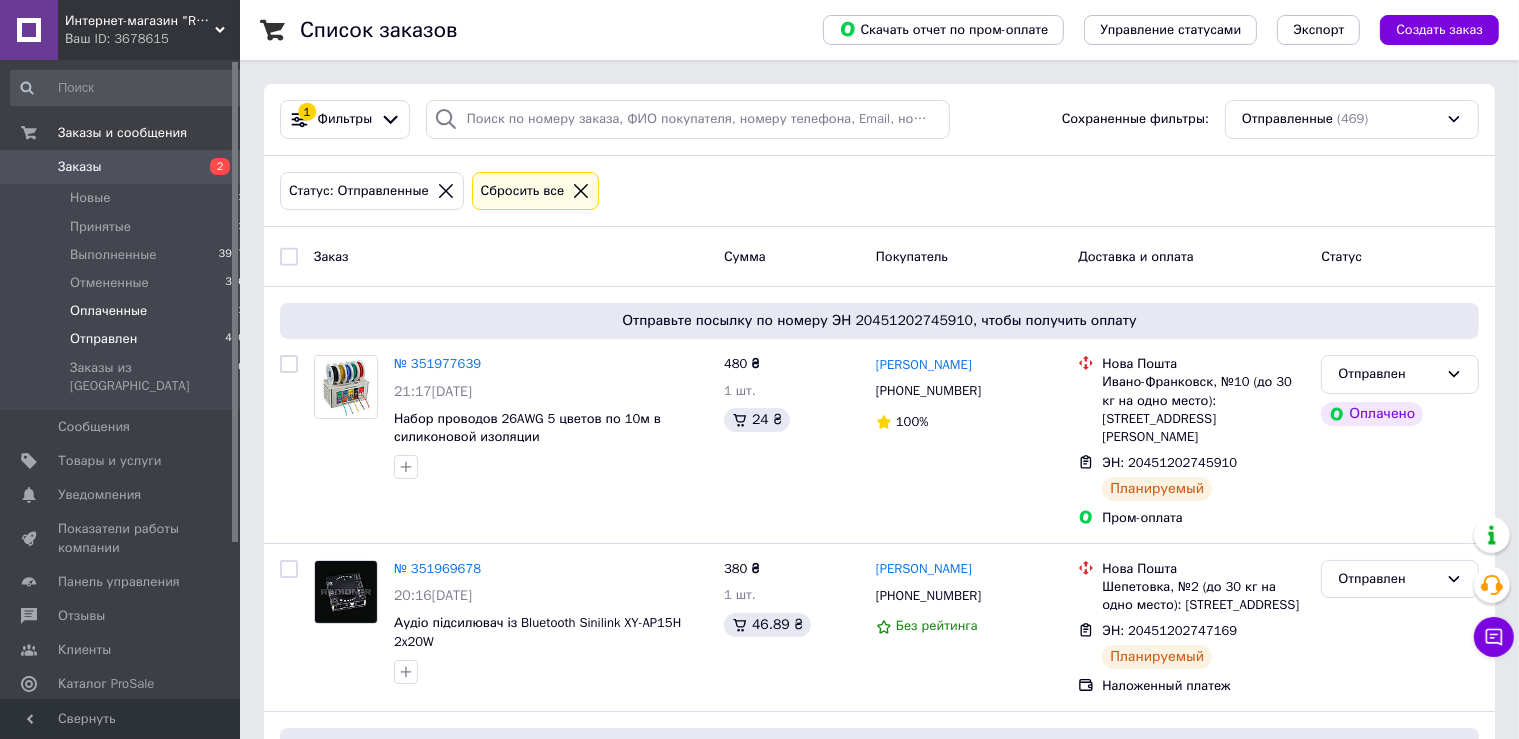 drag, startPoint x: 65, startPoint y: 287, endPoint x: 81, endPoint y: 311, distance: 28.84441 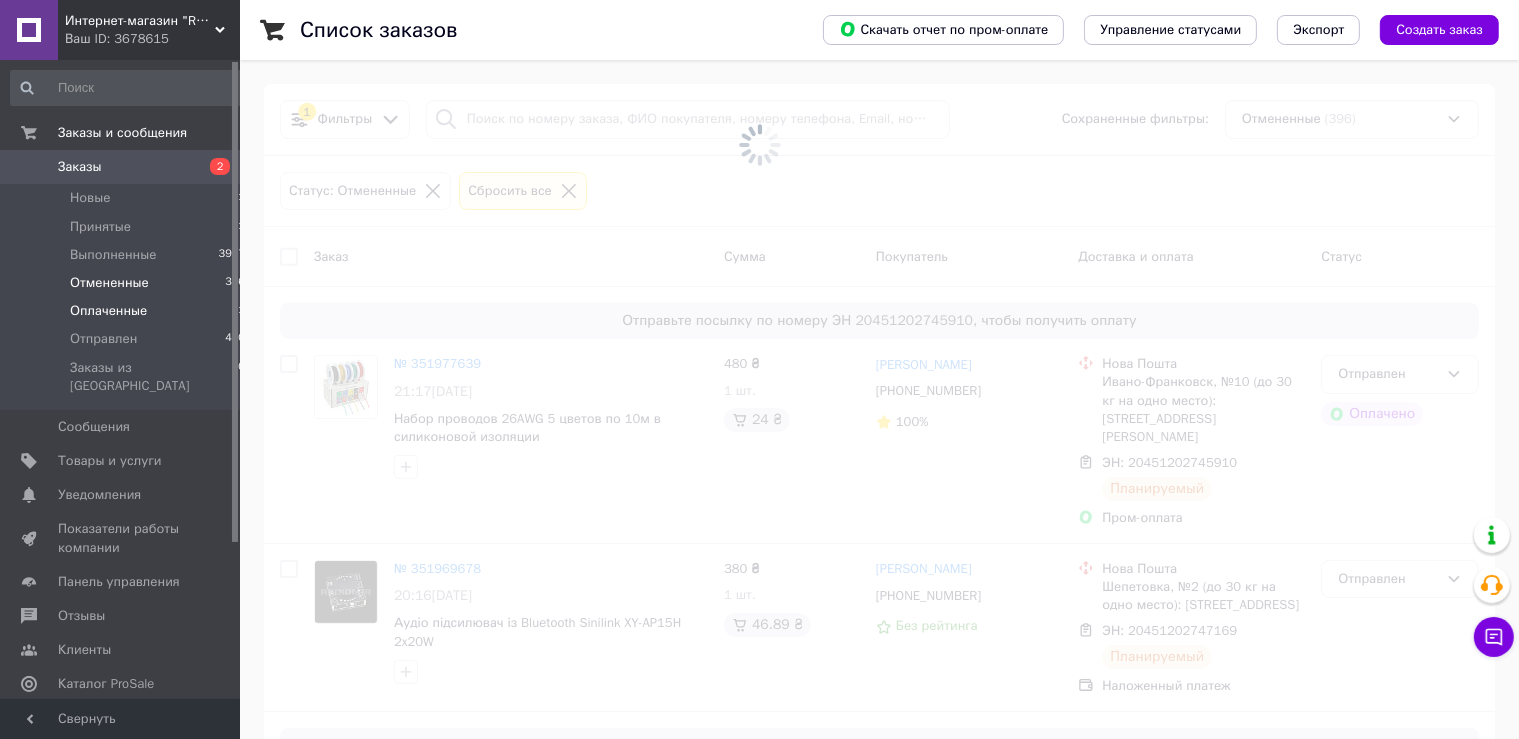 click on "Оплаченные" at bounding box center [108, 311] 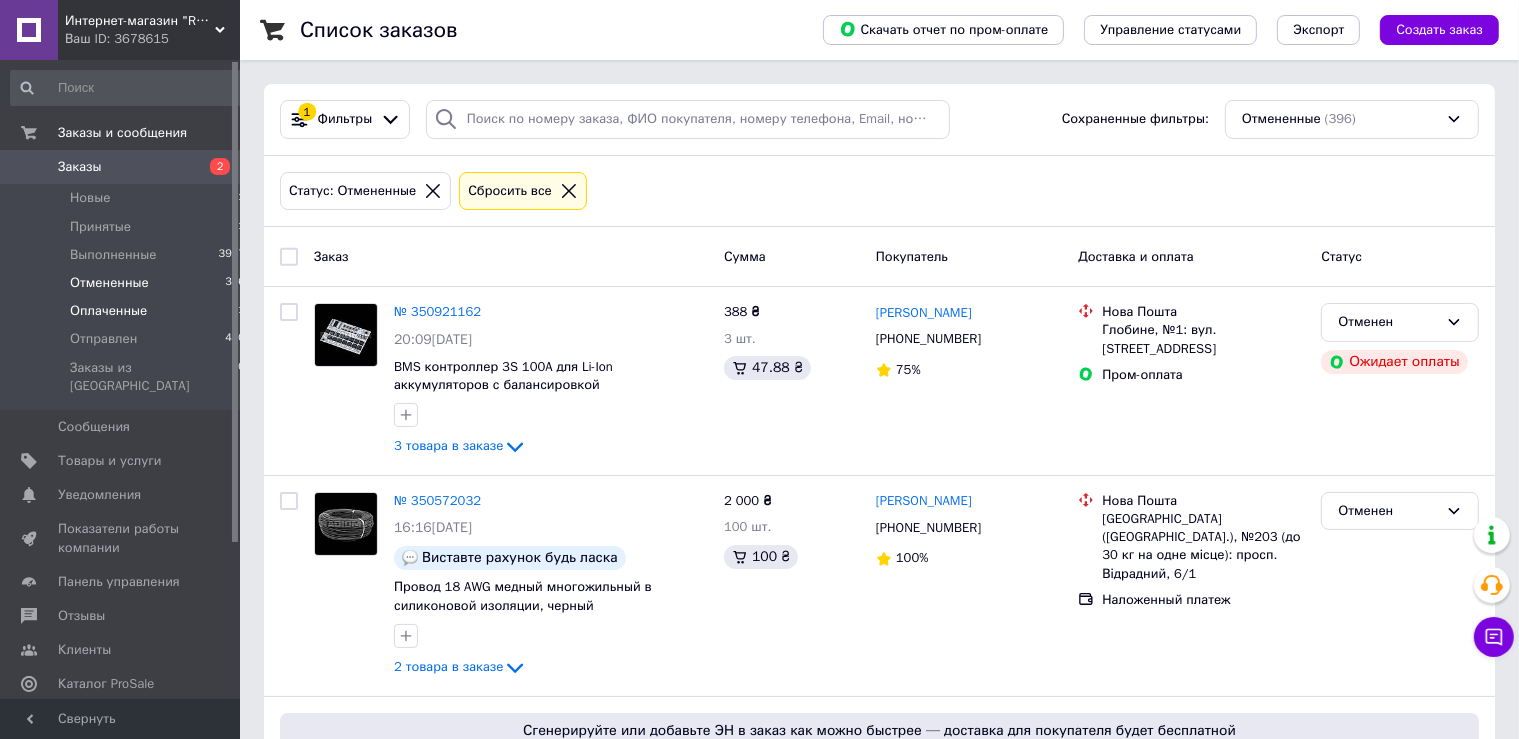 click on "Оплаченные" at bounding box center [108, 311] 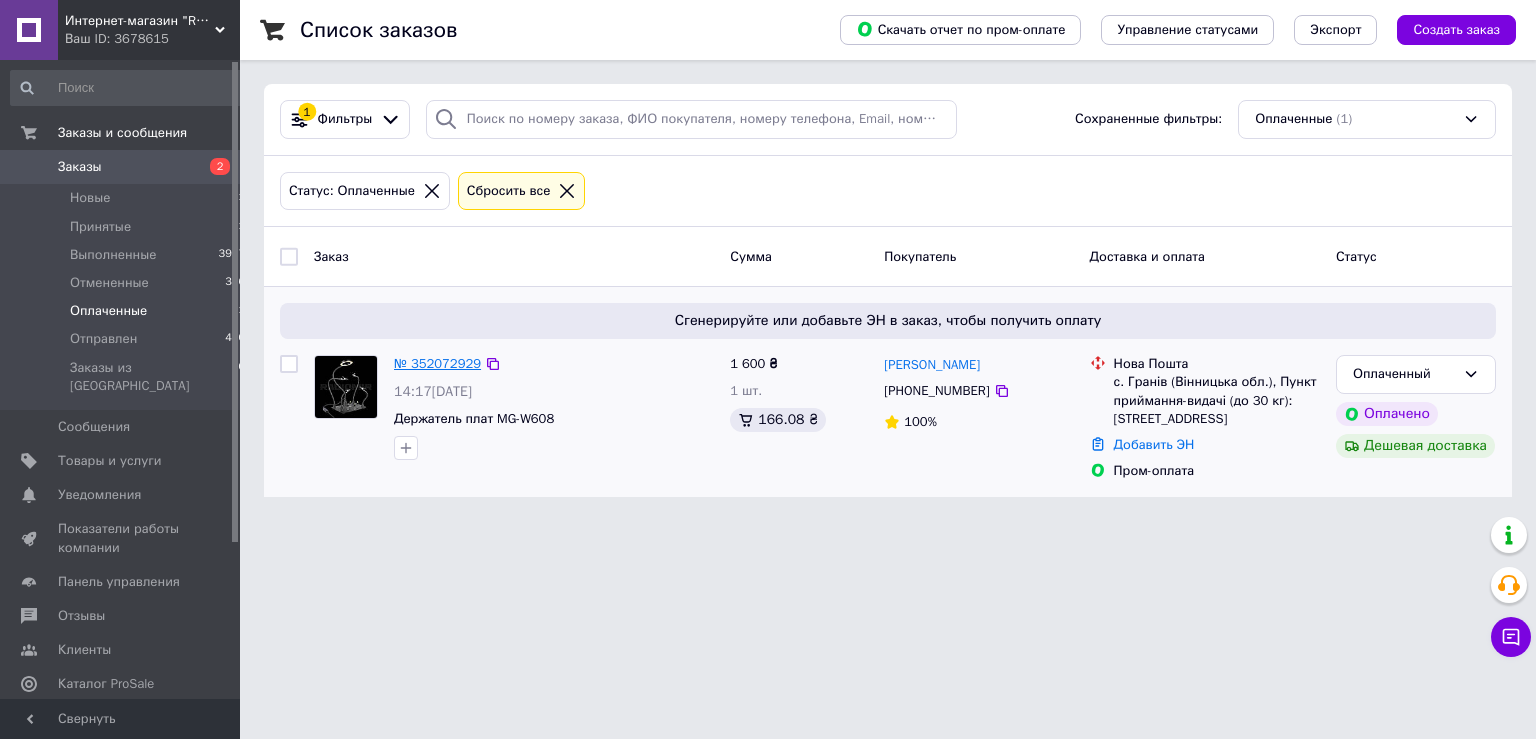 click on "№ 352072929" at bounding box center [437, 363] 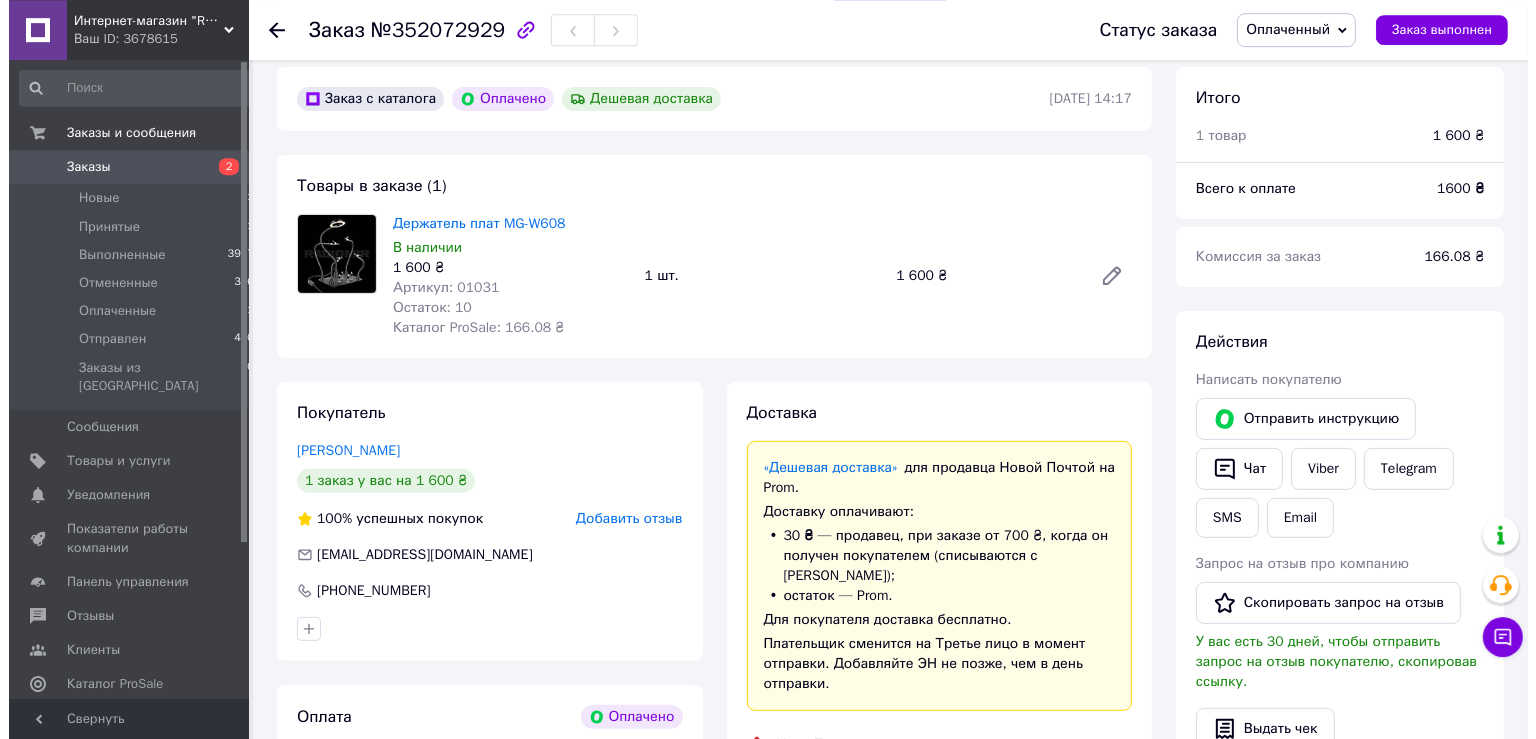 scroll, scrollTop: 588, scrollLeft: 0, axis: vertical 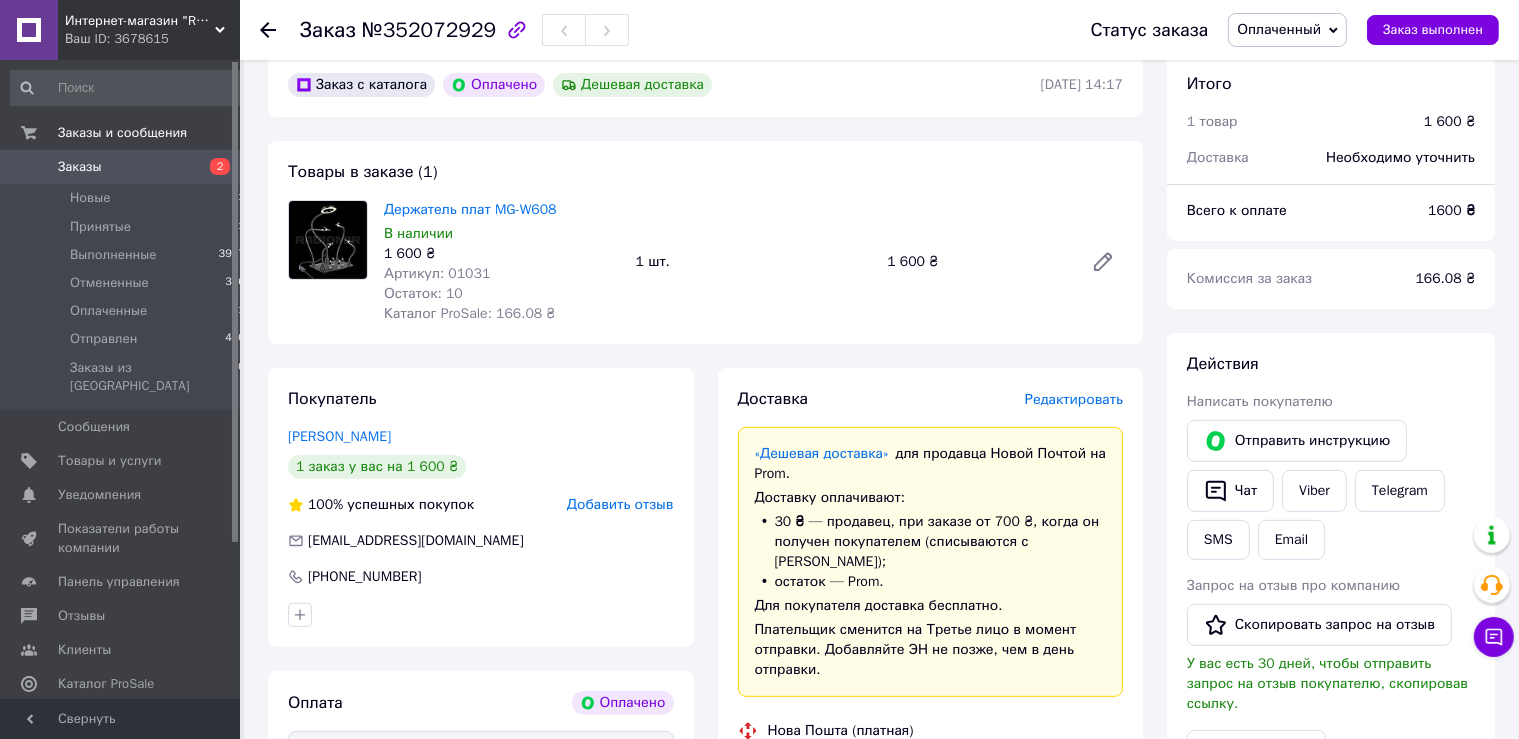 click on "Редактировать" at bounding box center [1074, 399] 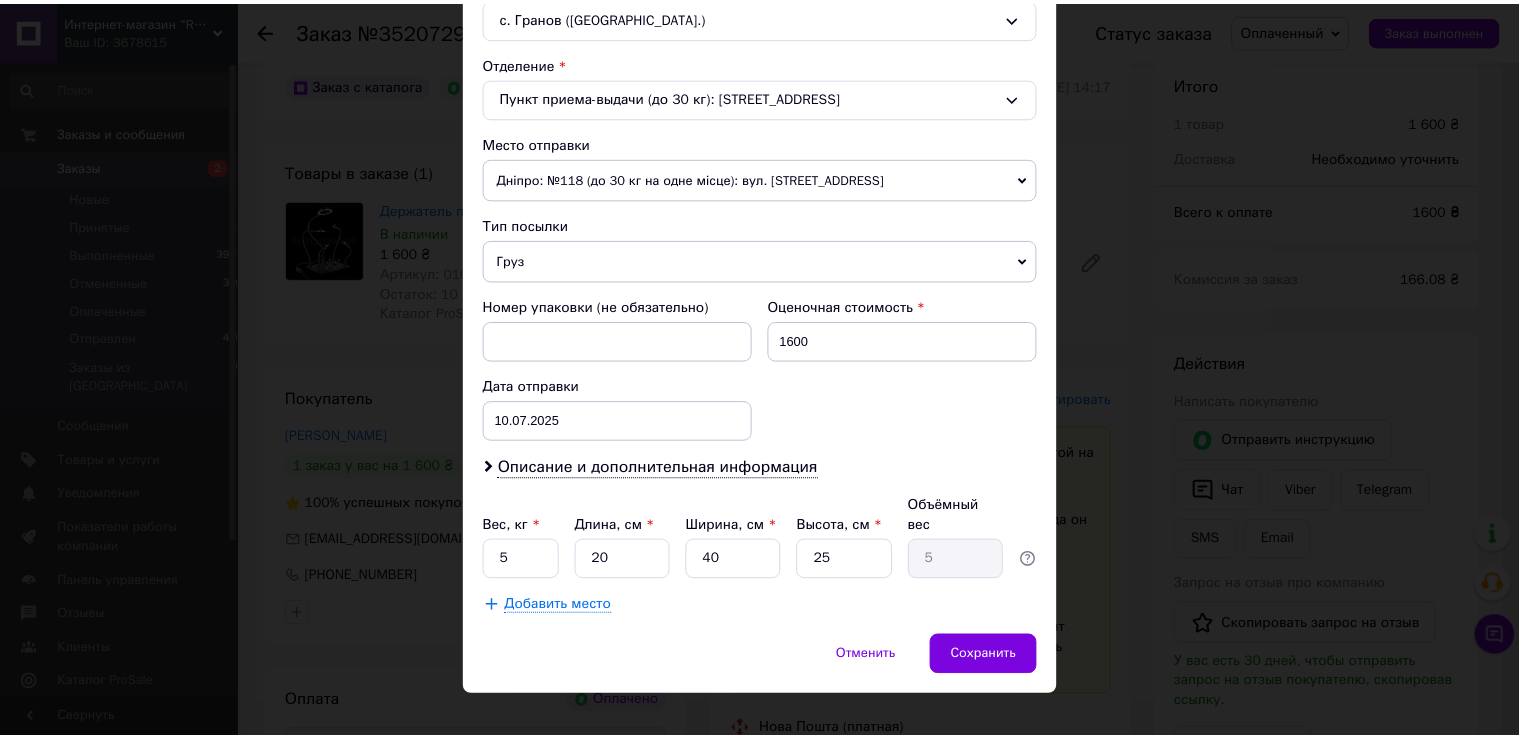 scroll, scrollTop: 583, scrollLeft: 0, axis: vertical 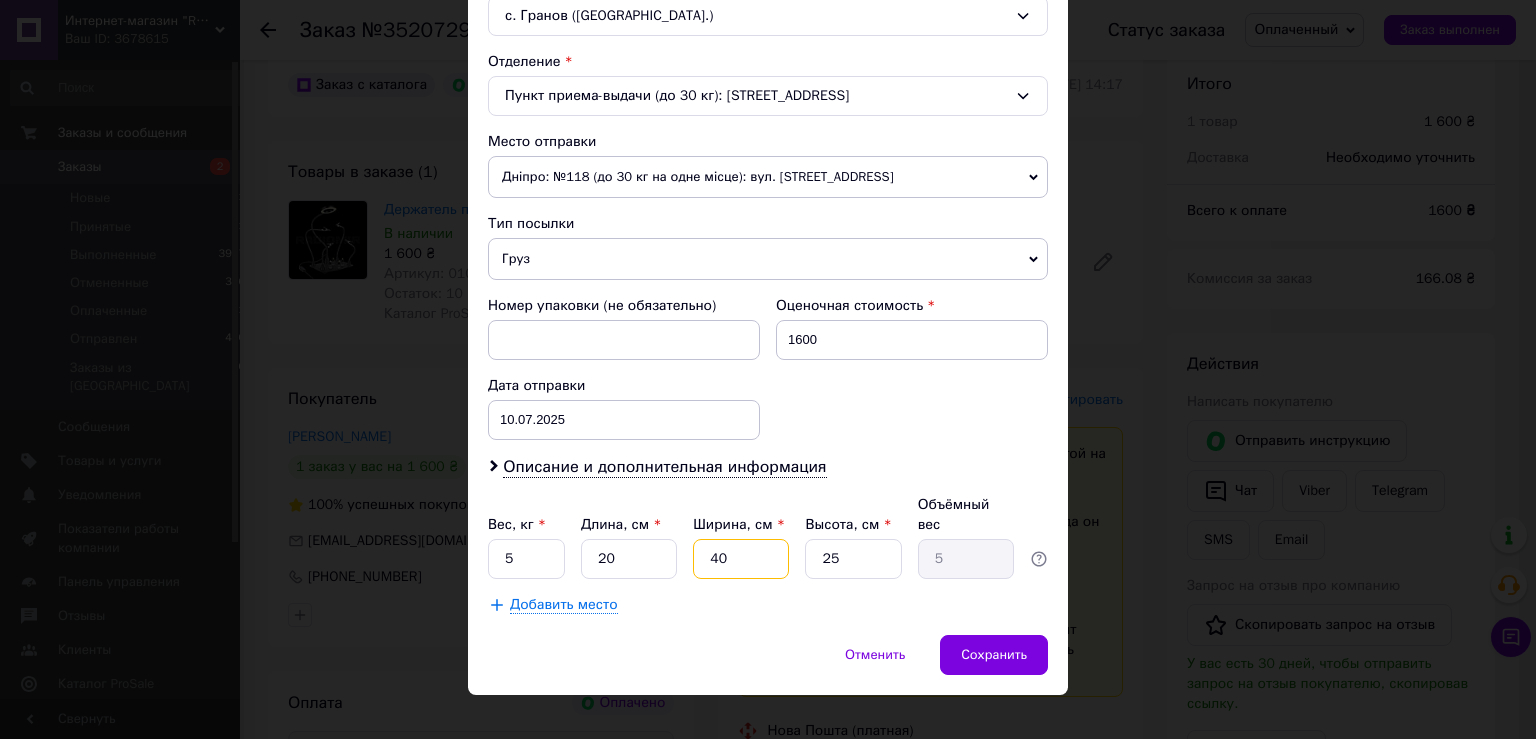 drag, startPoint x: 754, startPoint y: 546, endPoint x: 646, endPoint y: 538, distance: 108.29589 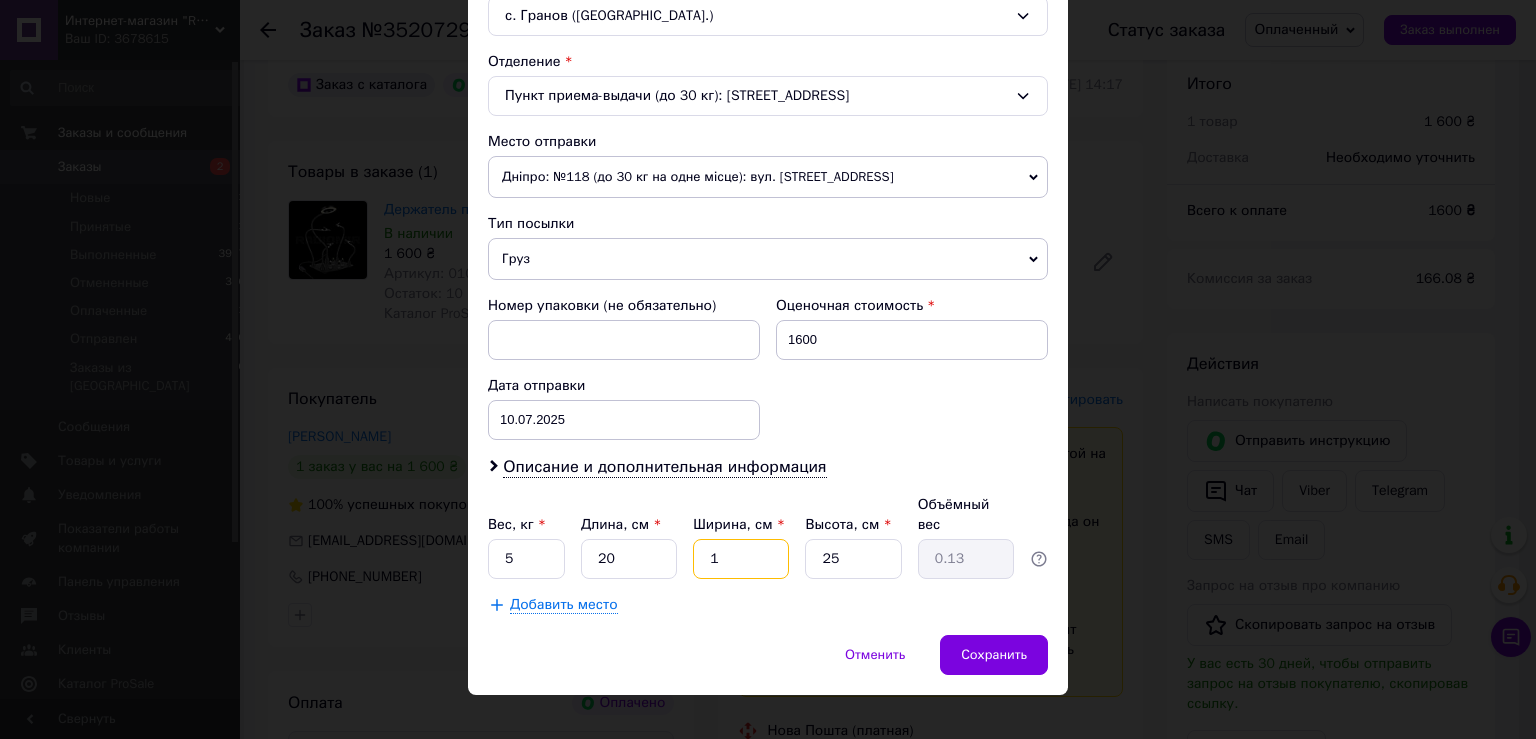 type on "15" 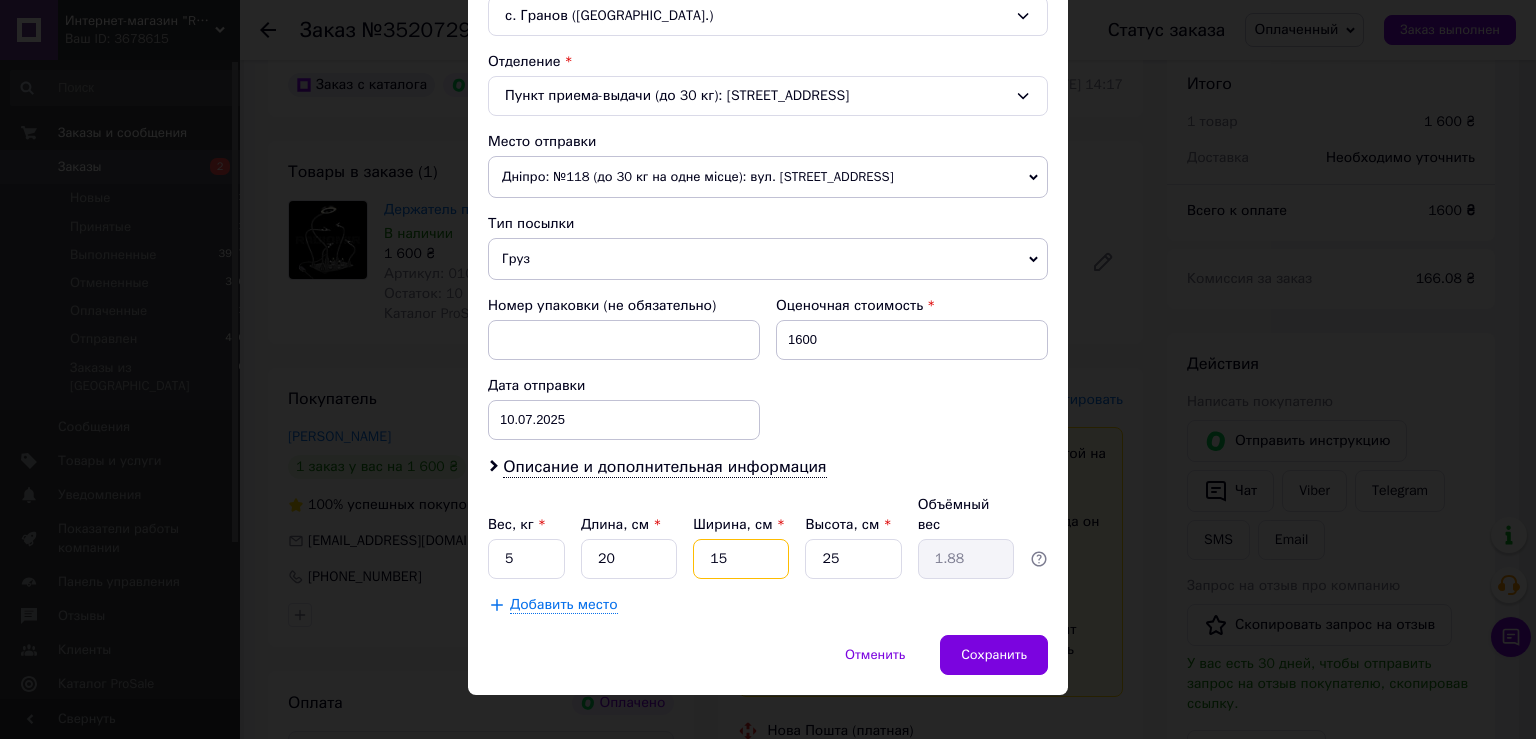 type on "15" 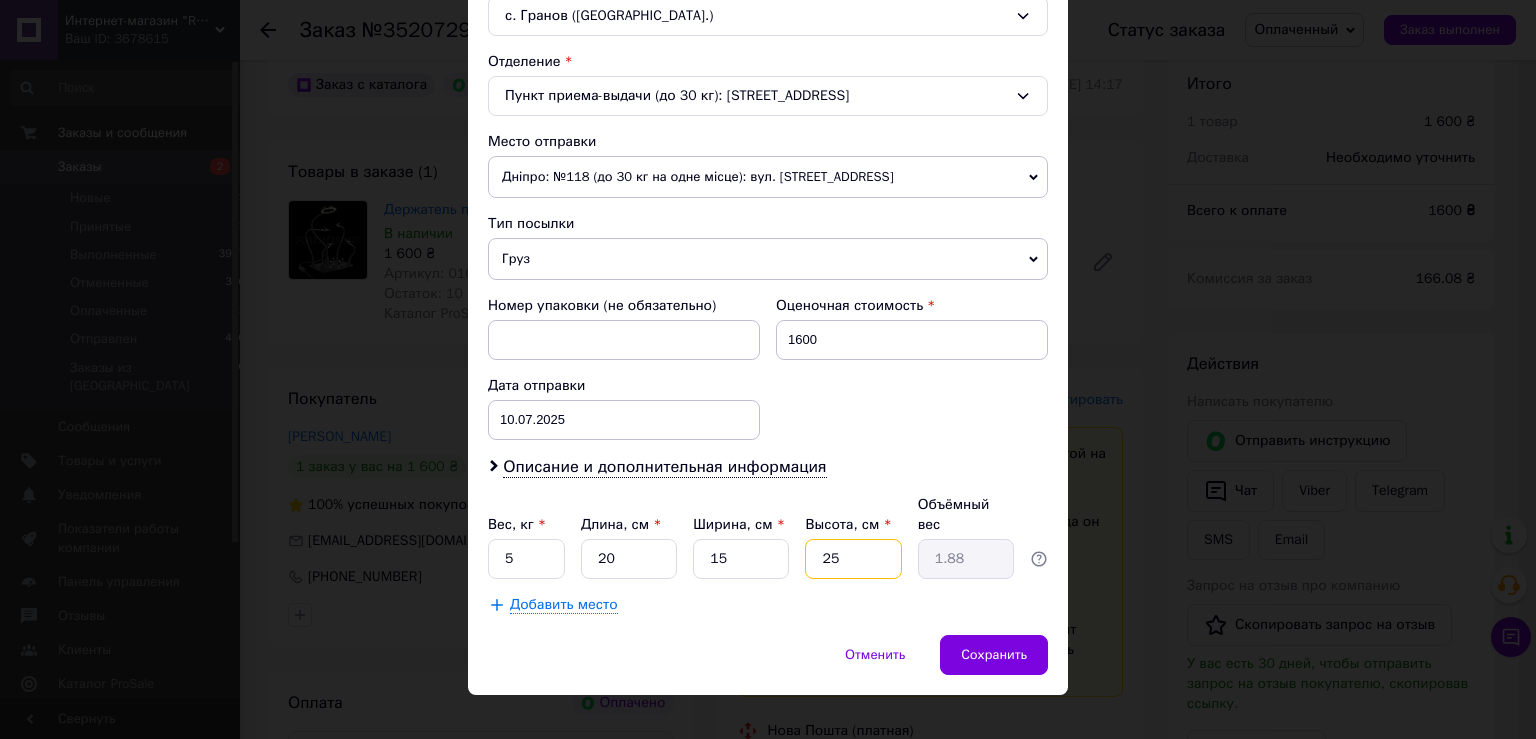 drag, startPoint x: 844, startPoint y: 538, endPoint x: 754, endPoint y: 530, distance: 90.35486 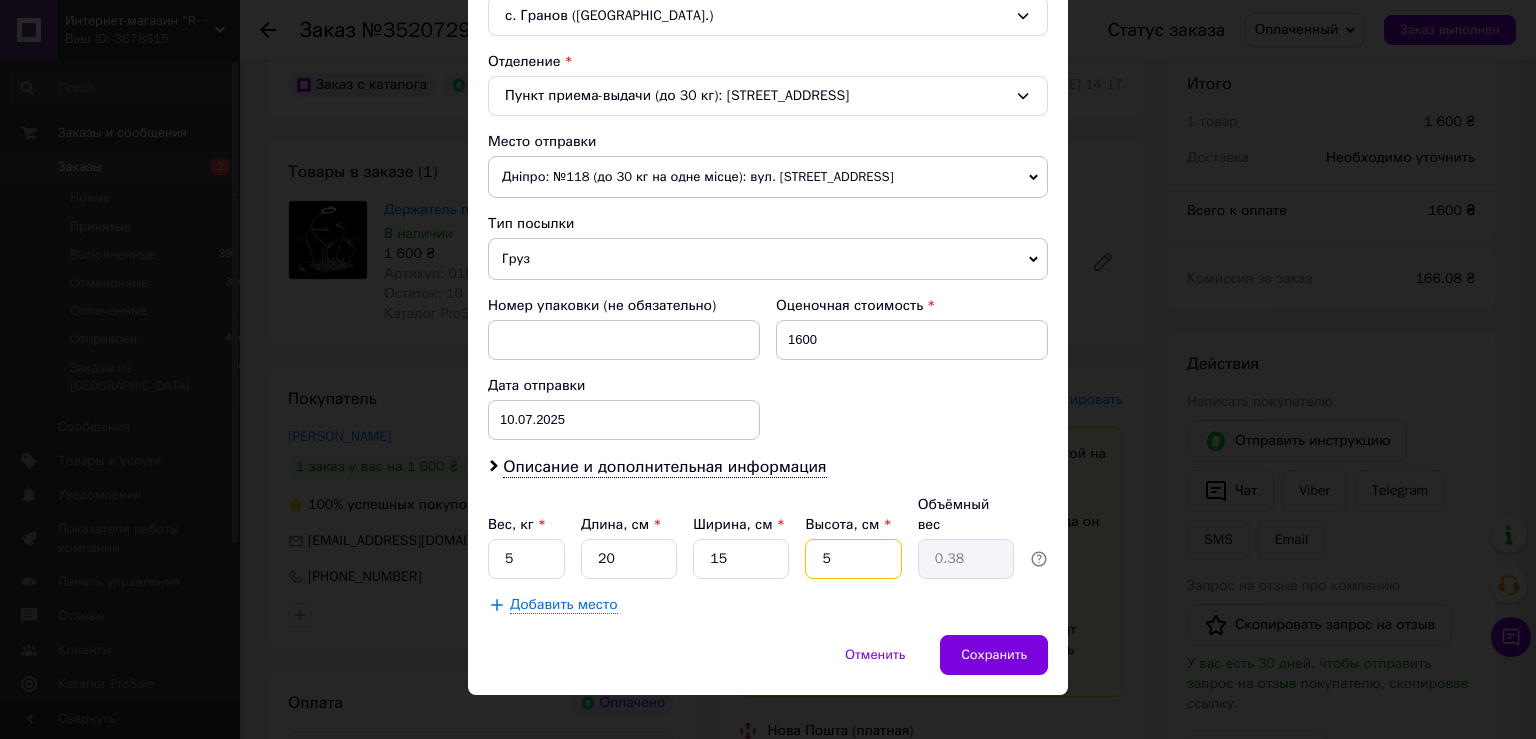 type on "5" 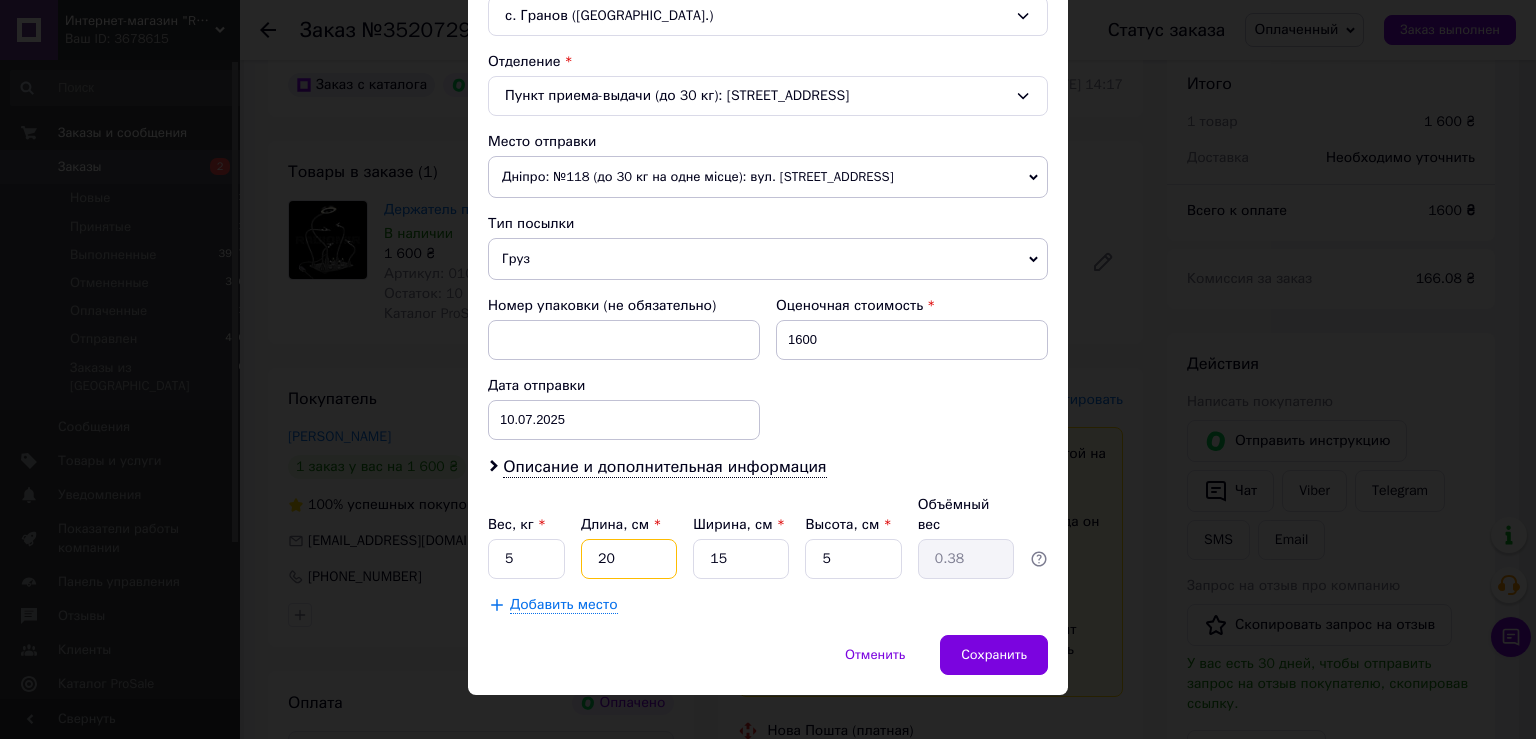 drag, startPoint x: 641, startPoint y: 541, endPoint x: 547, endPoint y: 533, distance: 94.33981 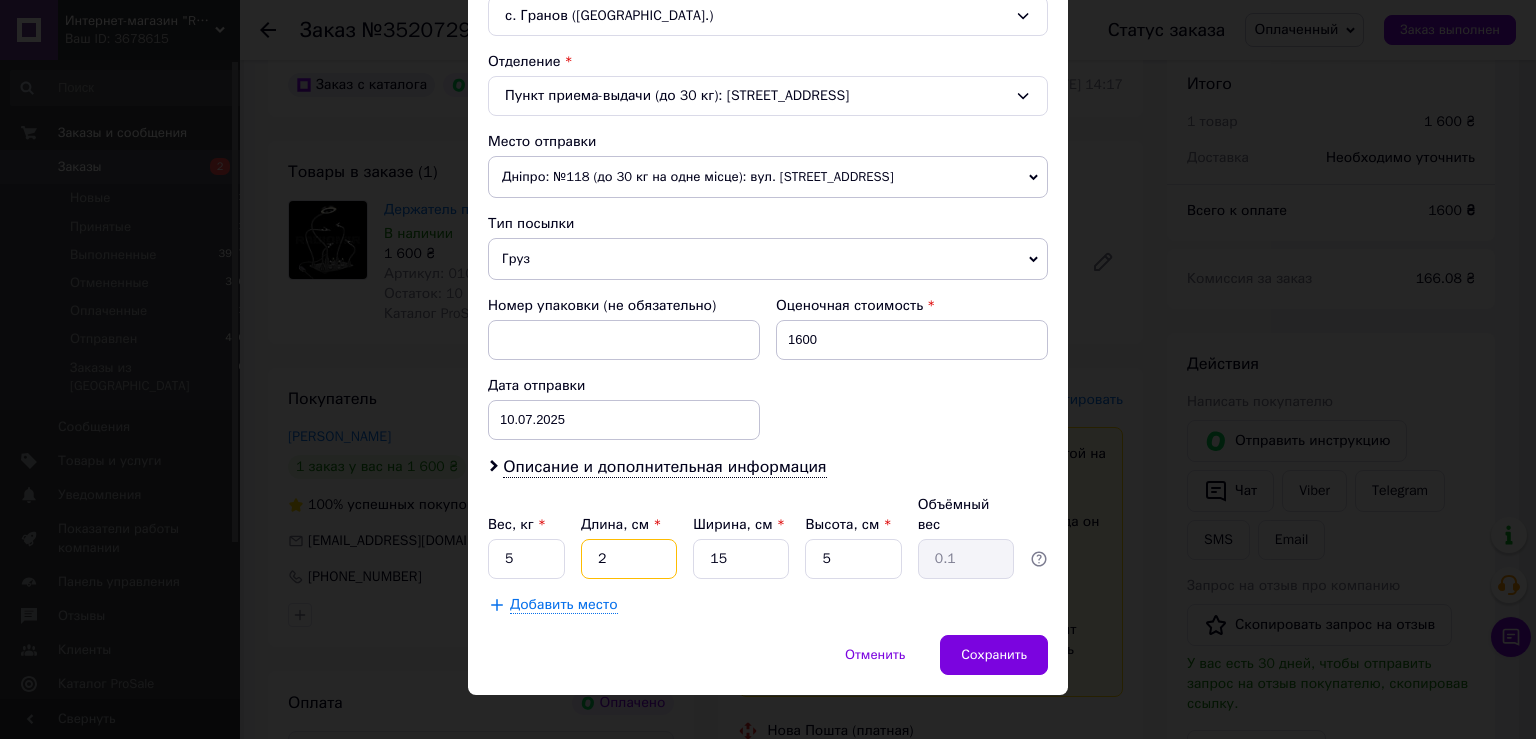 type on "25" 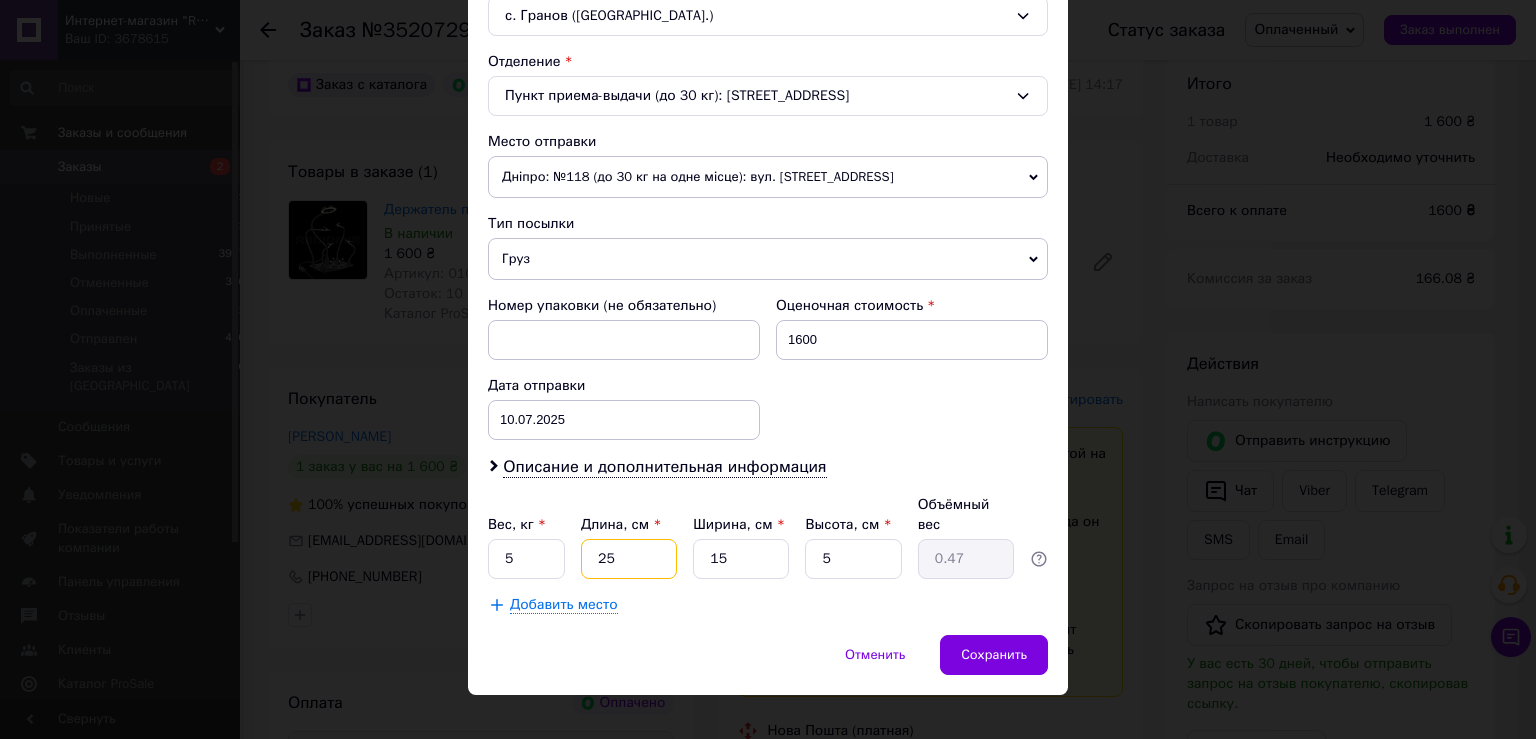 type on "25" 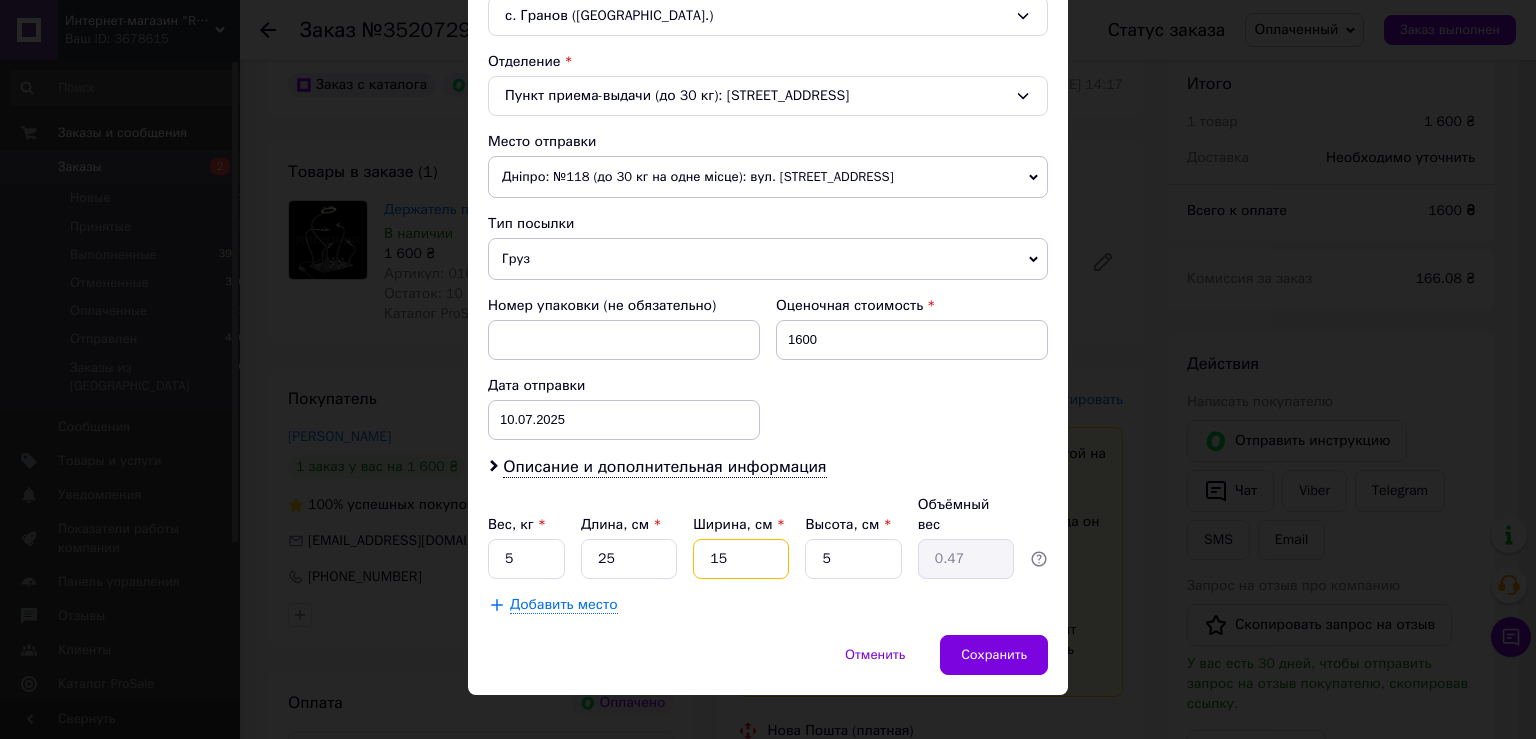 drag, startPoint x: 735, startPoint y: 538, endPoint x: 656, endPoint y: 530, distance: 79.40403 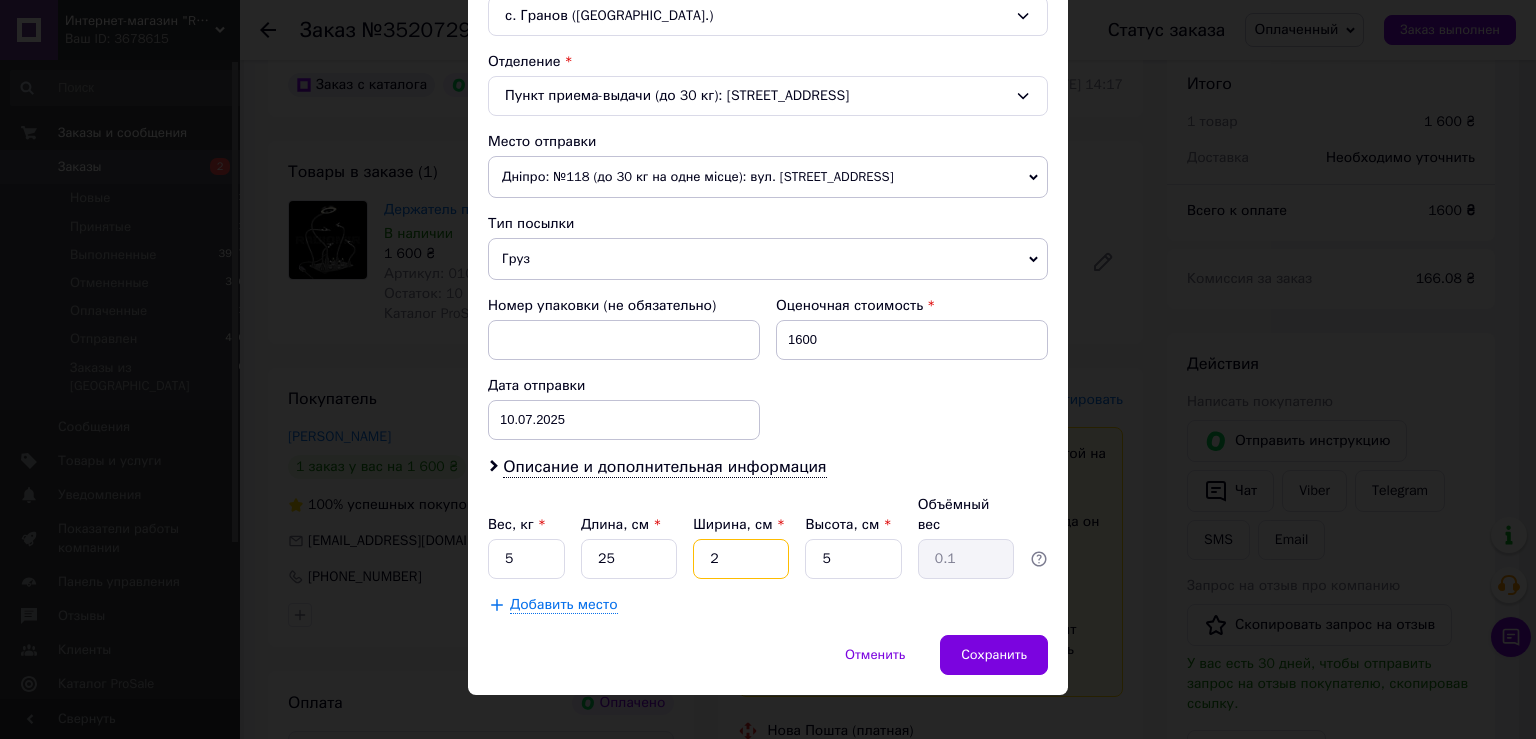 type on "20" 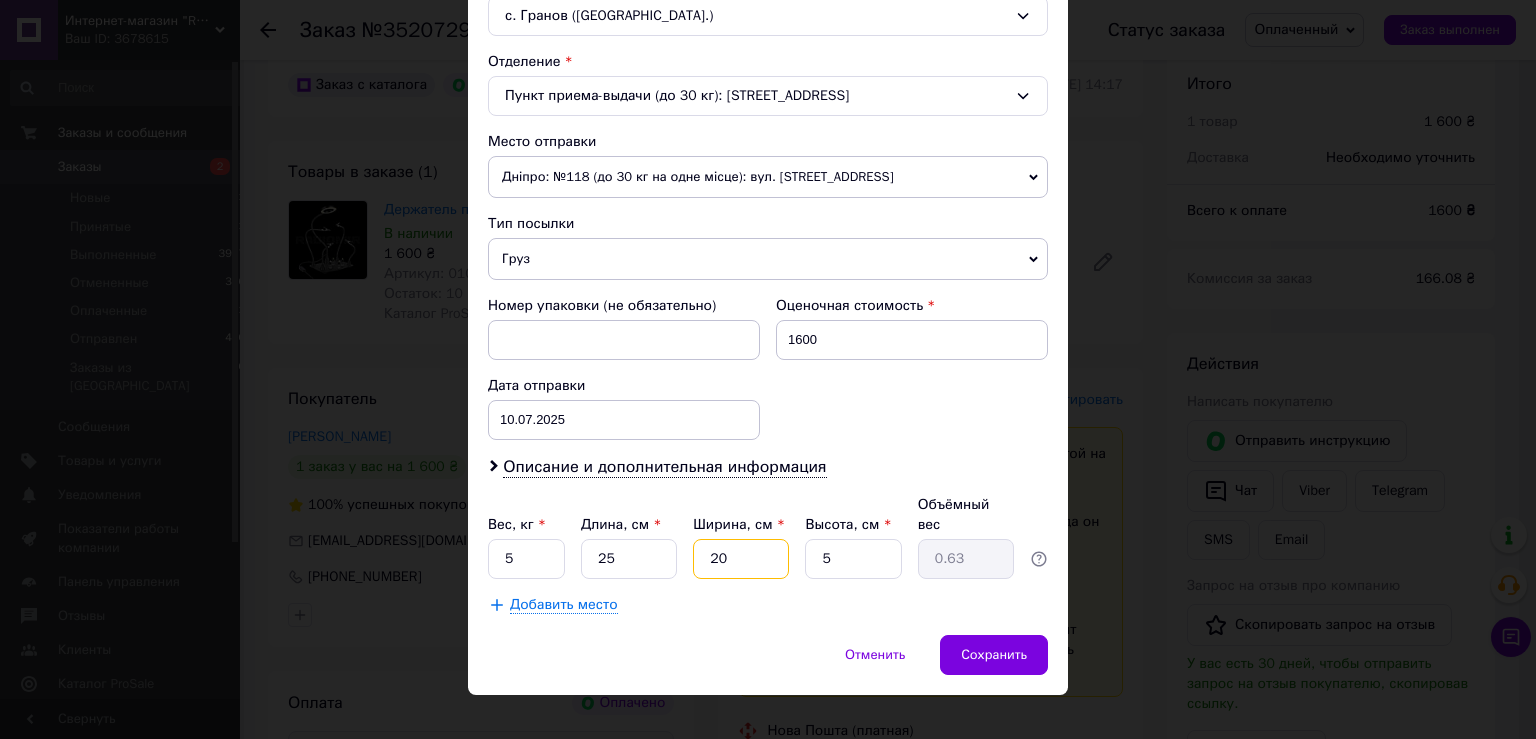 type on "20" 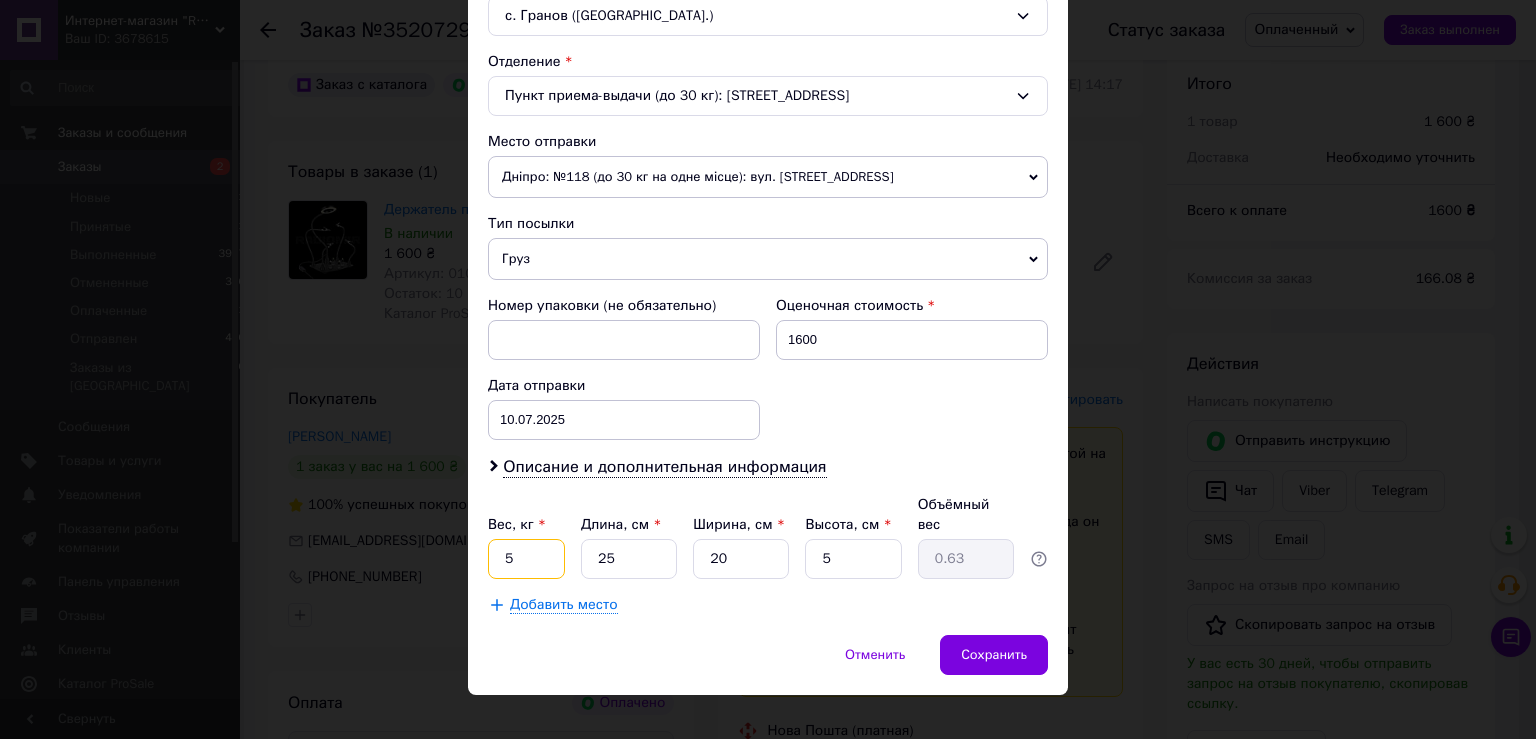 drag, startPoint x: 519, startPoint y: 543, endPoint x: 468, endPoint y: 534, distance: 51.78803 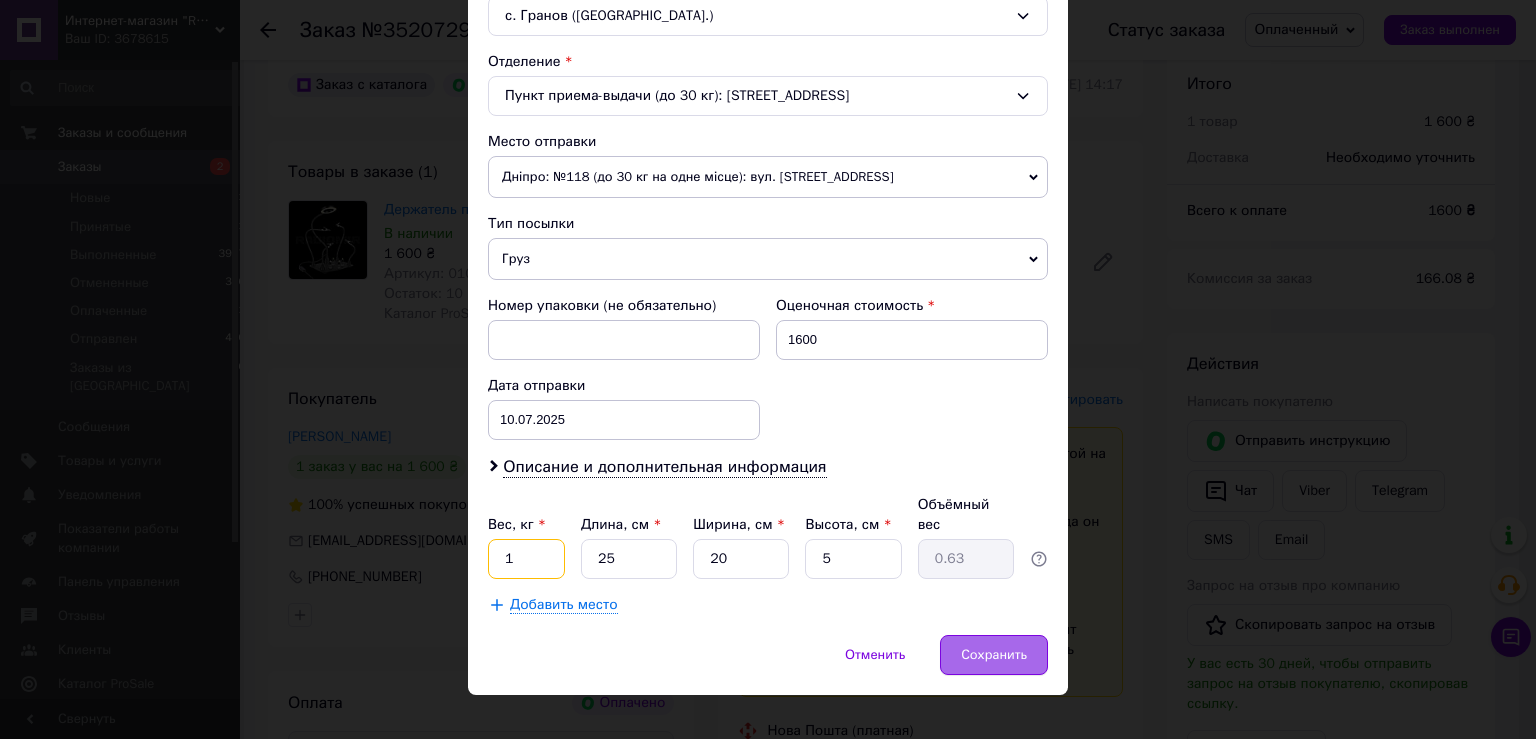 type on "1" 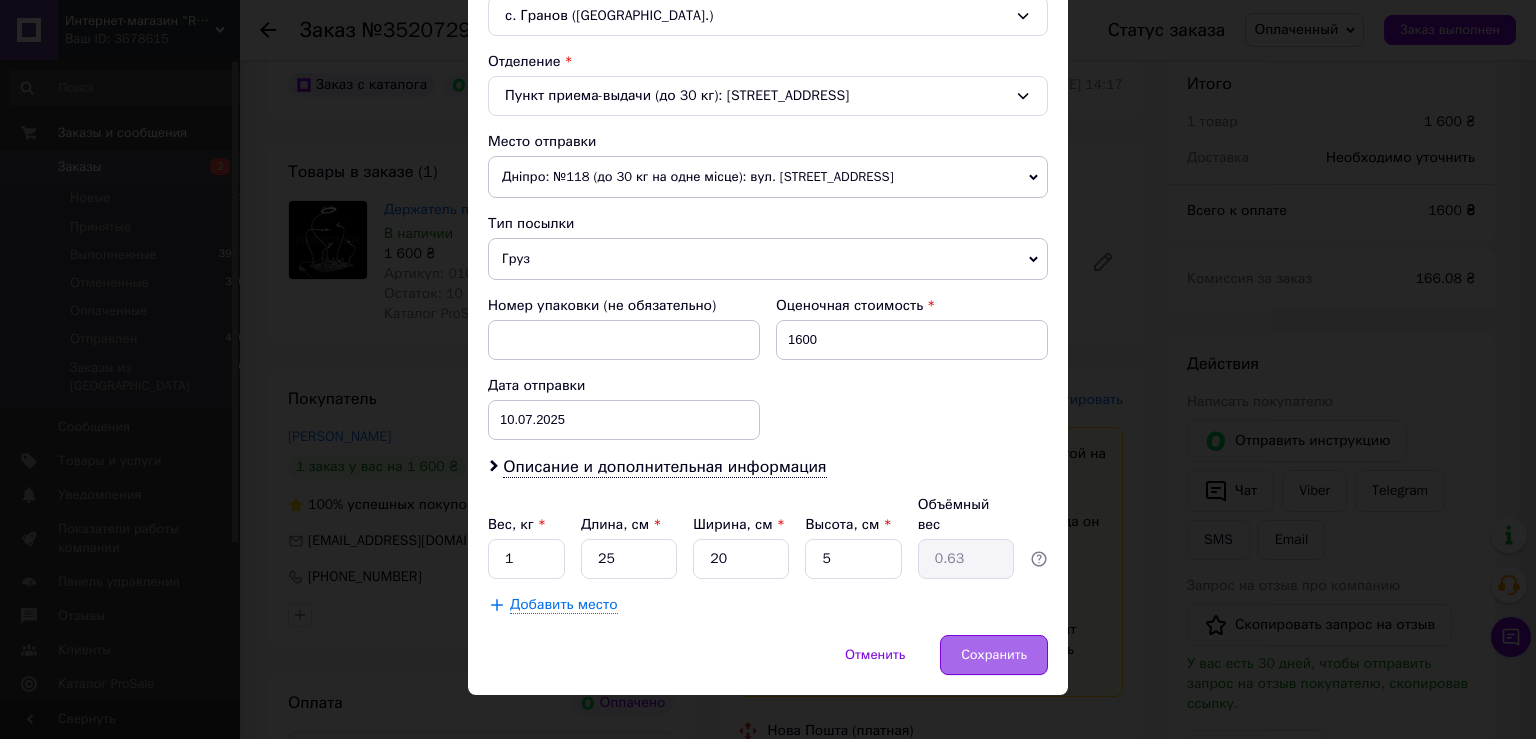 click on "Сохранить" at bounding box center [994, 655] 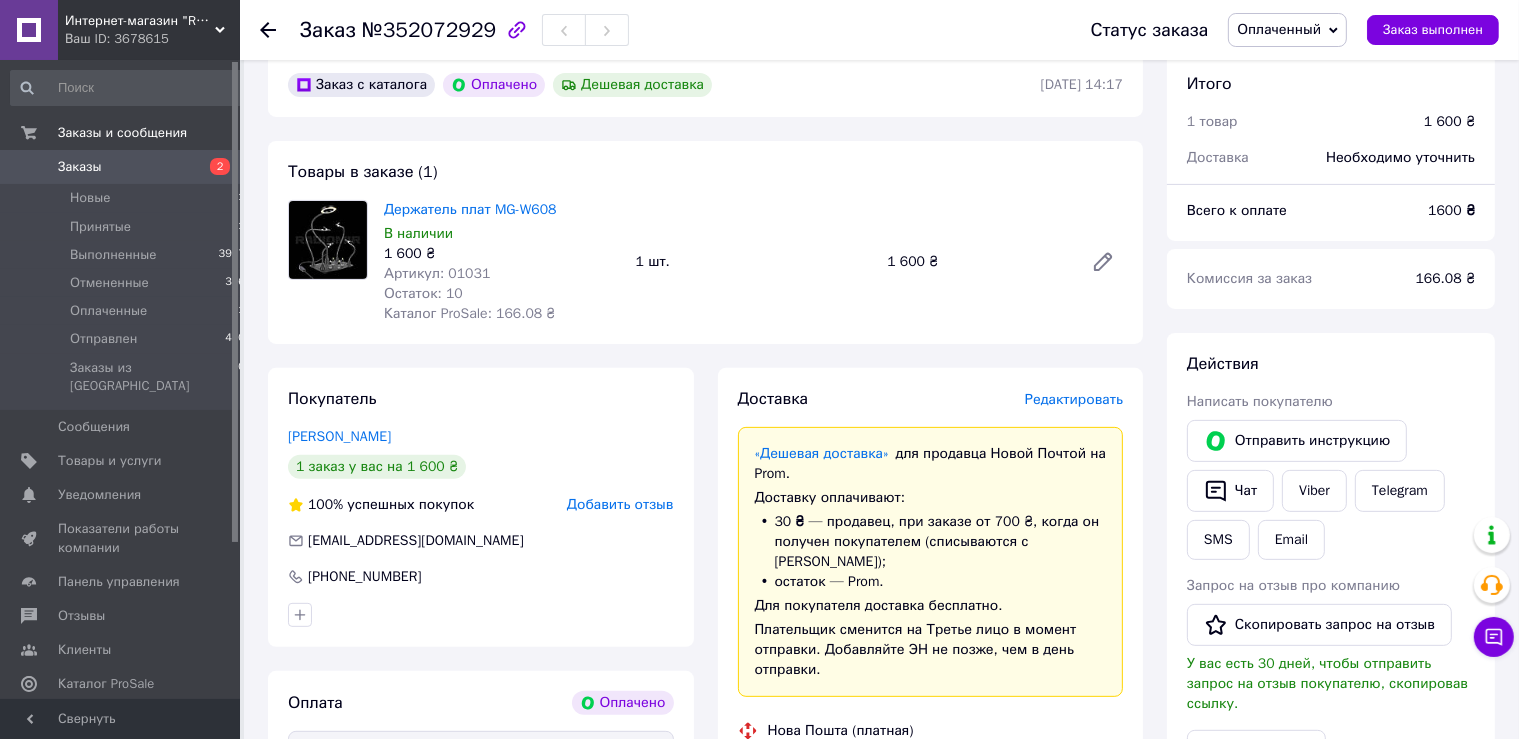 scroll, scrollTop: 1222, scrollLeft: 0, axis: vertical 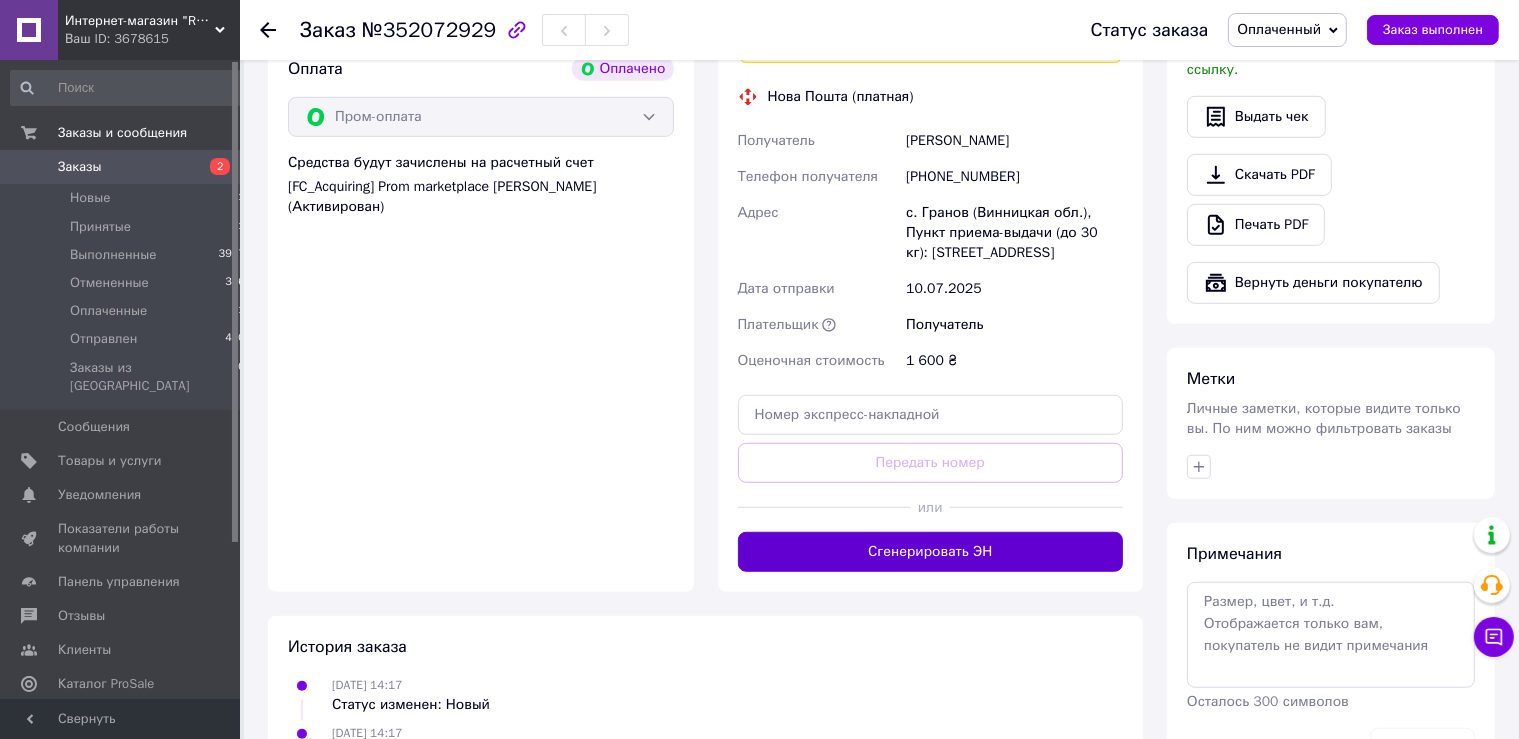 click on "Сгенерировать ЭН" at bounding box center (931, 552) 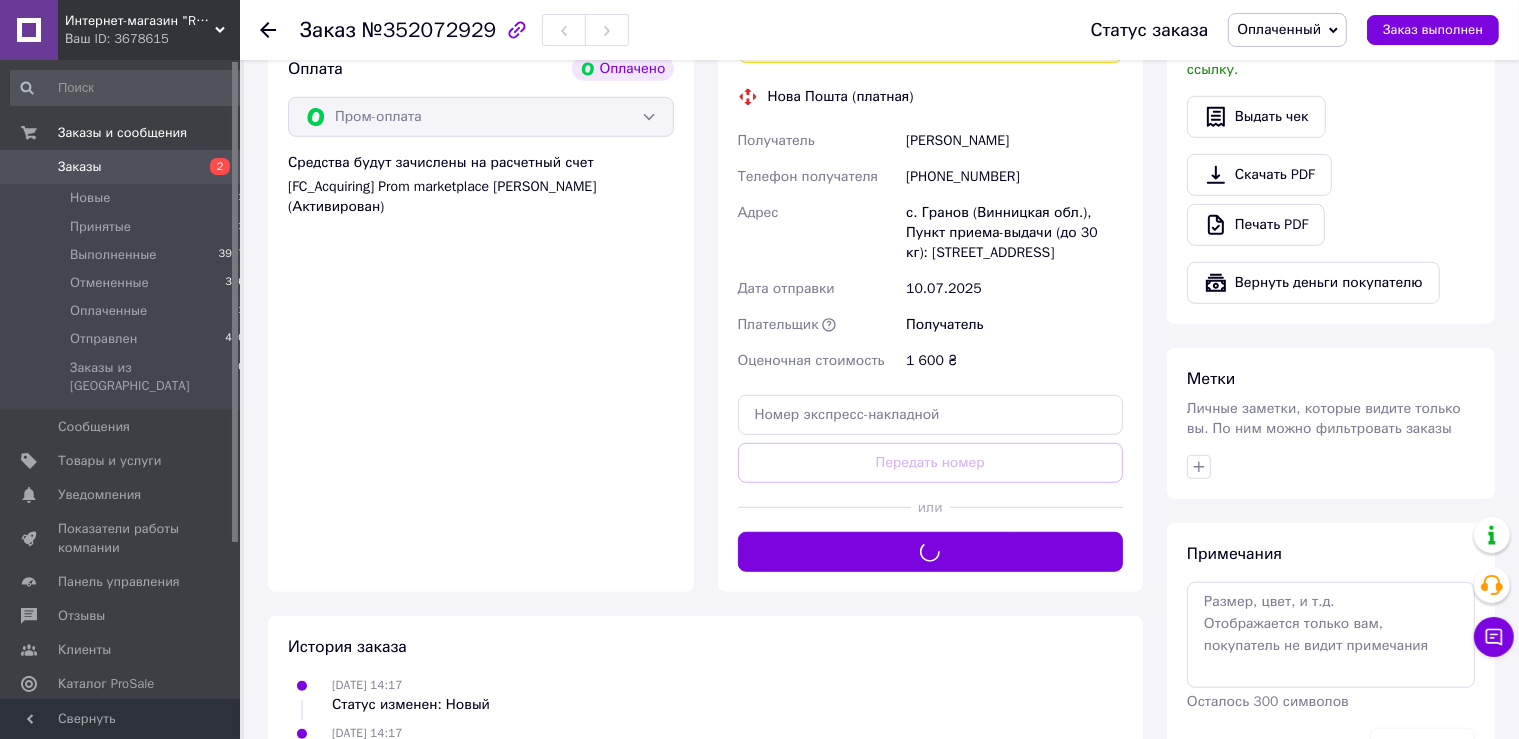 scroll, scrollTop: 799, scrollLeft: 0, axis: vertical 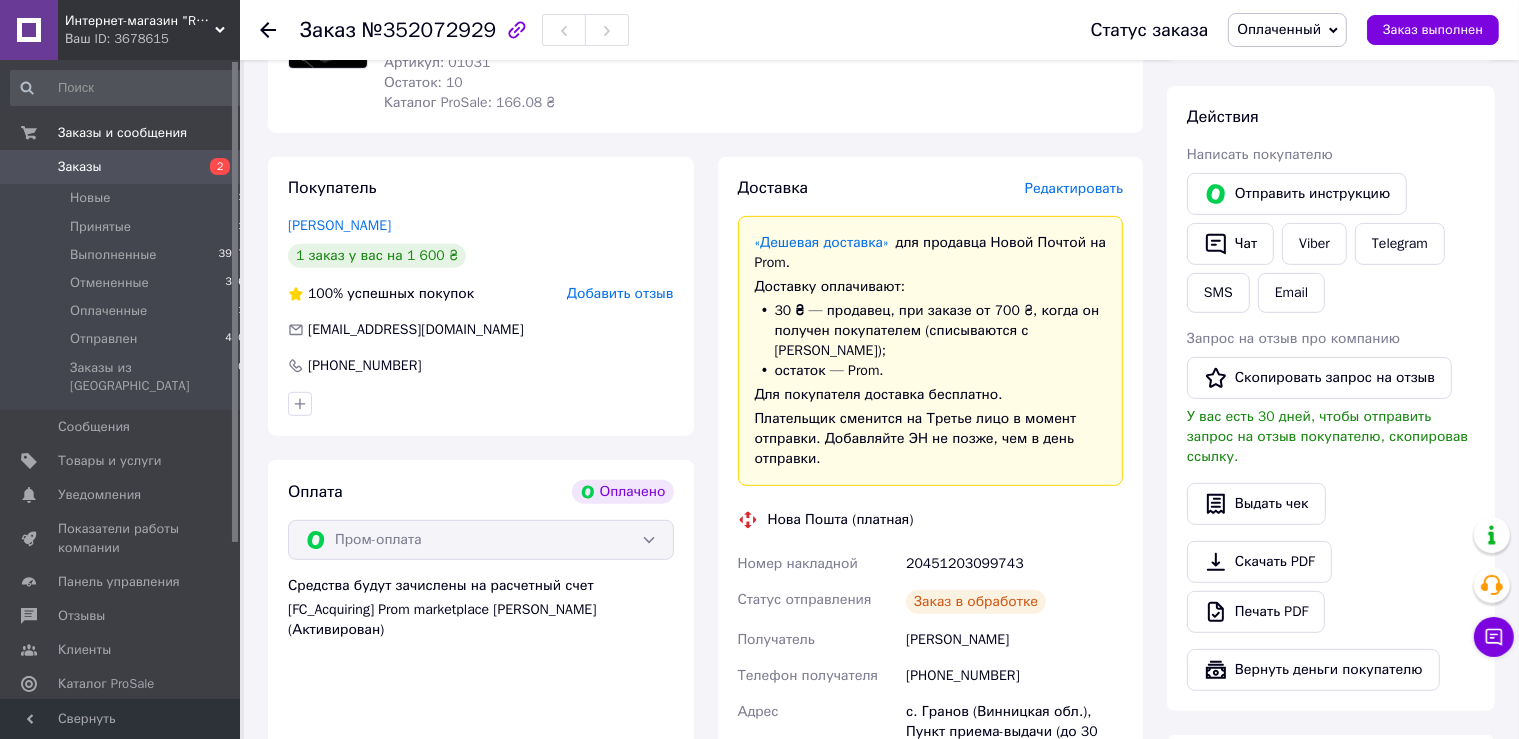 click on "20451203099743" at bounding box center [1014, 564] 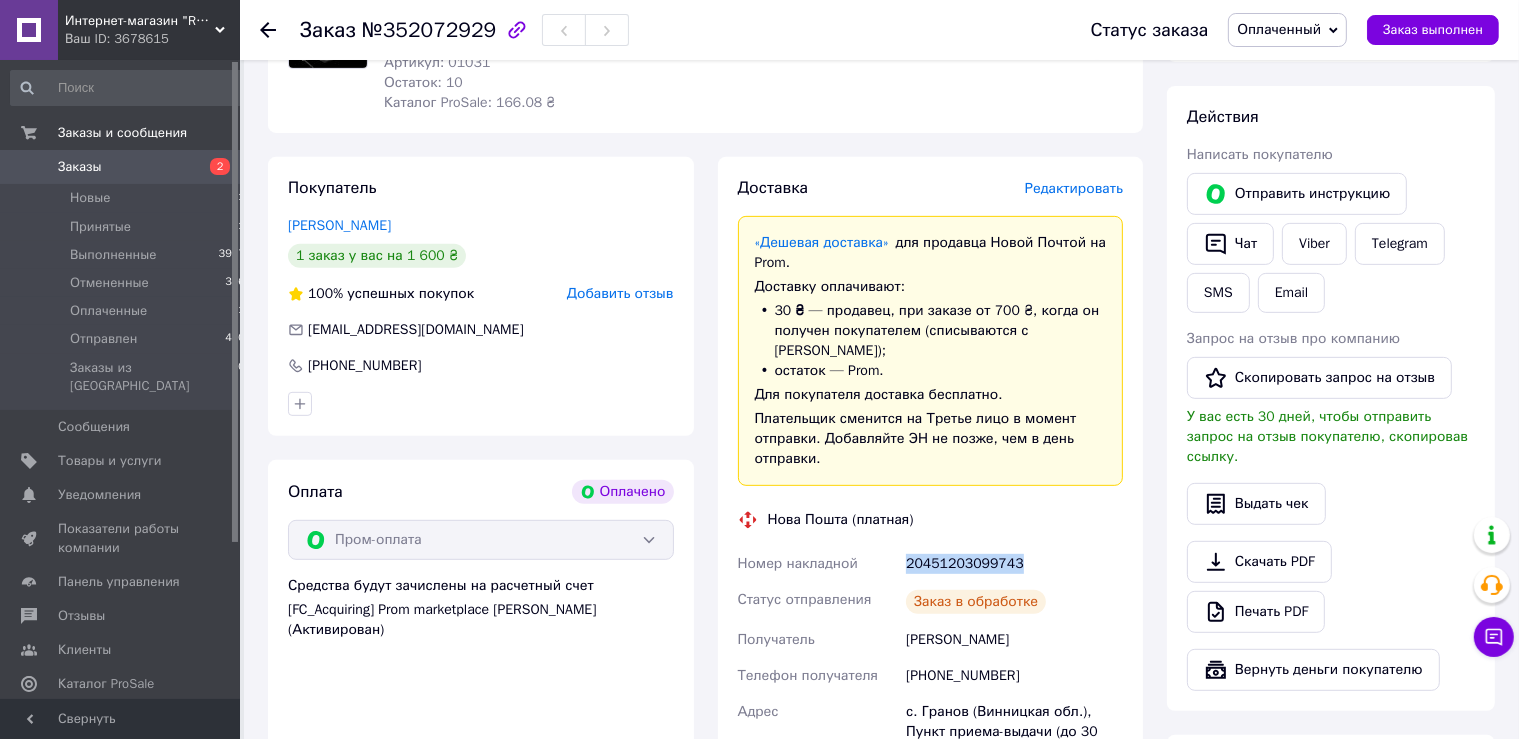 click on "20451203099743" at bounding box center [1014, 564] 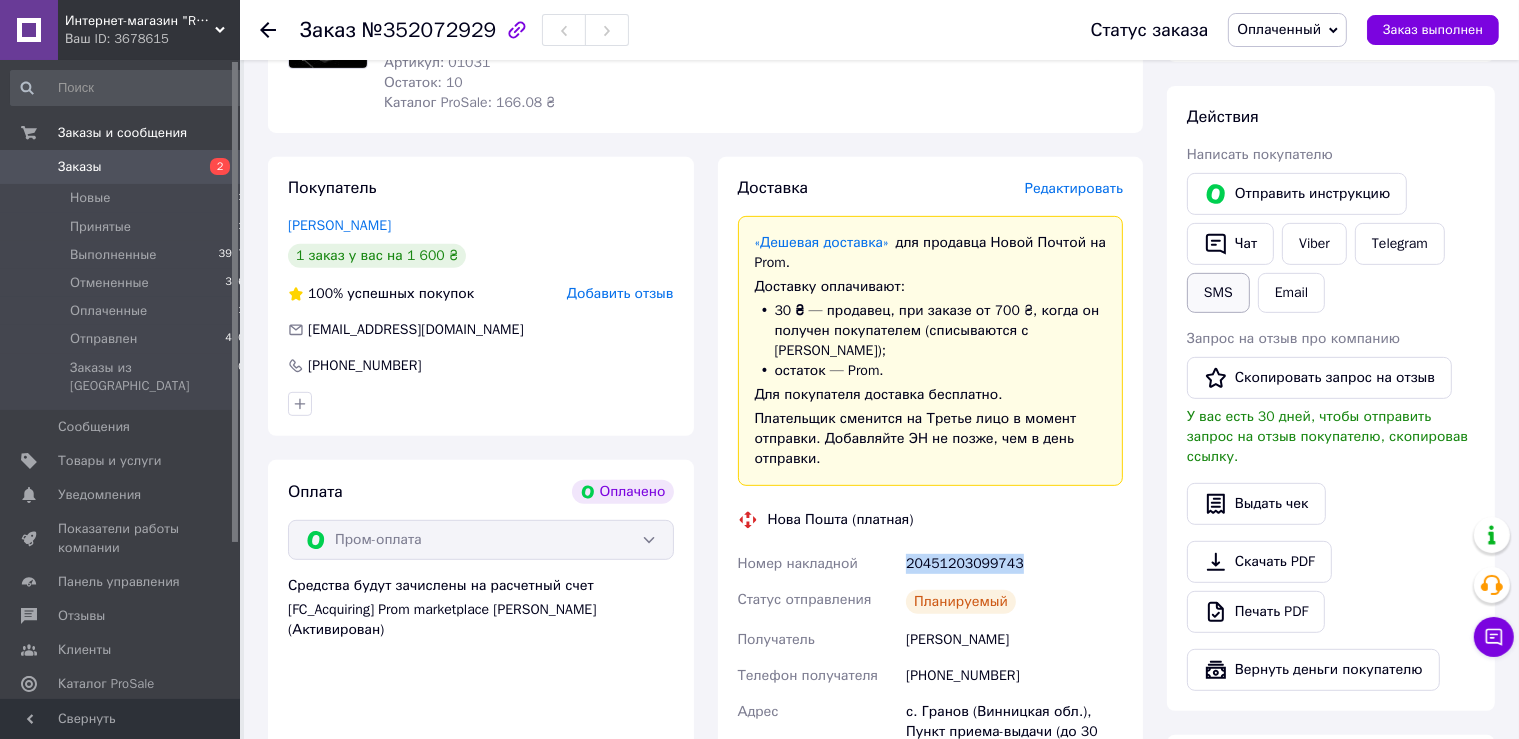 click on "SMS" at bounding box center [1218, 293] 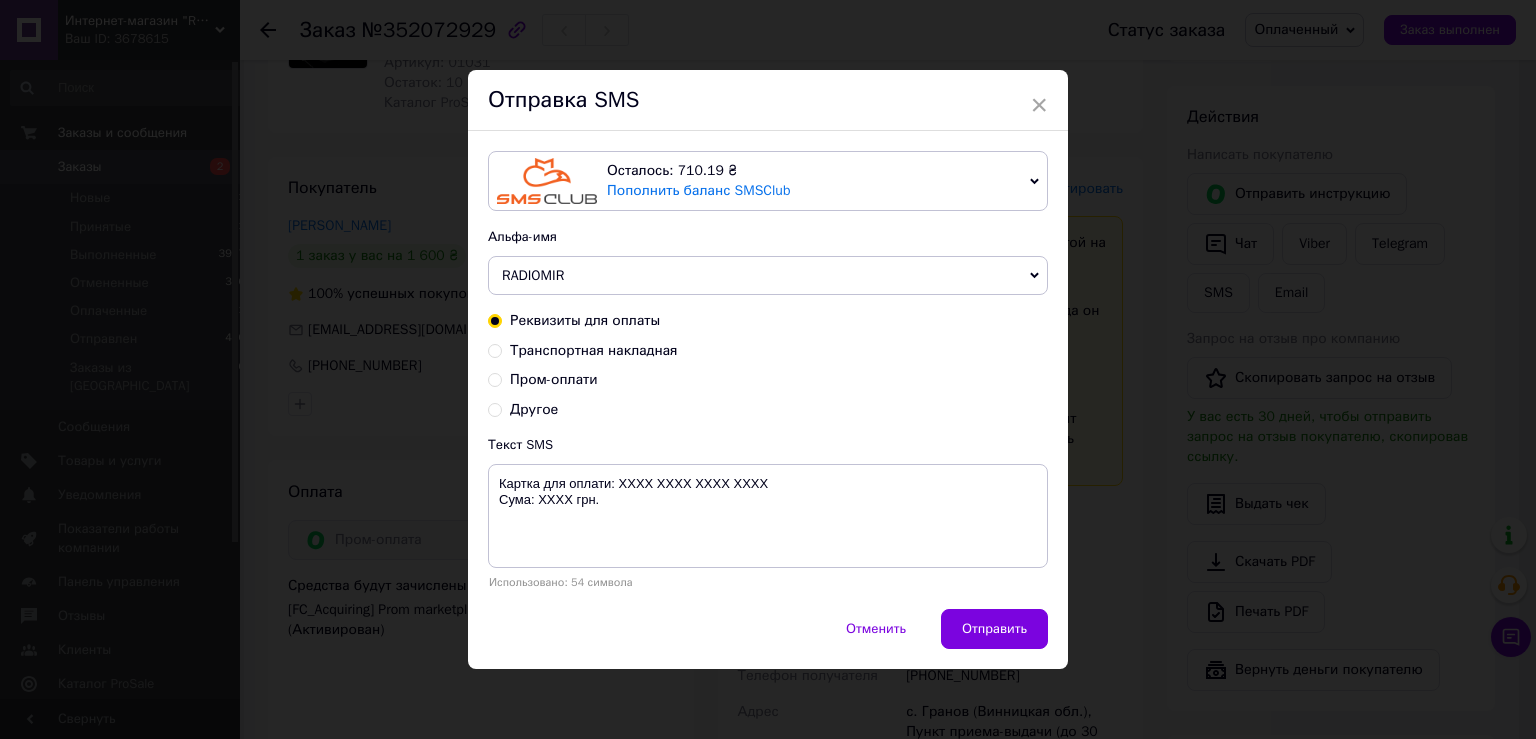 drag, startPoint x: 567, startPoint y: 376, endPoint x: 595, endPoint y: 387, distance: 30.083218 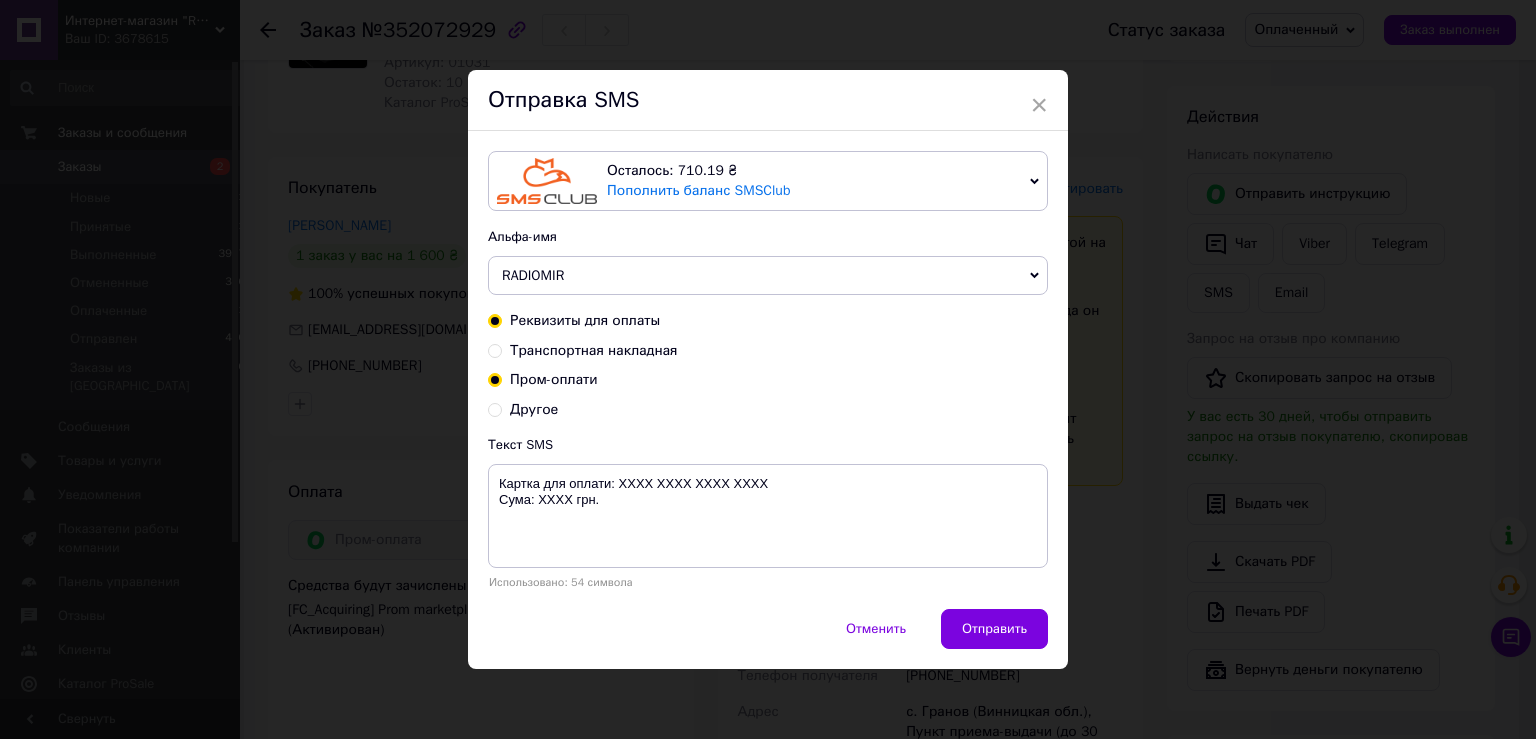 radio on "true" 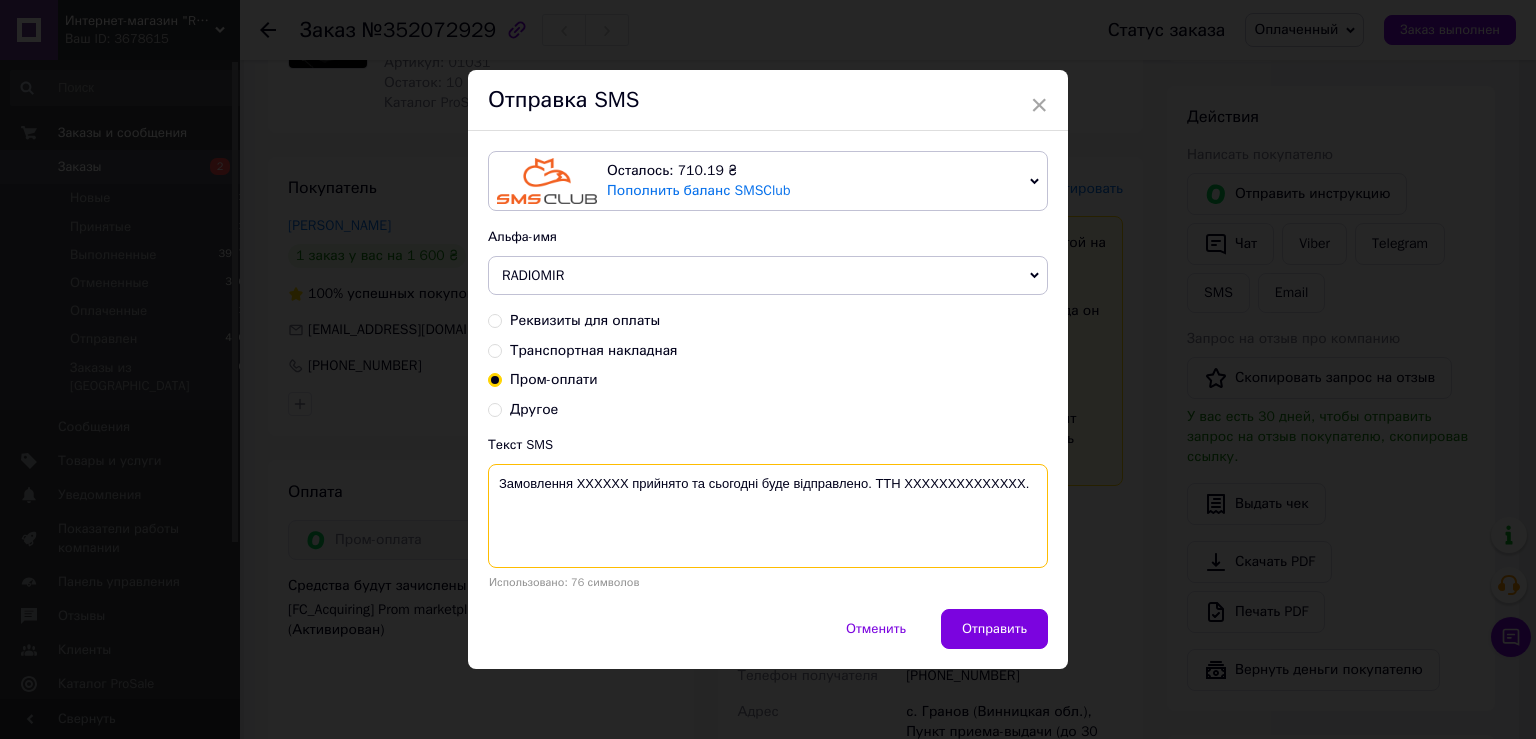 click on "Замовлення ХХХХХХ прийнято та сьогодні буде відправлено. ТТН XXXXXXXXXXXXXX." at bounding box center (768, 516) 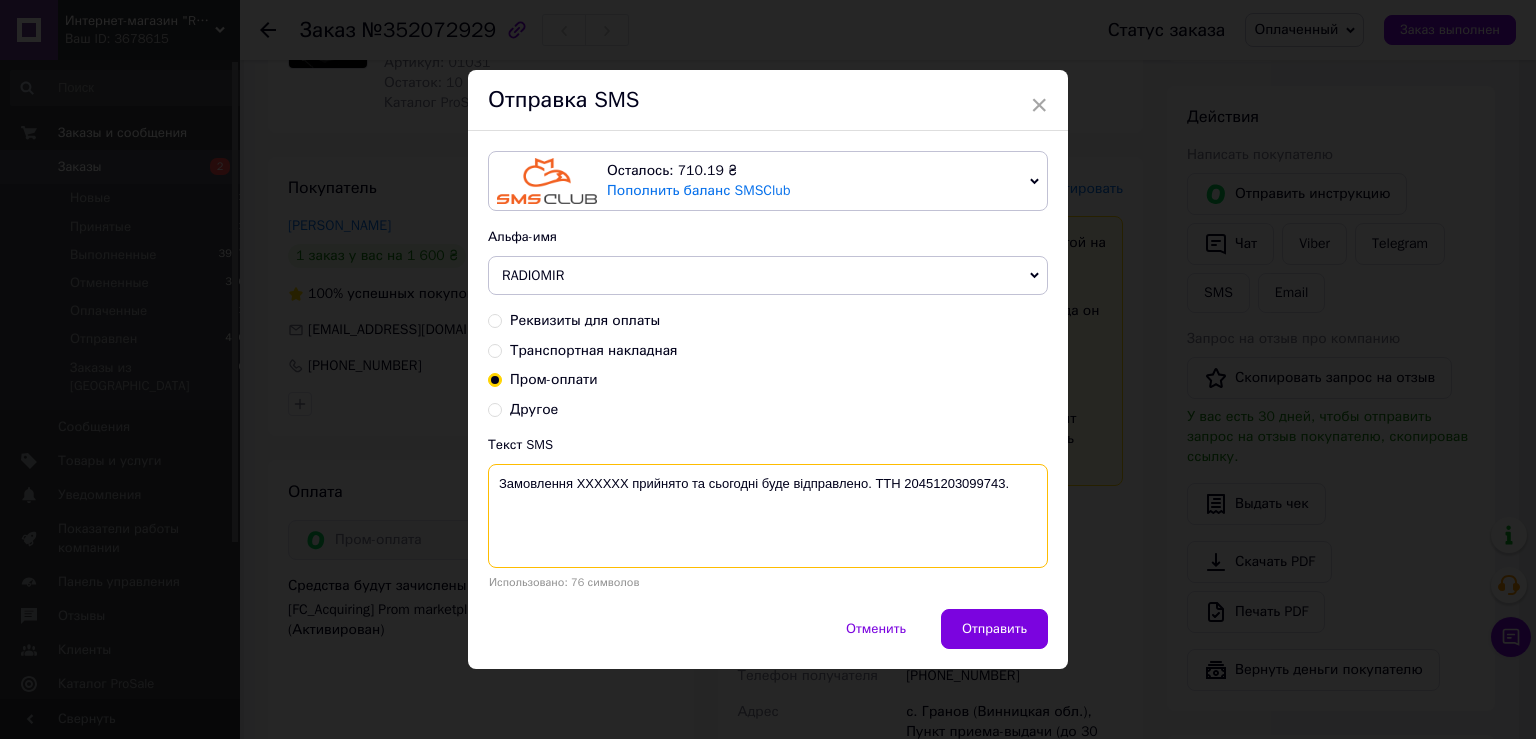 click on "Замовлення ХХХХХХ прийнято та сьогодні буде відправлено. ТТН 20451203099743." at bounding box center (768, 516) 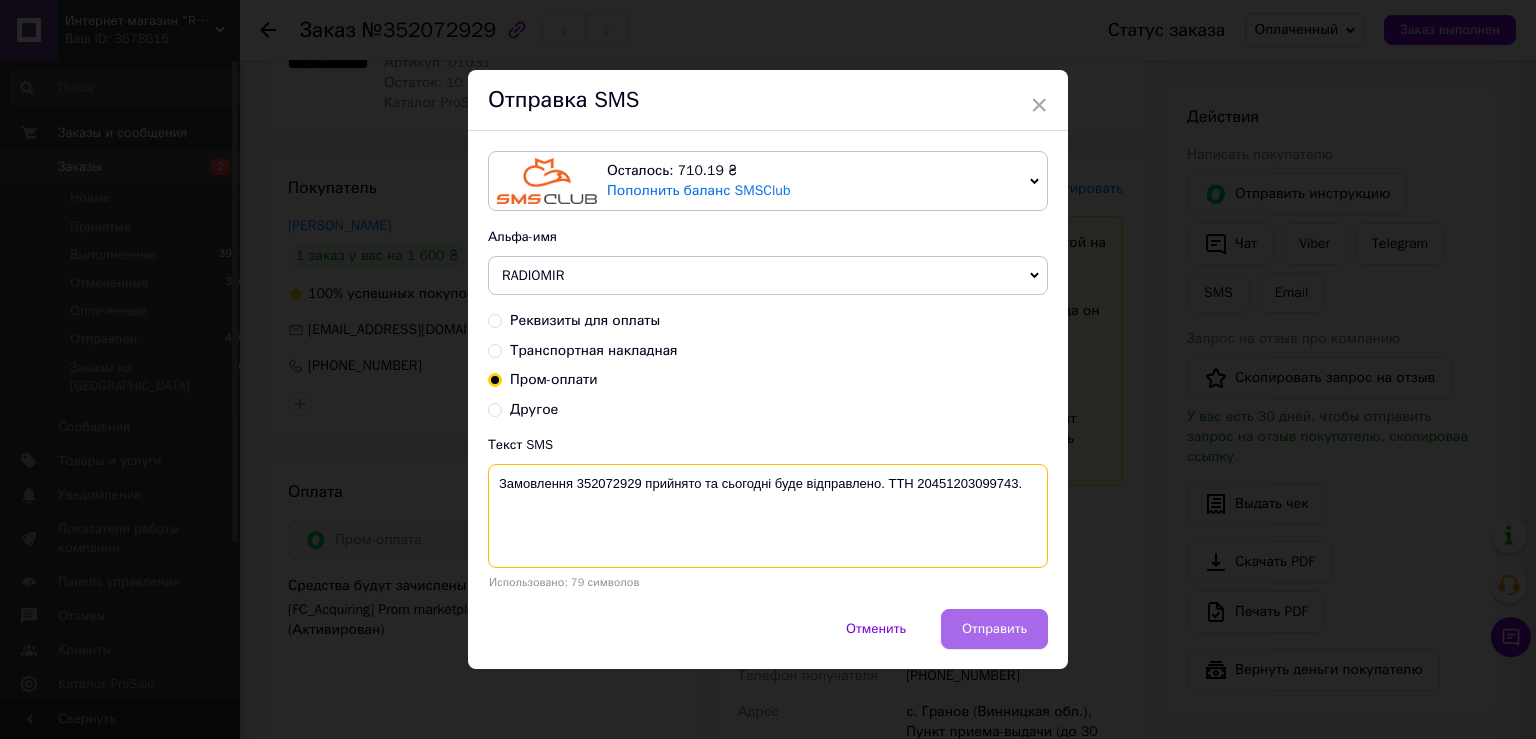 type on "Замовлення 352072929 прийнято та сьогодні буде відправлено. ТТН 20451203099743." 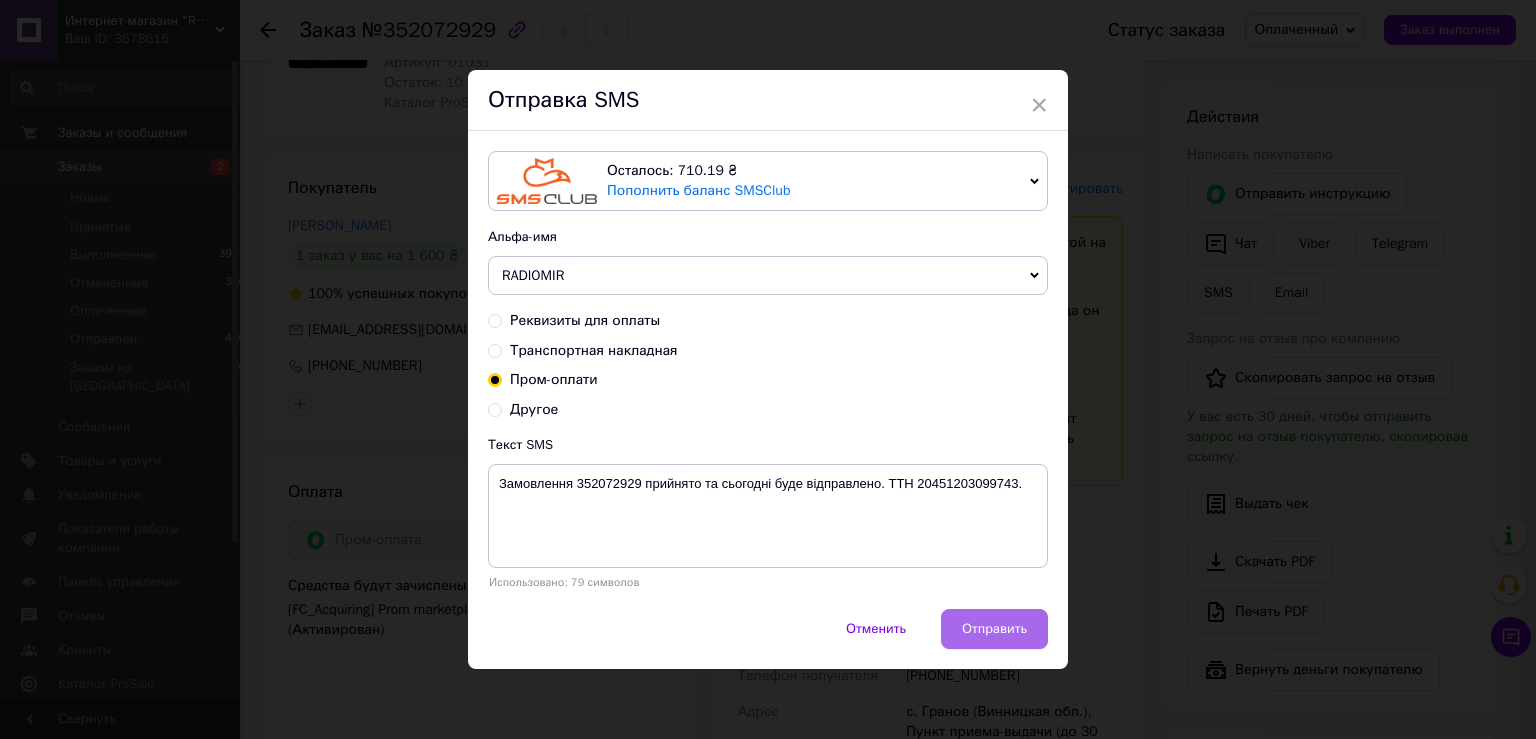 click on "Отправить" at bounding box center (994, 629) 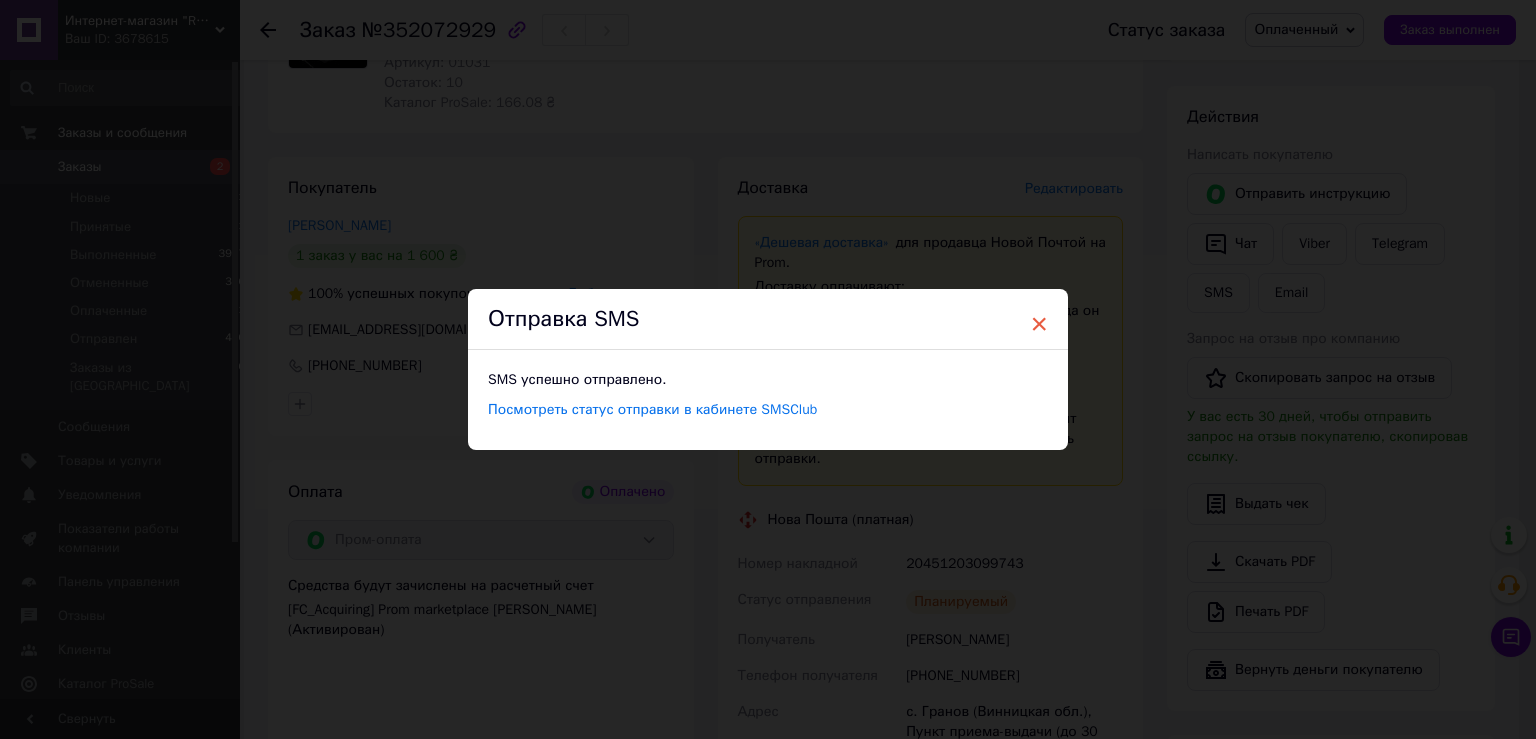 click on "×" at bounding box center [1039, 324] 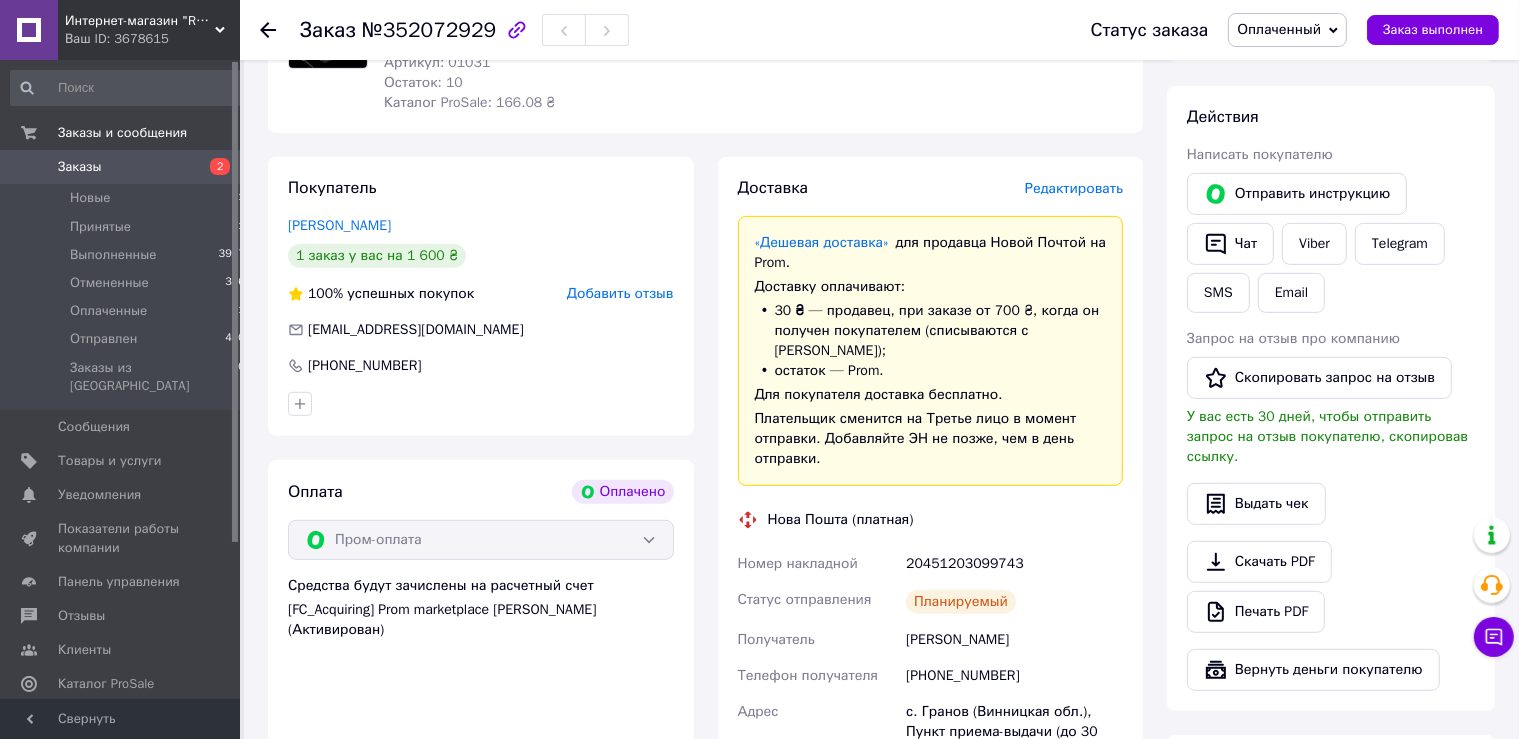 click 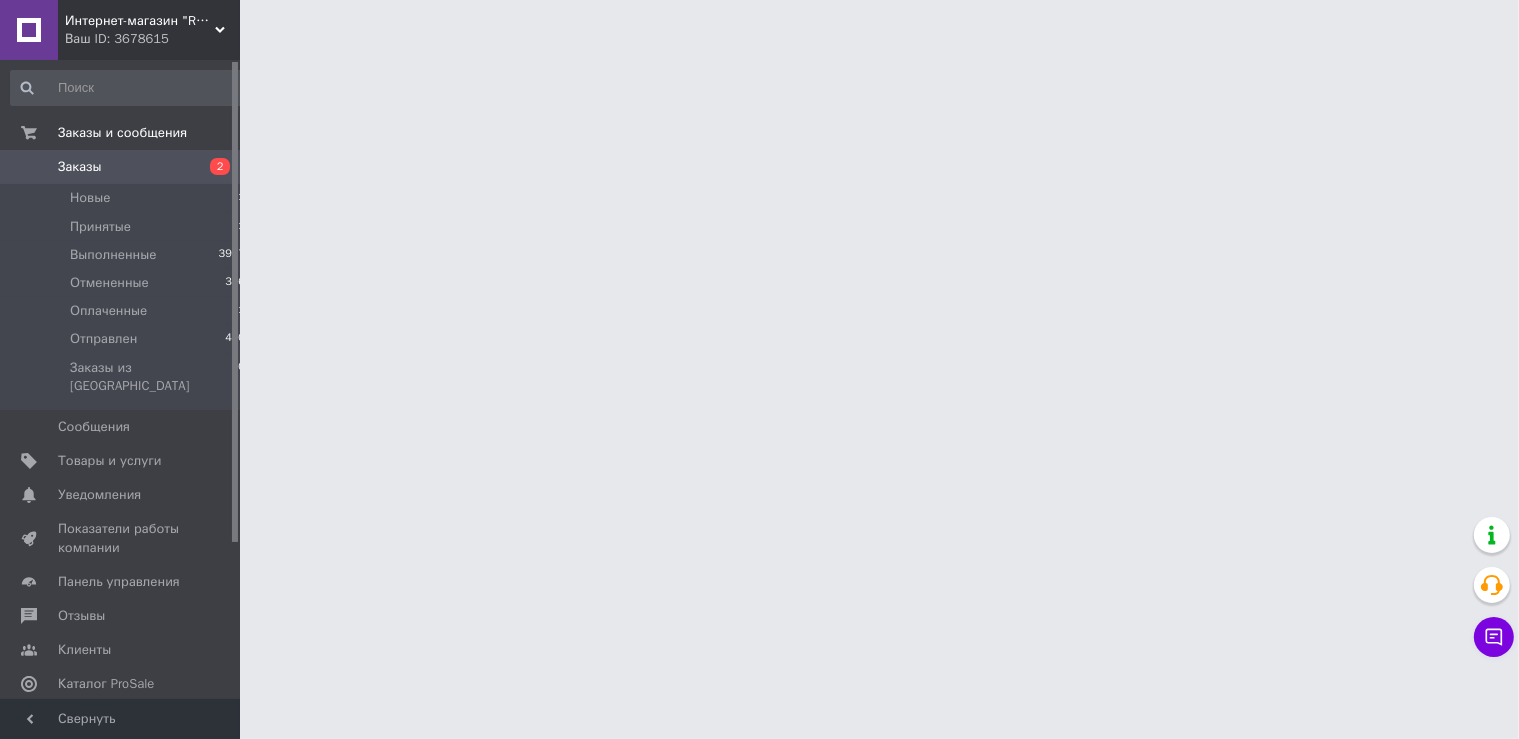 scroll, scrollTop: 0, scrollLeft: 0, axis: both 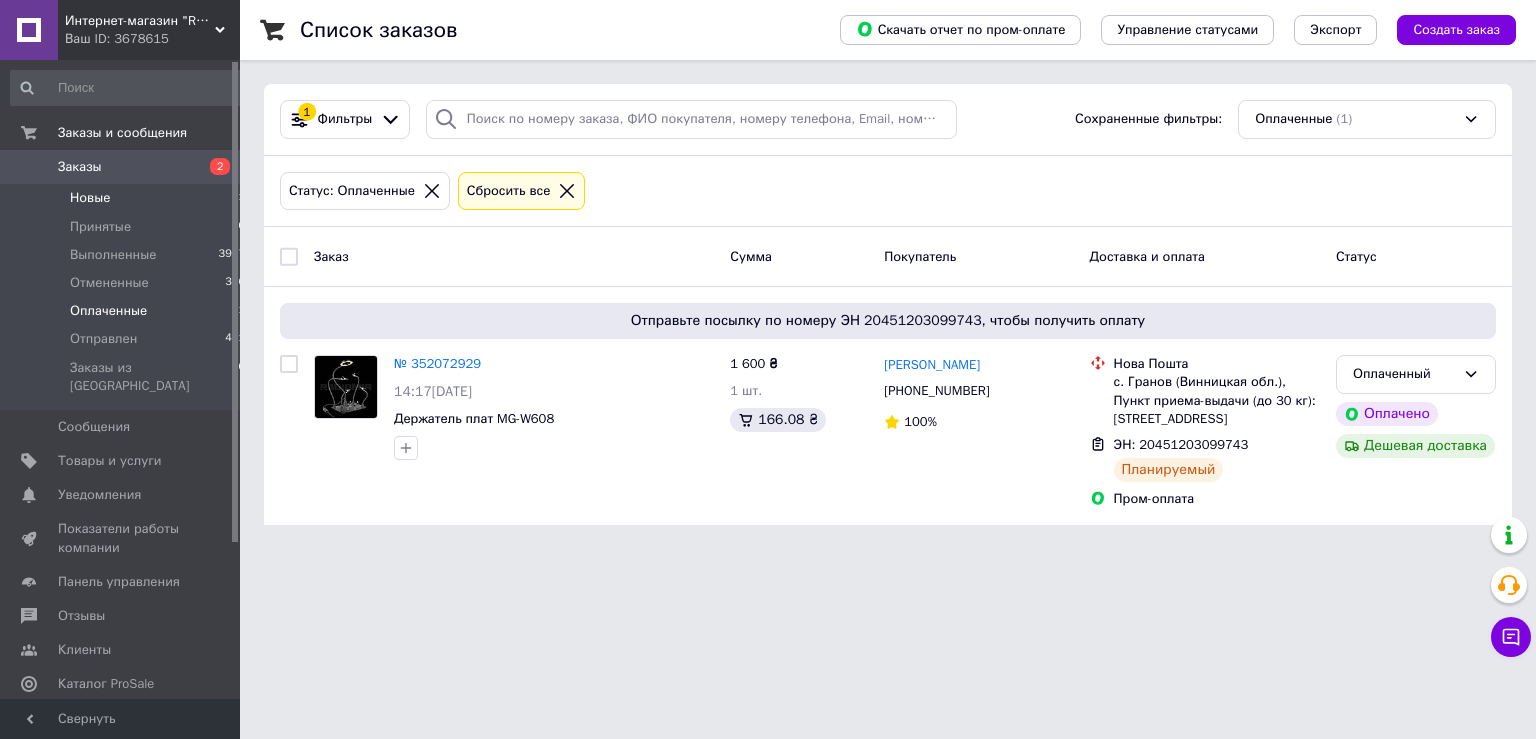 click on "Новые 1" at bounding box center (128, 198) 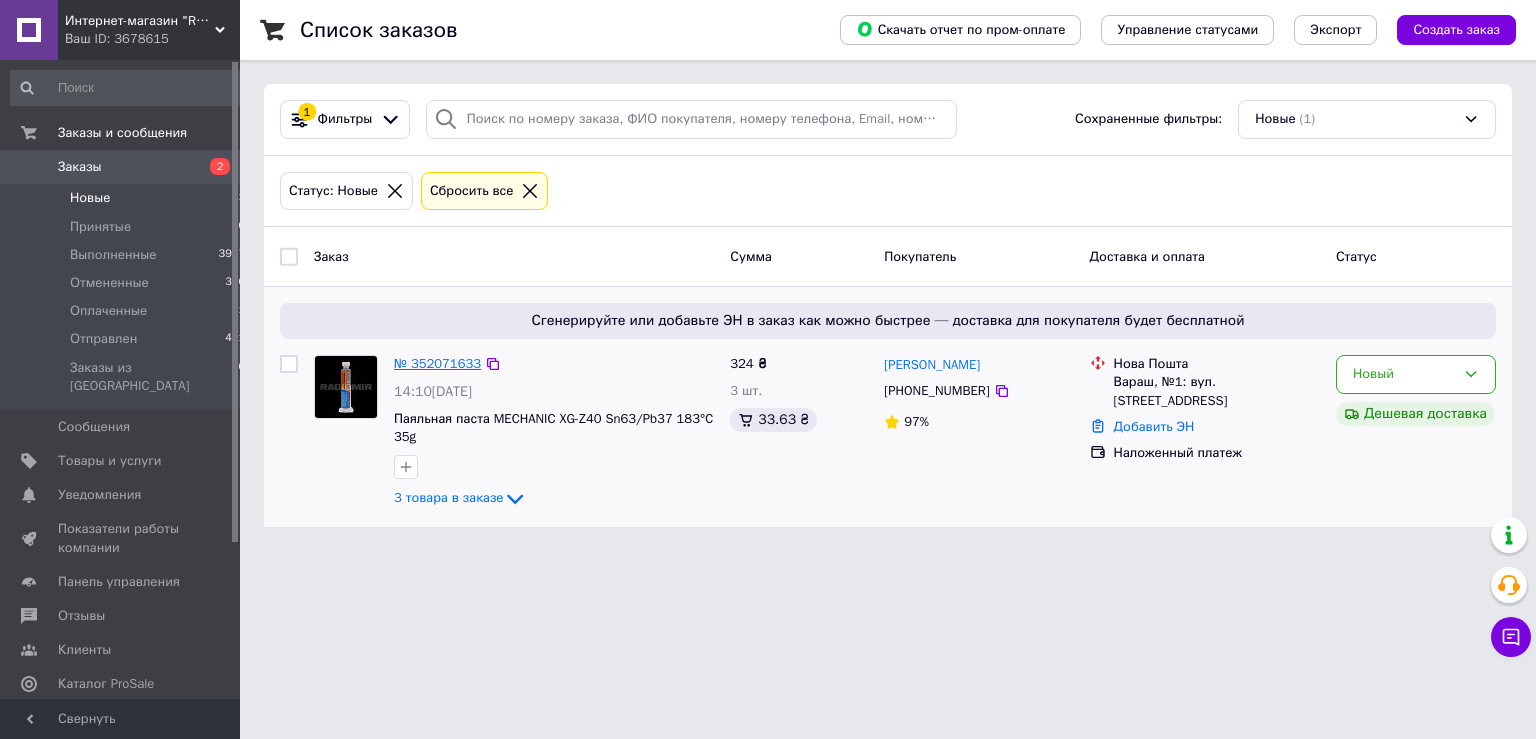click on "№ 352071633" at bounding box center (437, 363) 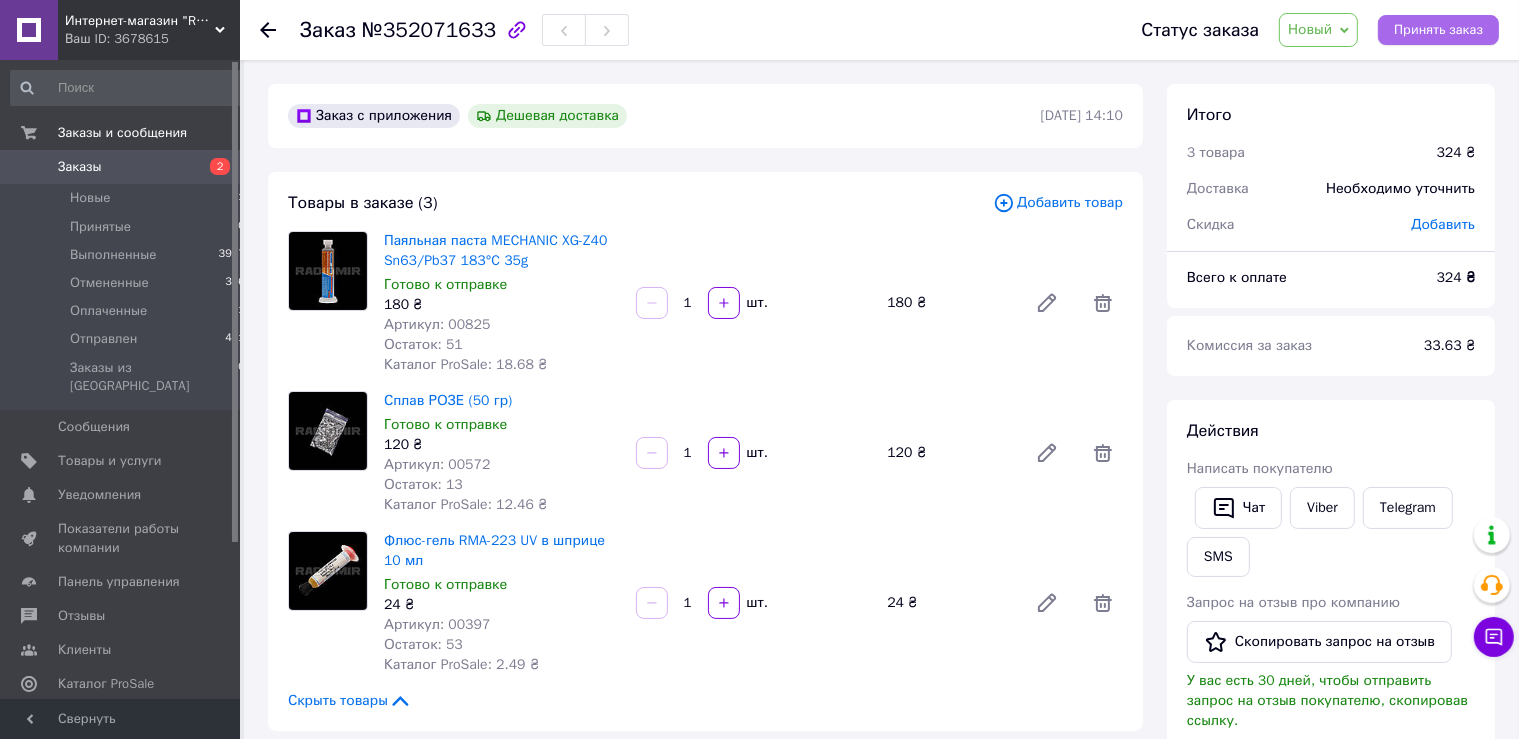 click on "Принять заказ" at bounding box center [1438, 30] 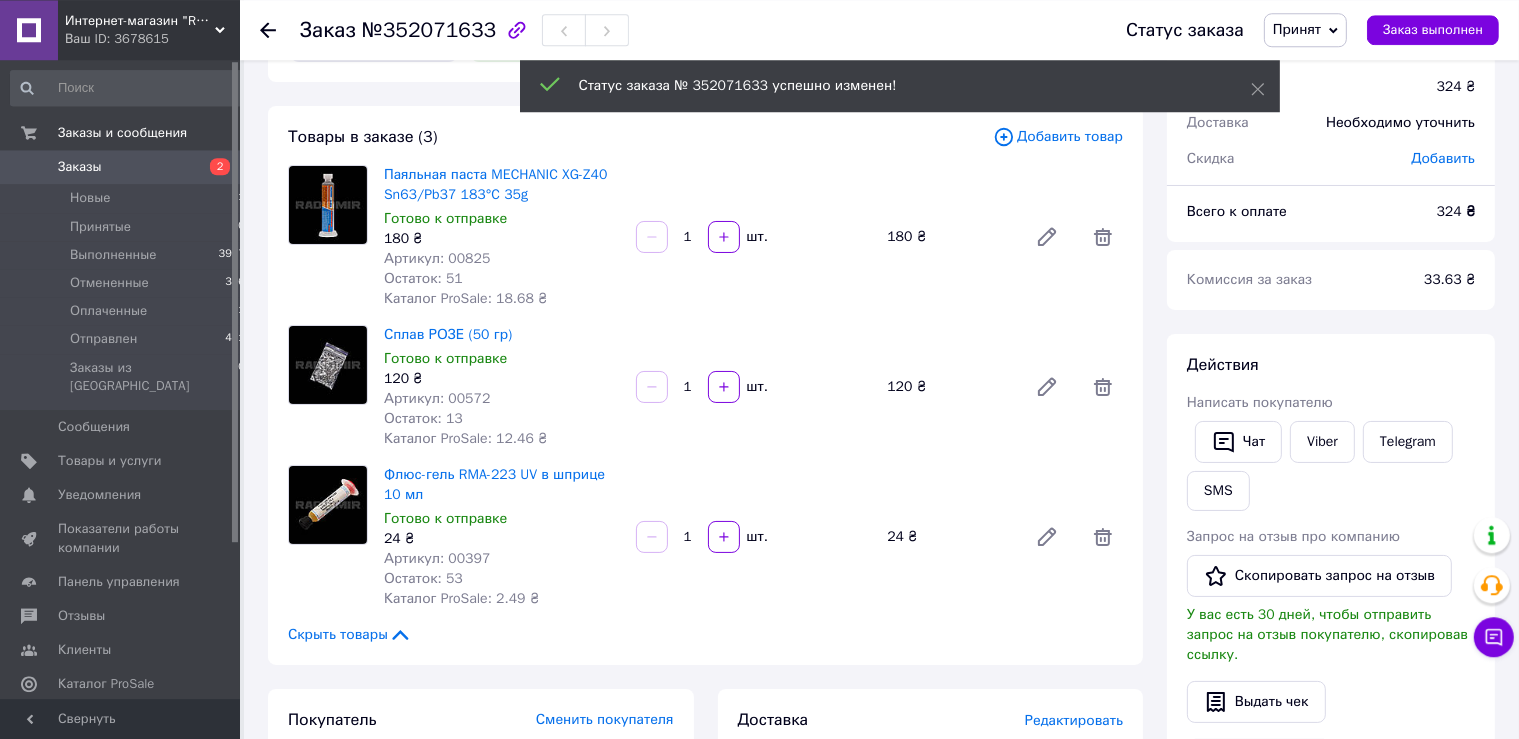 scroll, scrollTop: 105, scrollLeft: 0, axis: vertical 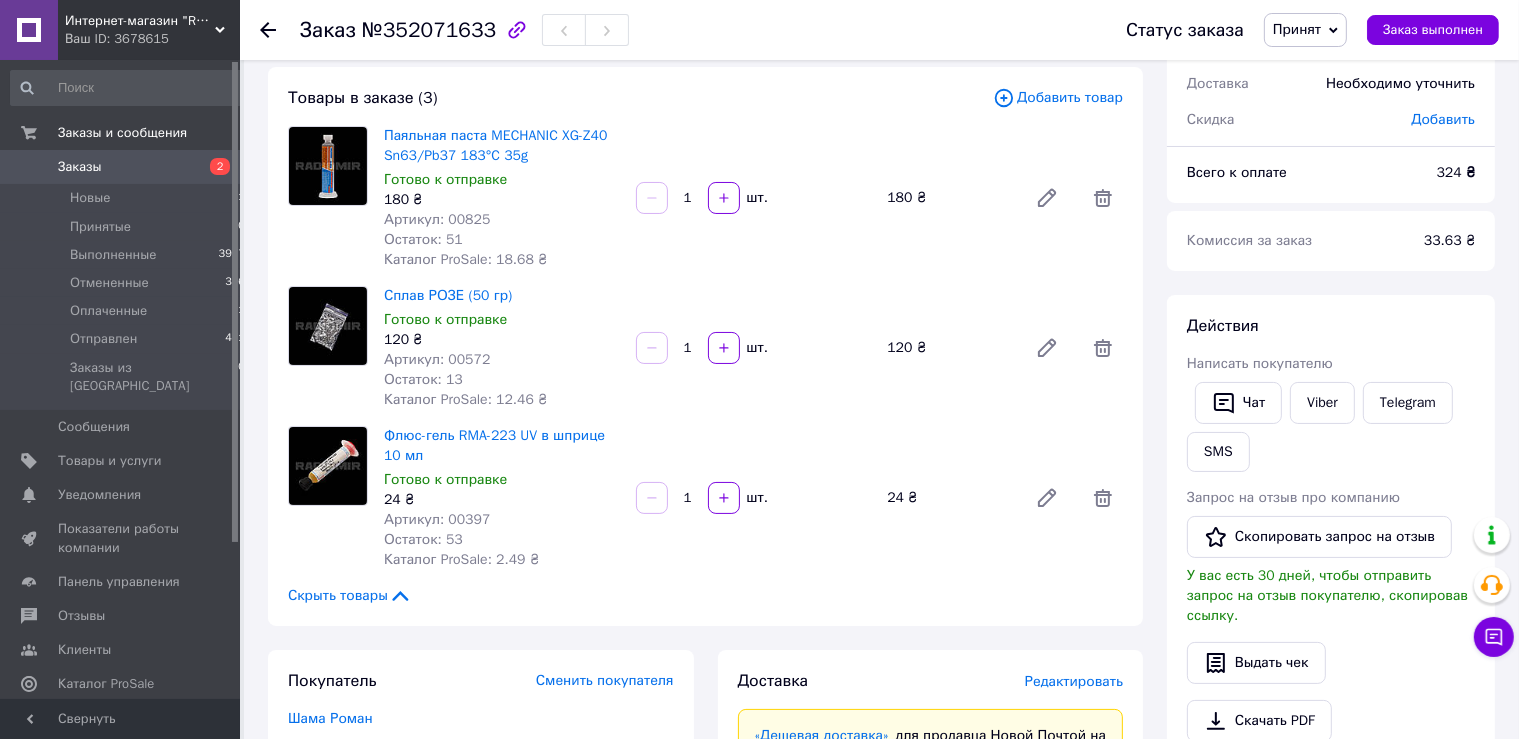 click on "№352071633" at bounding box center (429, 30) 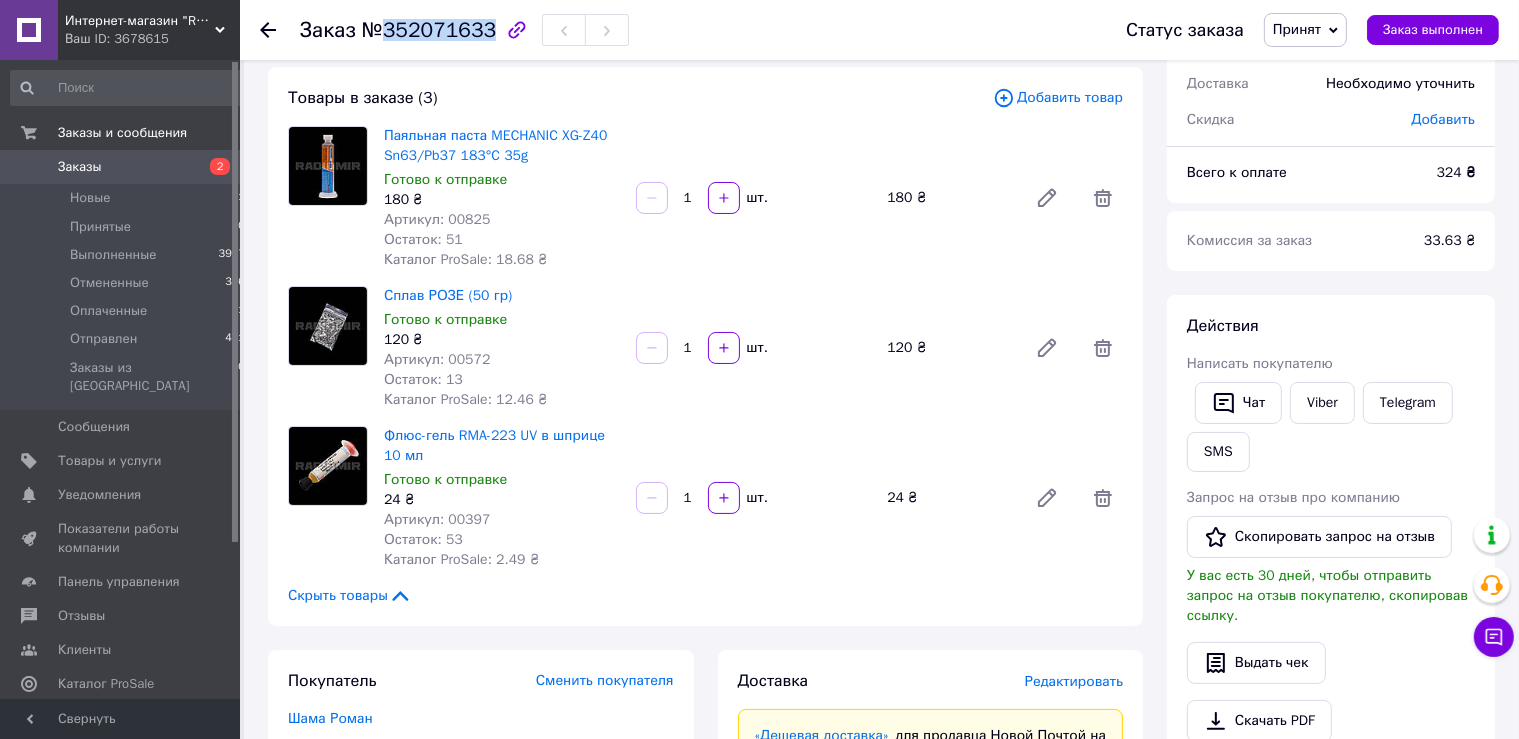 click on "№352071633" at bounding box center [429, 30] 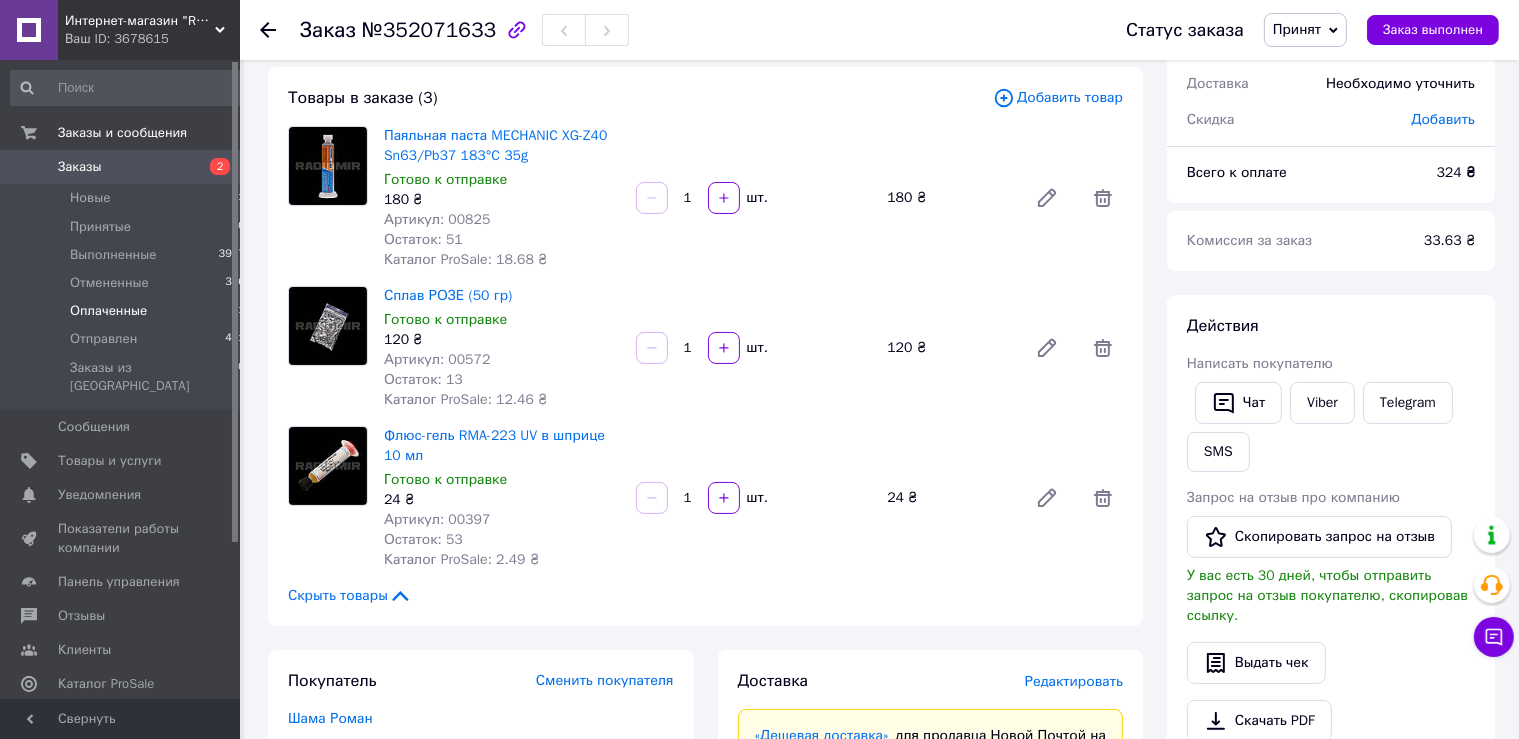 click on "Оплаченные 1" at bounding box center [128, 311] 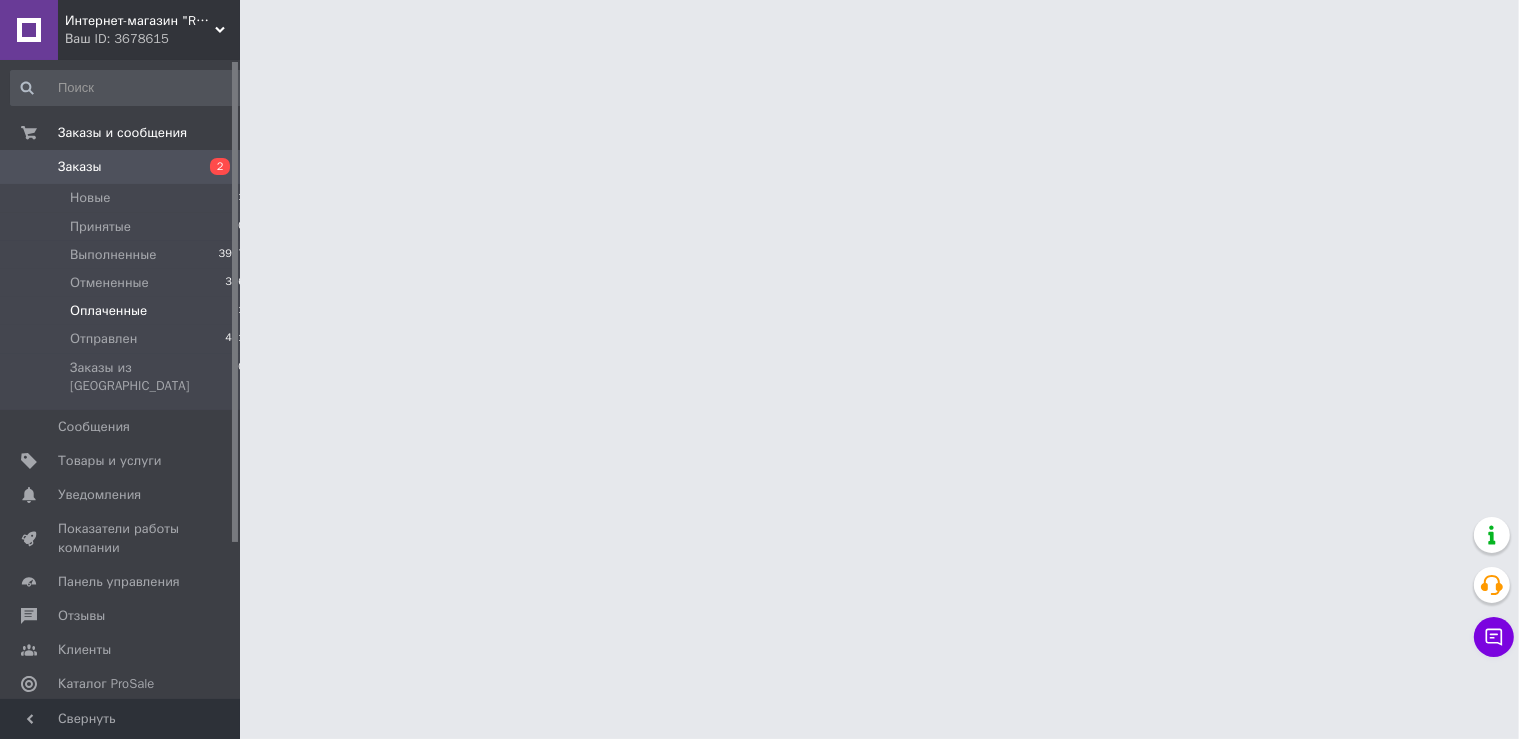 scroll, scrollTop: 0, scrollLeft: 0, axis: both 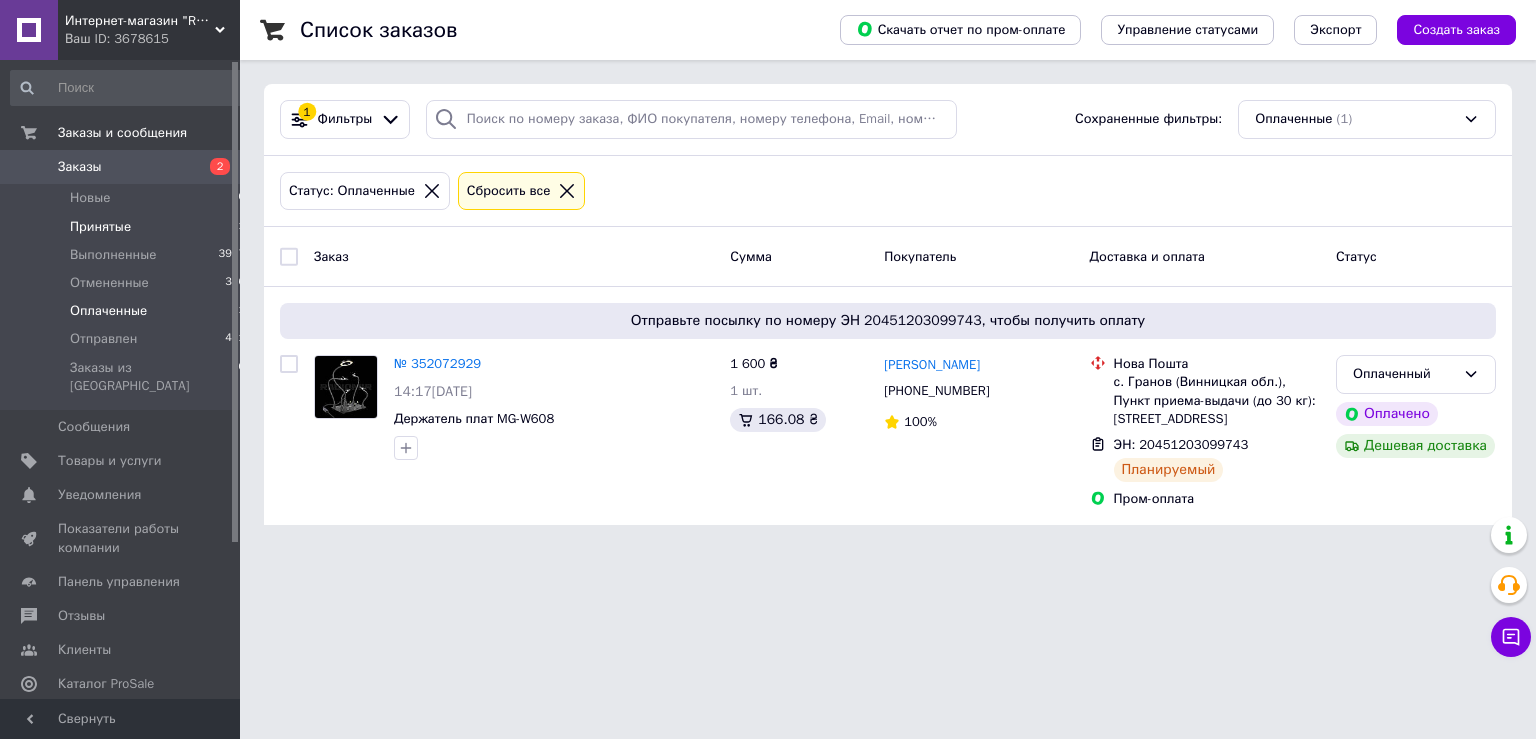 click on "Принятые 1" at bounding box center (128, 227) 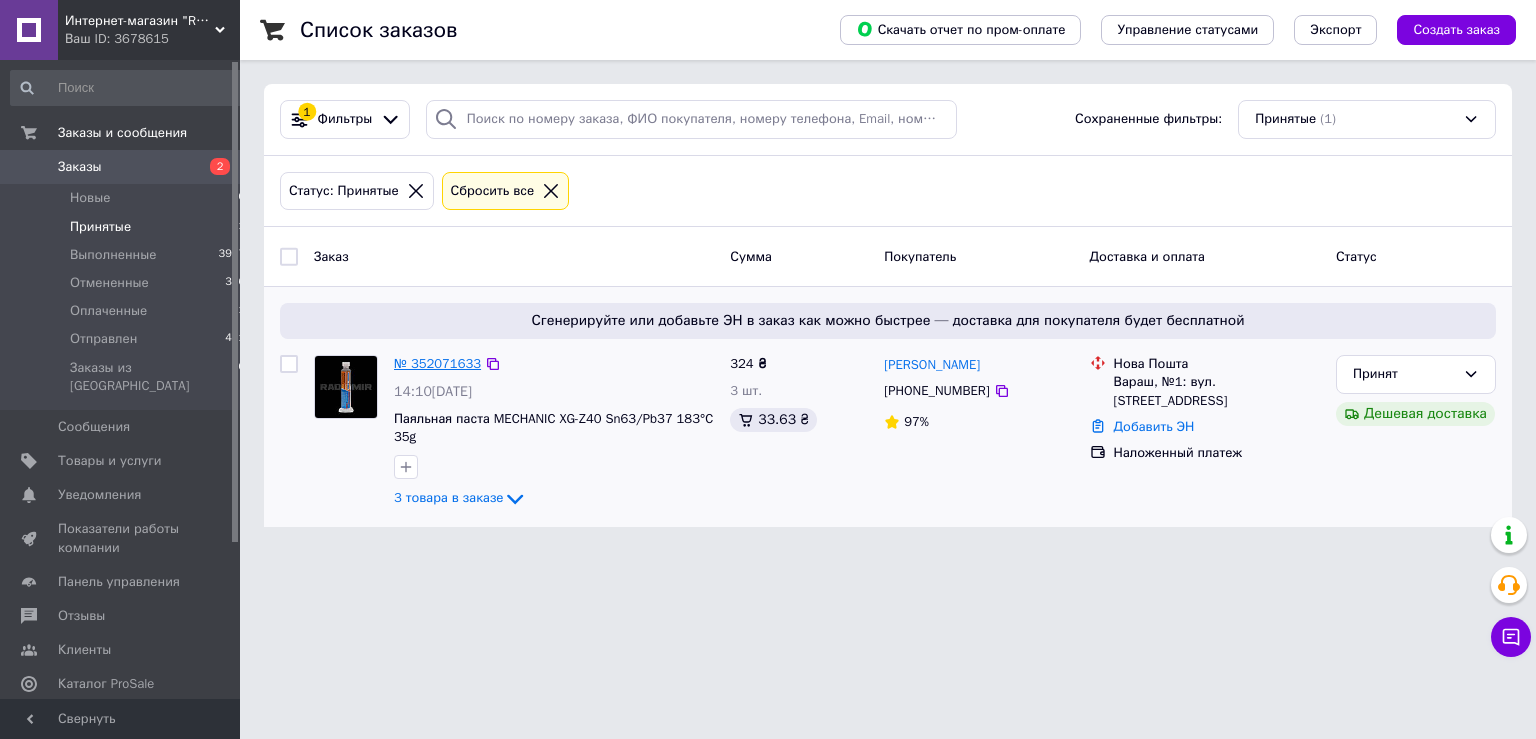 click on "№ 352071633" at bounding box center (437, 363) 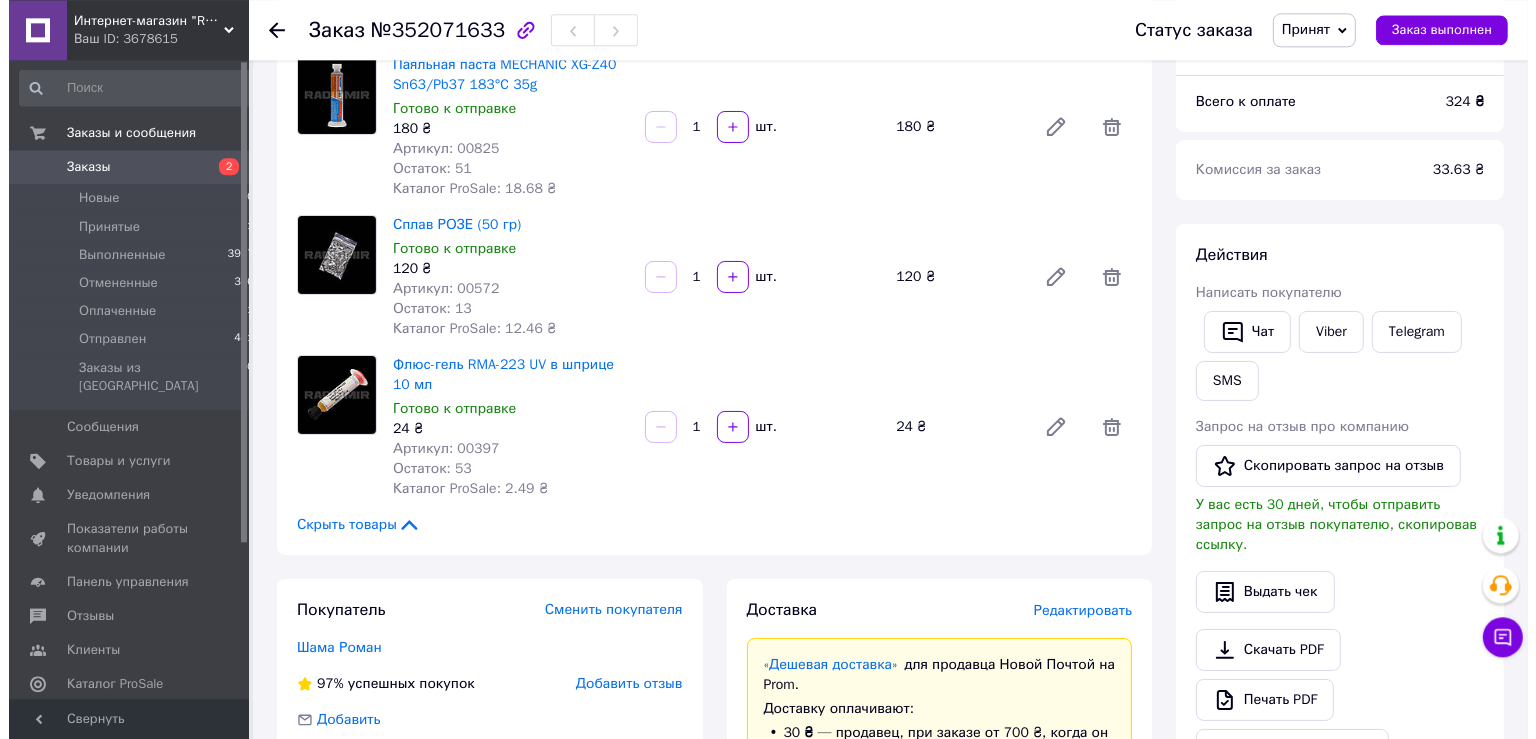 scroll, scrollTop: 528, scrollLeft: 0, axis: vertical 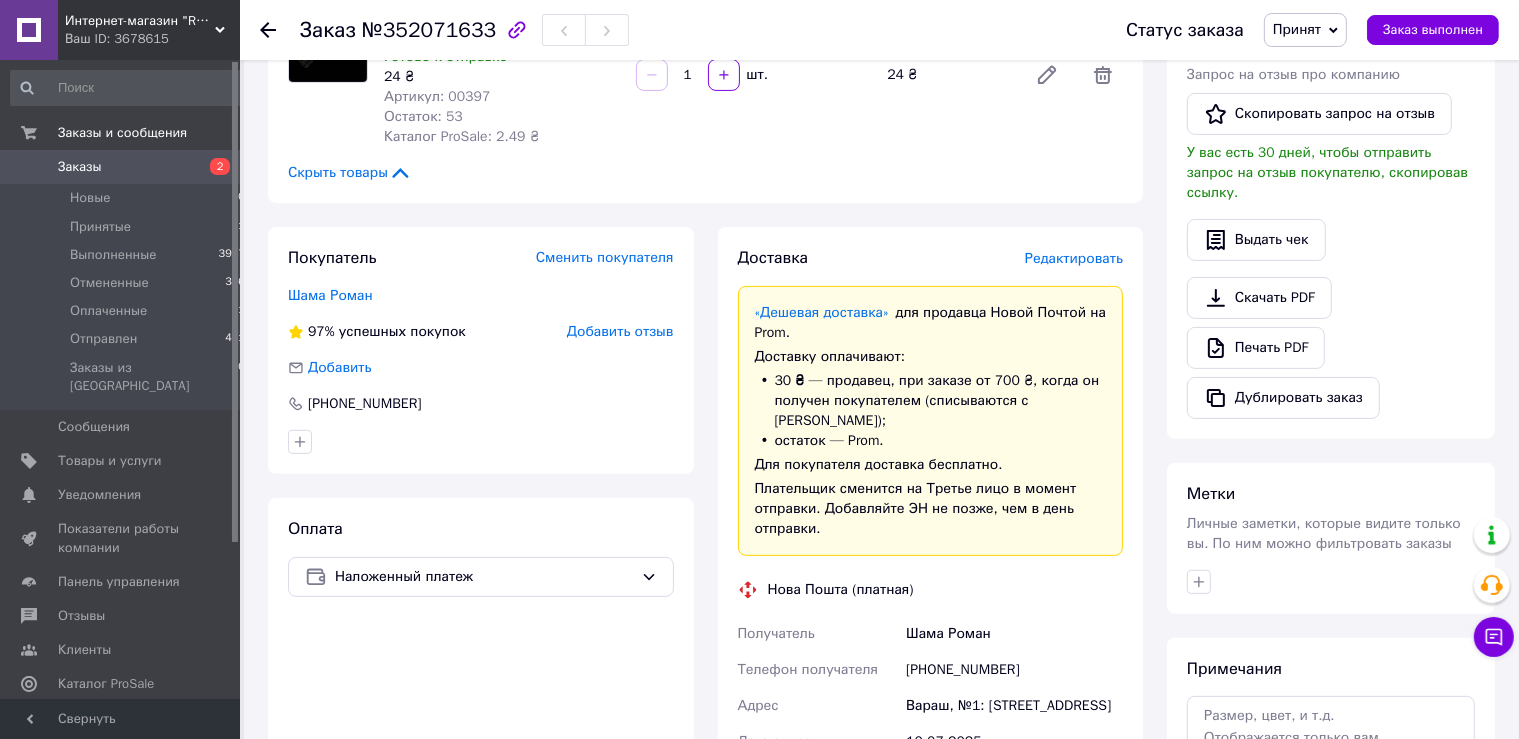 click on "Редактировать" at bounding box center [1074, 258] 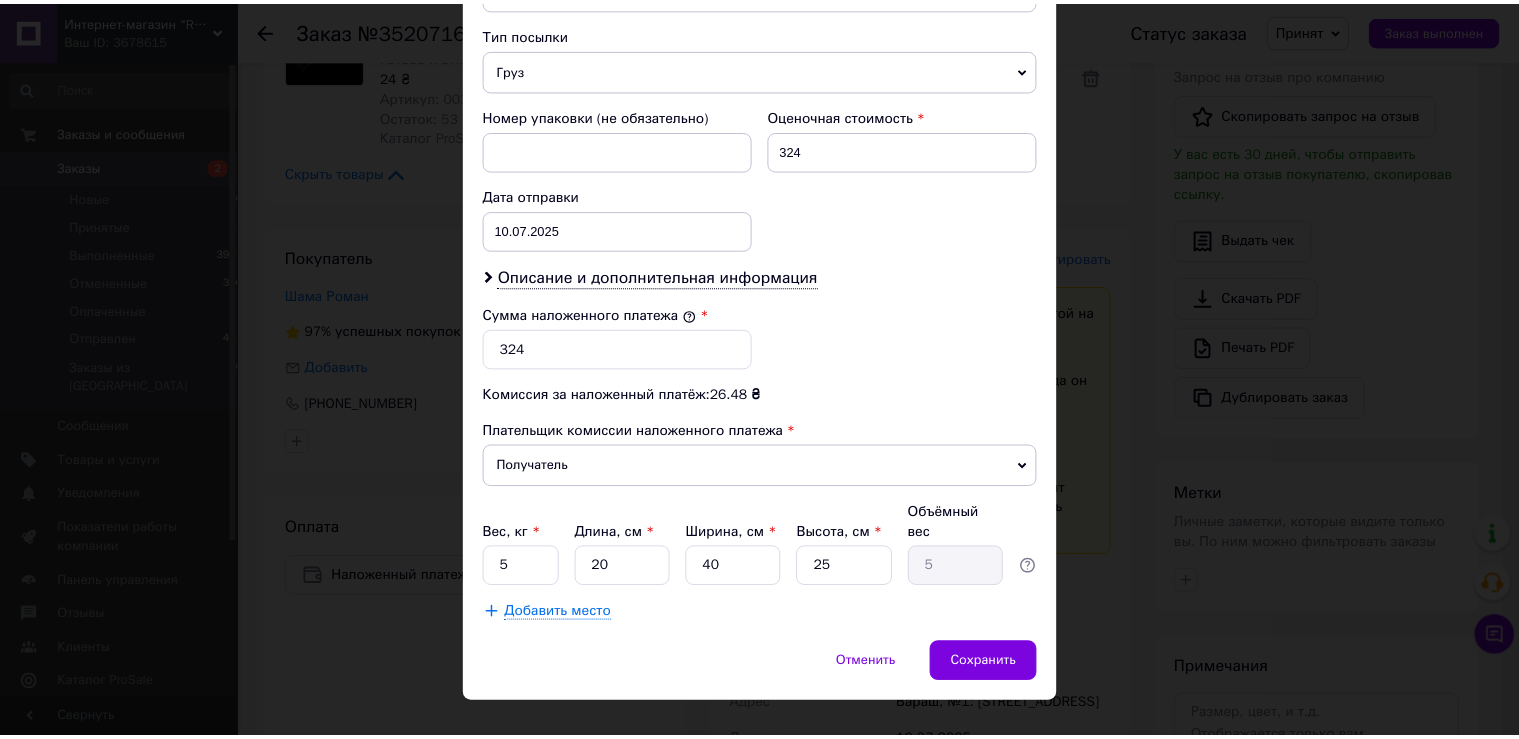 scroll, scrollTop: 781, scrollLeft: 0, axis: vertical 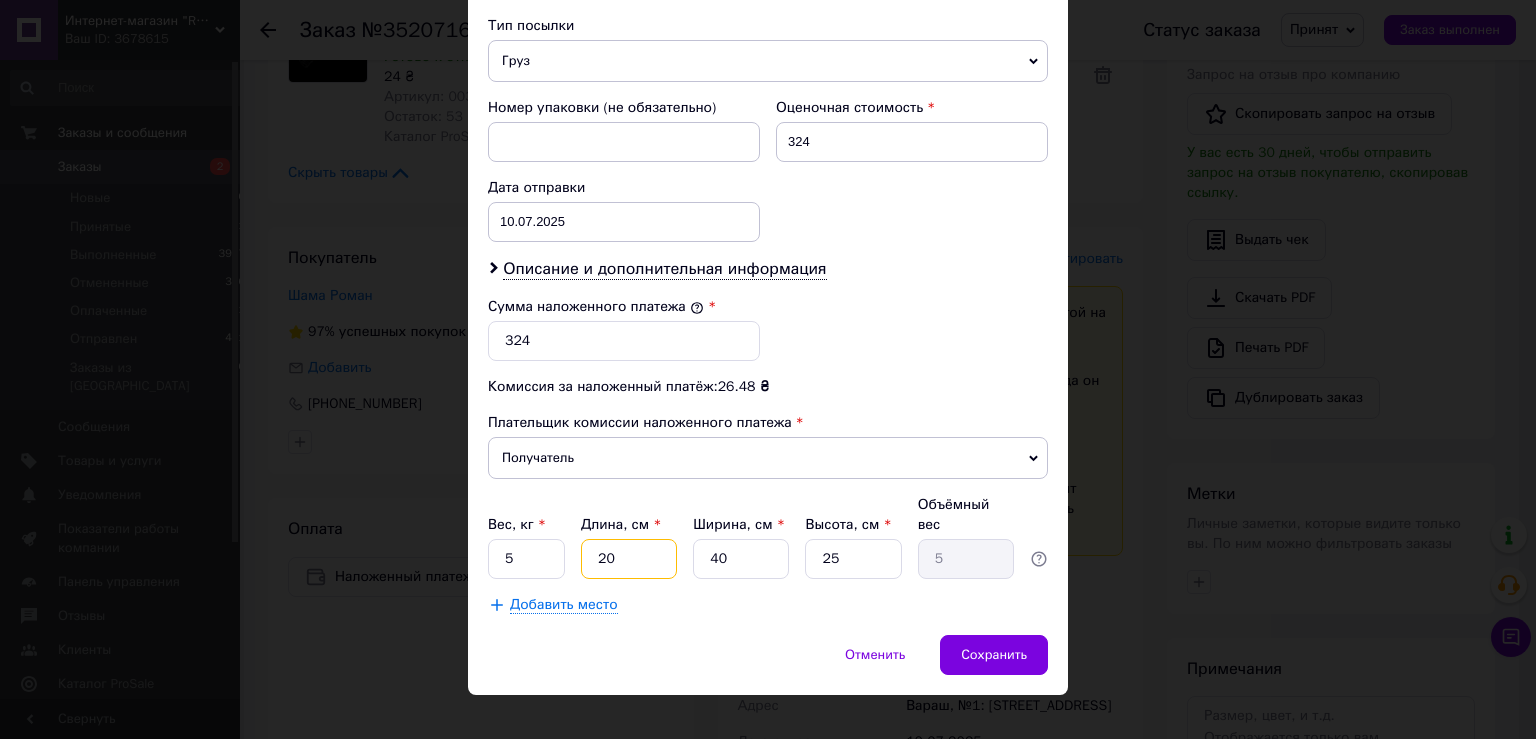 click on "20" at bounding box center [629, 559] 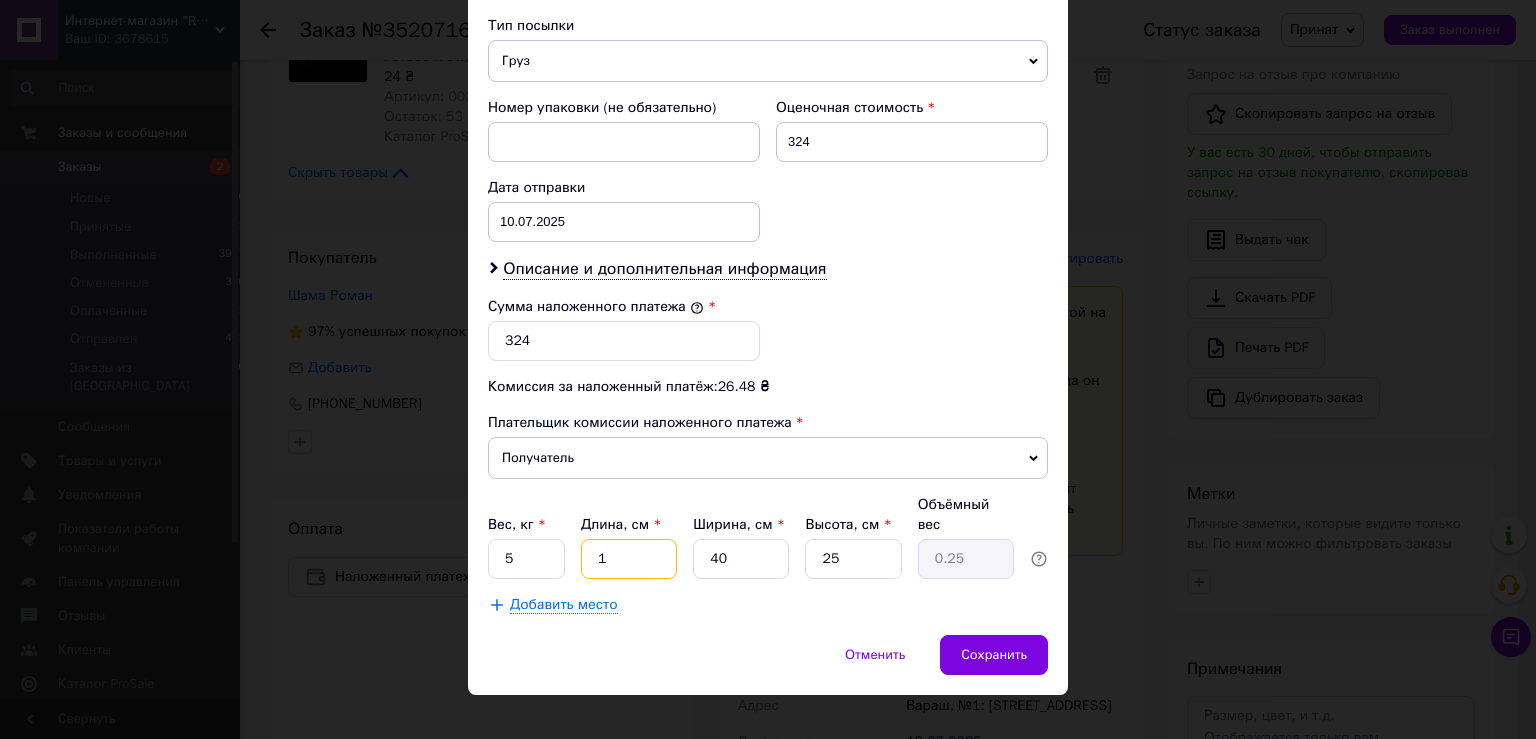 type on "17" 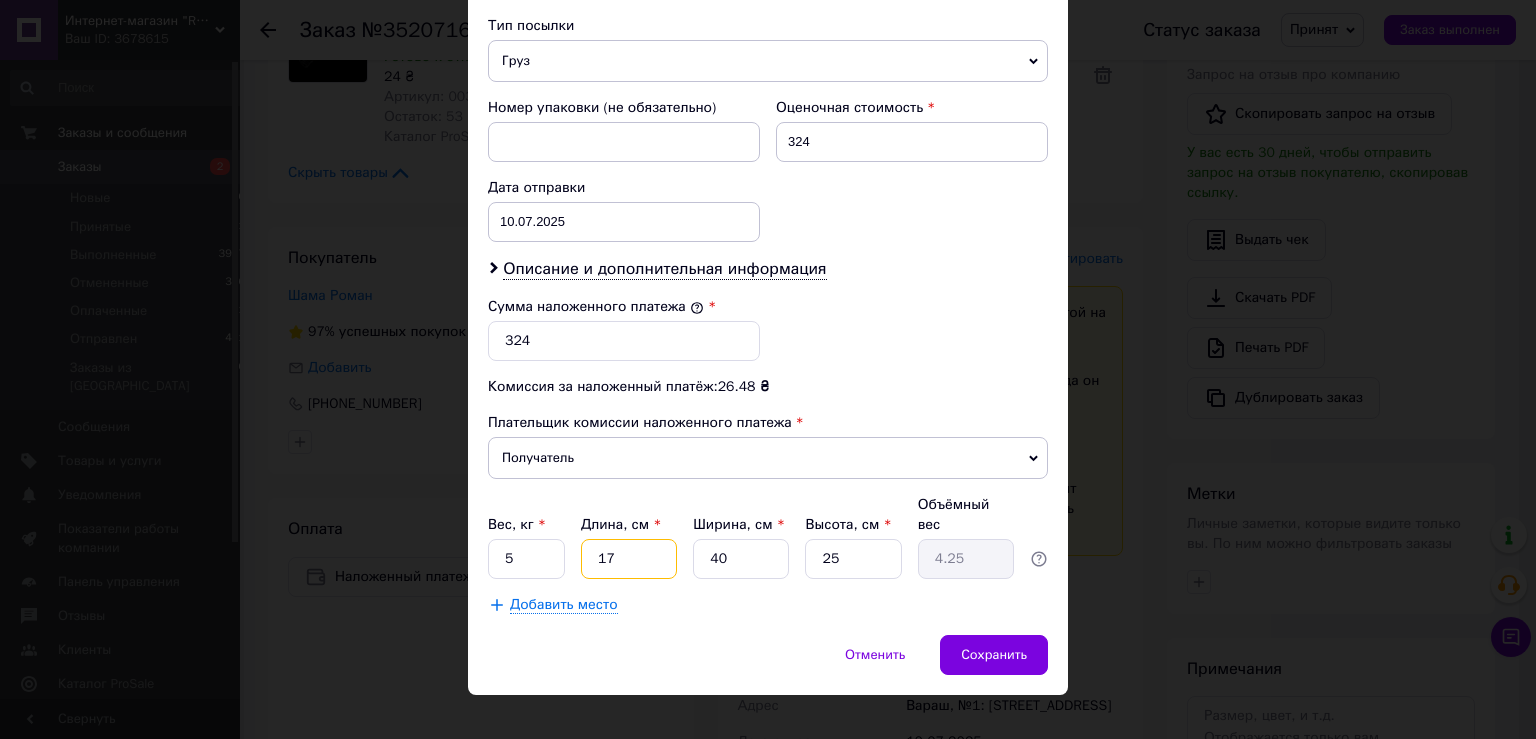 type on "17" 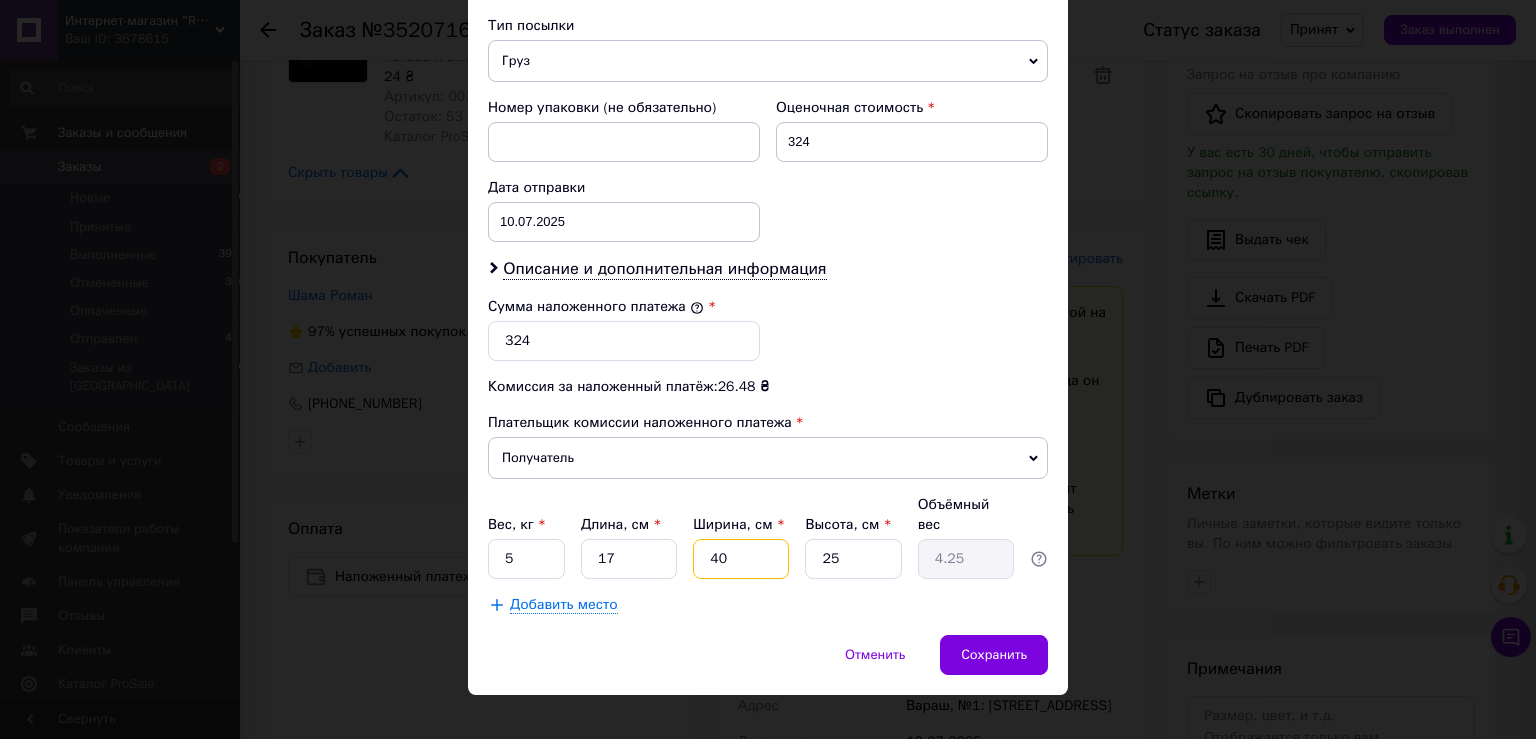 drag, startPoint x: 734, startPoint y: 541, endPoint x: 667, endPoint y: 531, distance: 67.74216 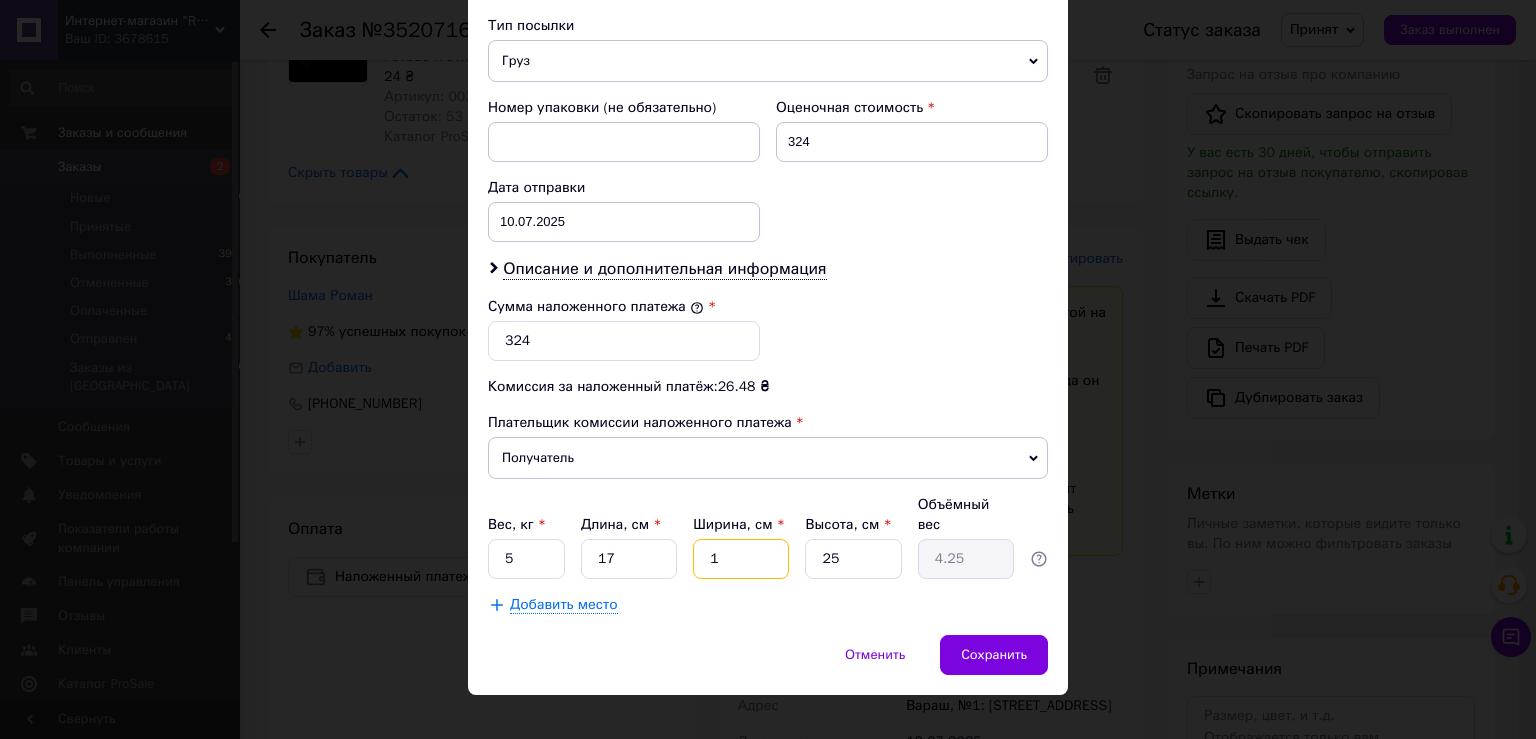 type on "1" 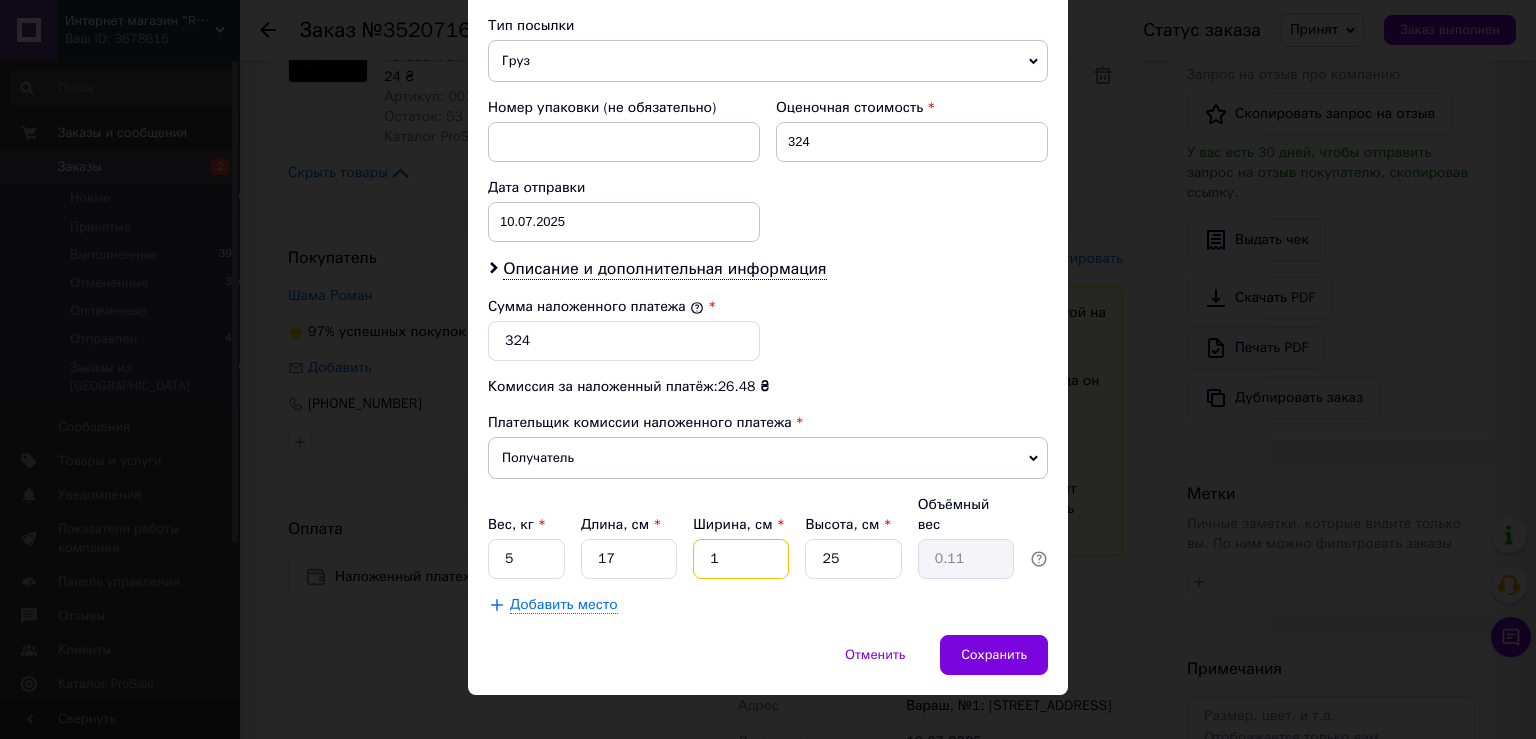 type on "12" 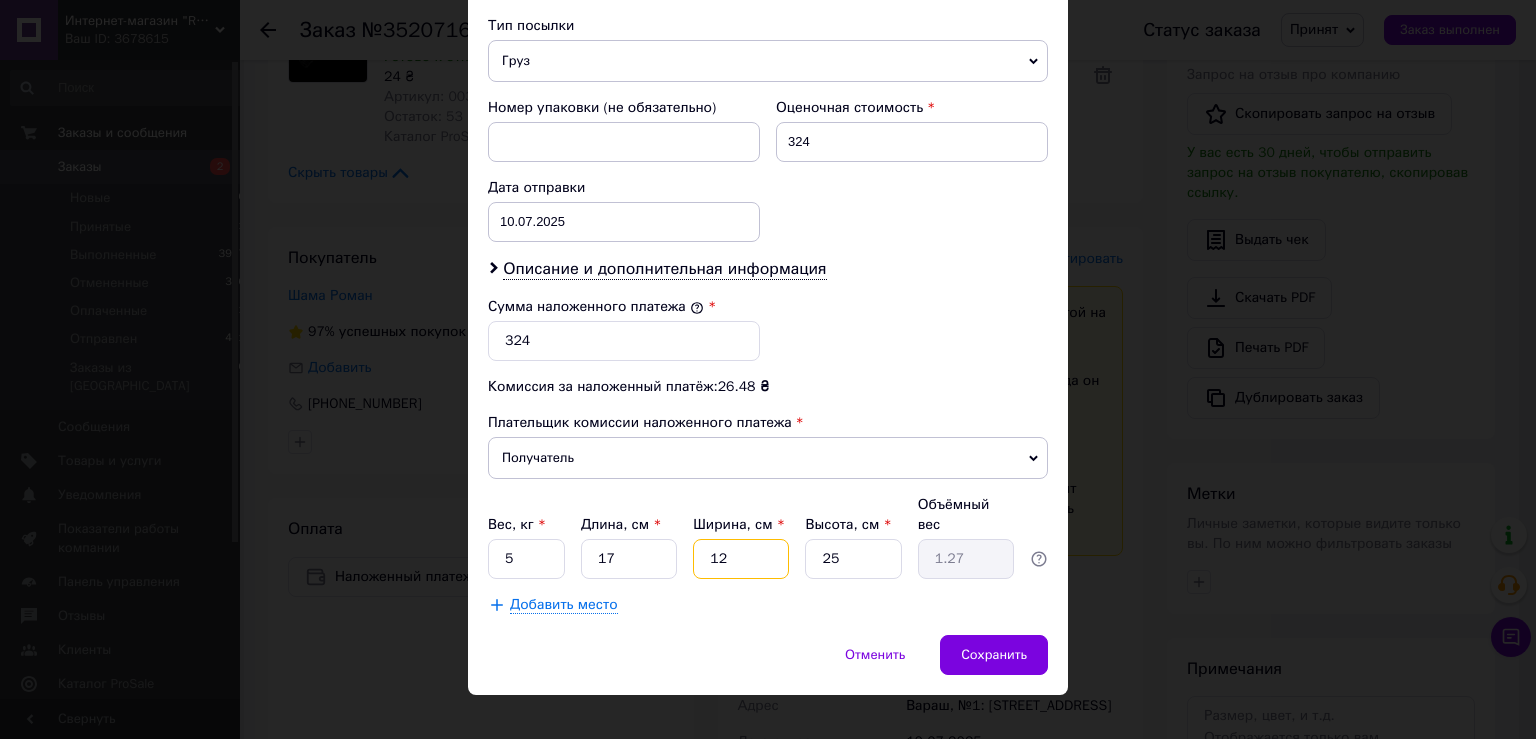 type on "12" 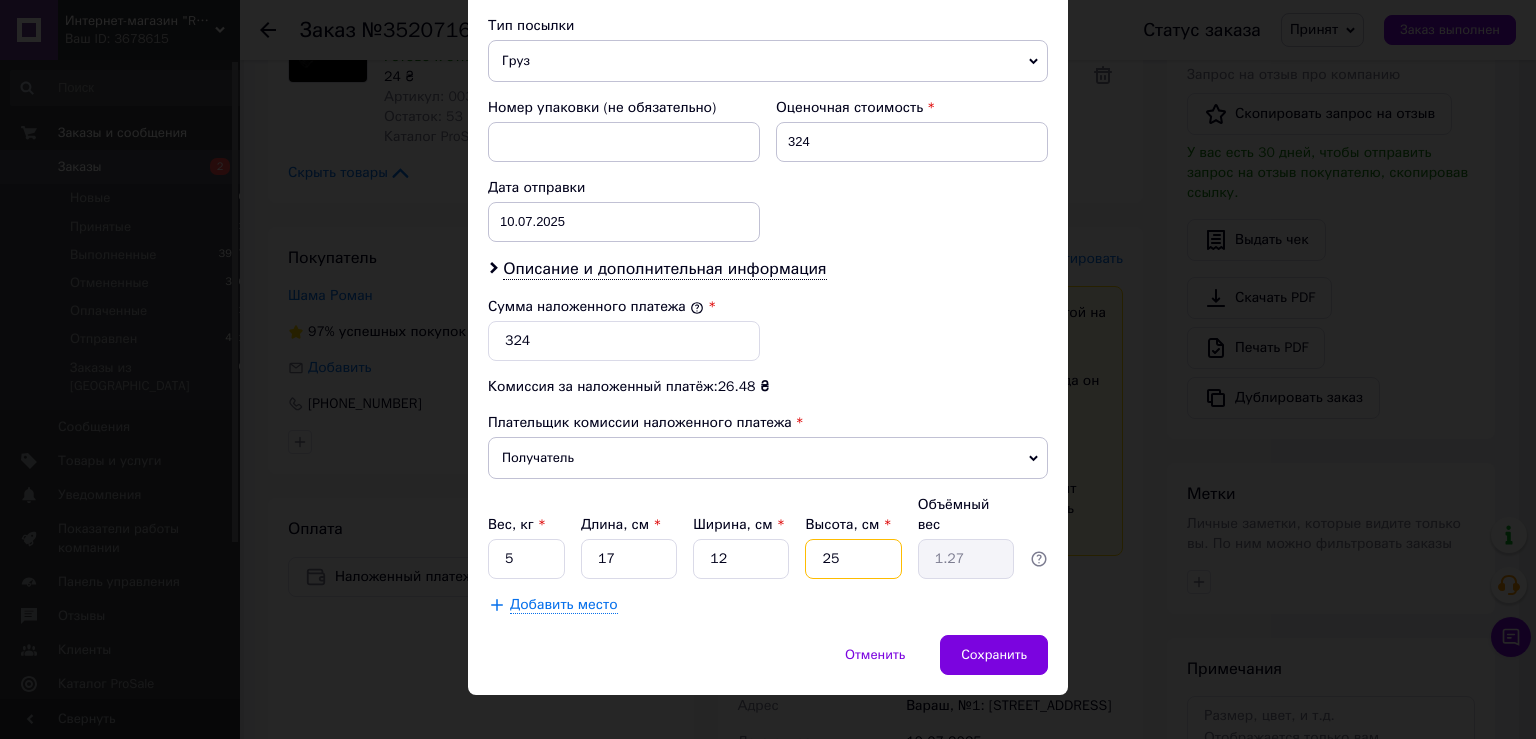 drag, startPoint x: 842, startPoint y: 545, endPoint x: 773, endPoint y: 528, distance: 71.063354 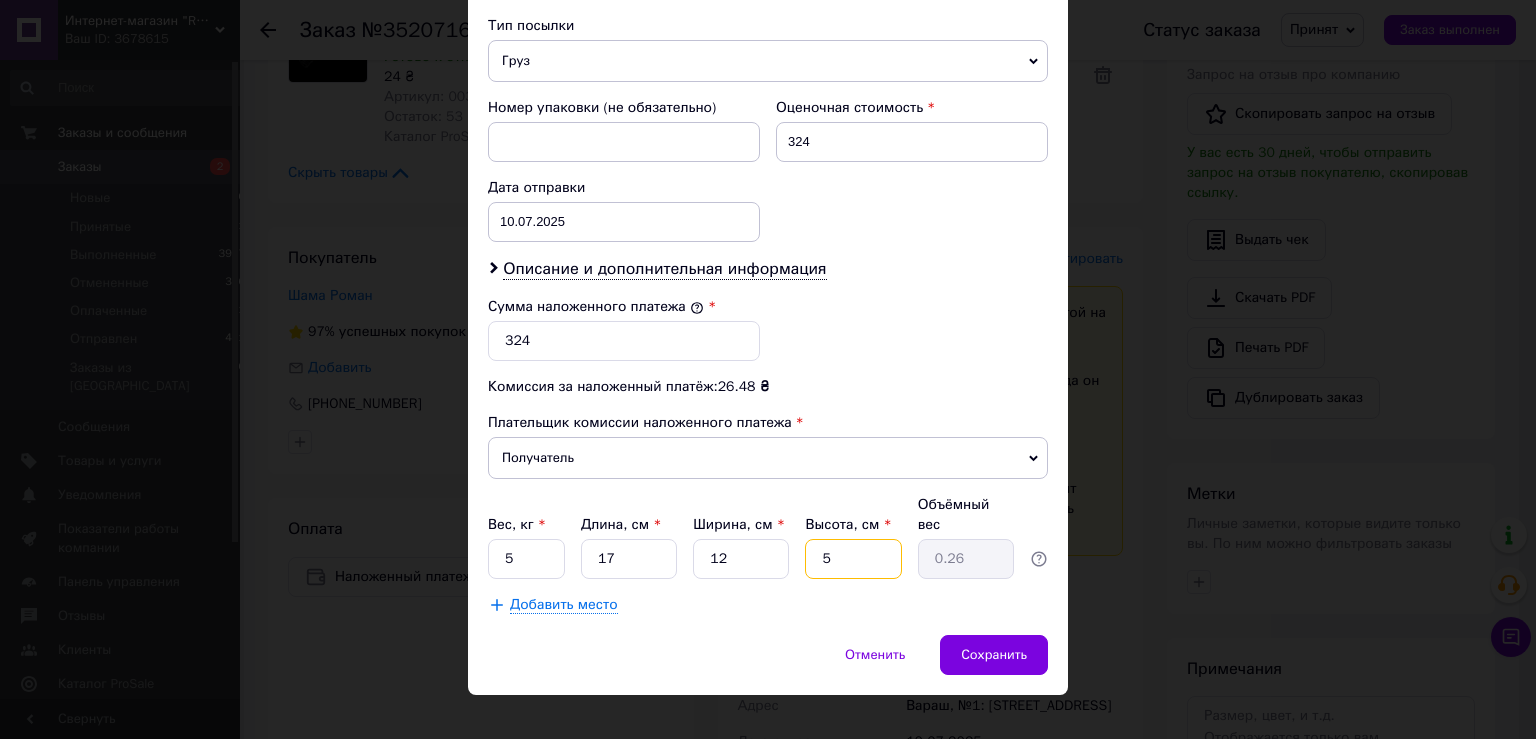 type on "5" 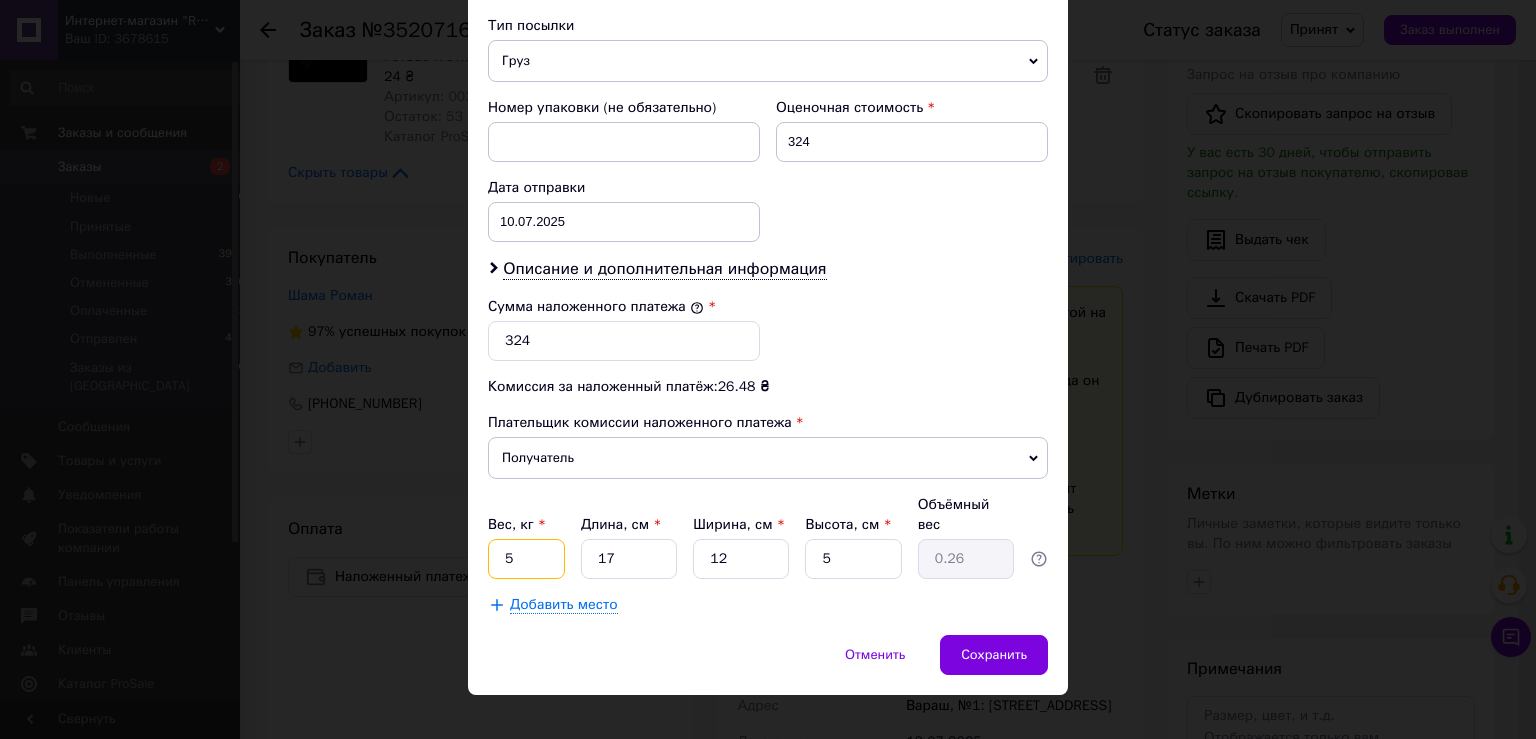 drag, startPoint x: 540, startPoint y: 538, endPoint x: 474, endPoint y: 527, distance: 66.910385 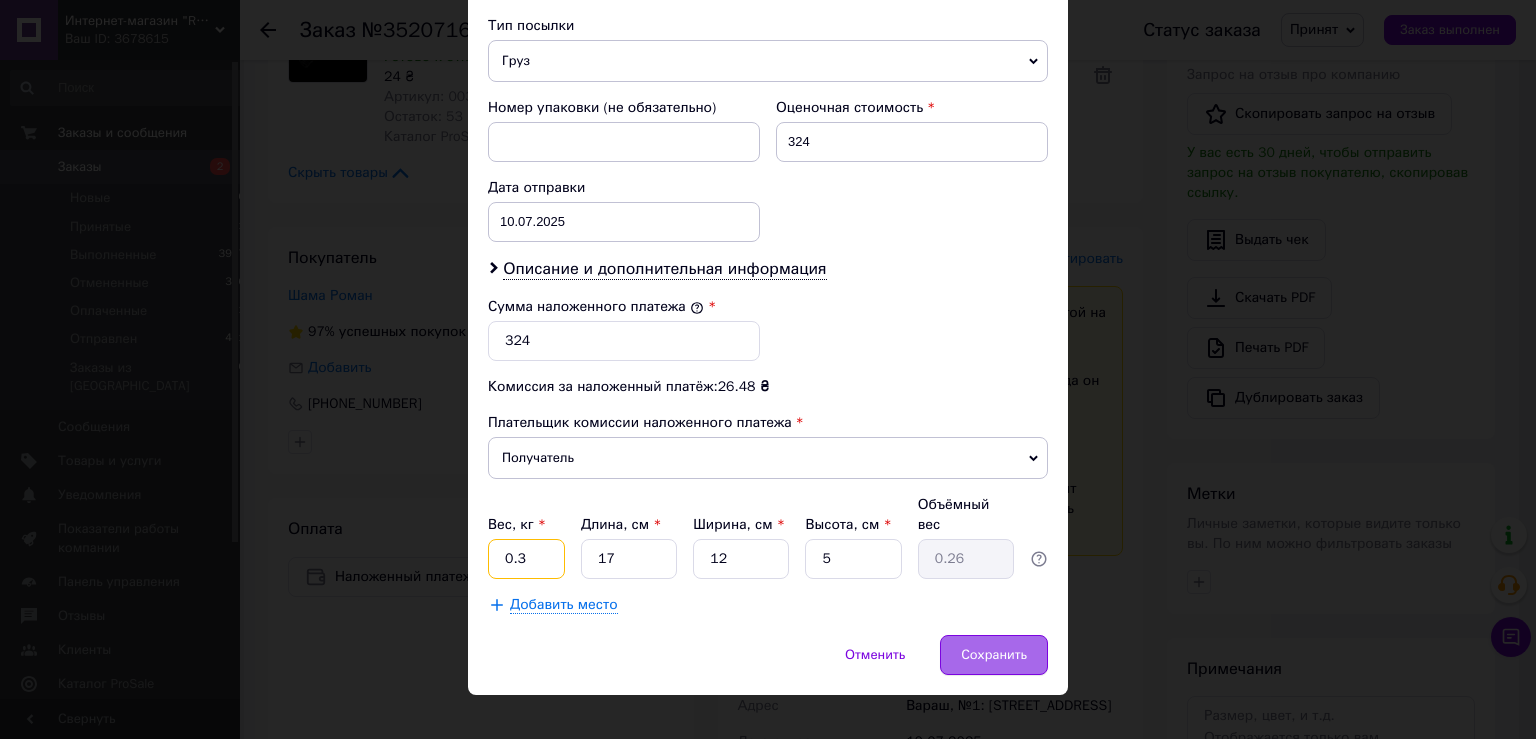 type on "0.3" 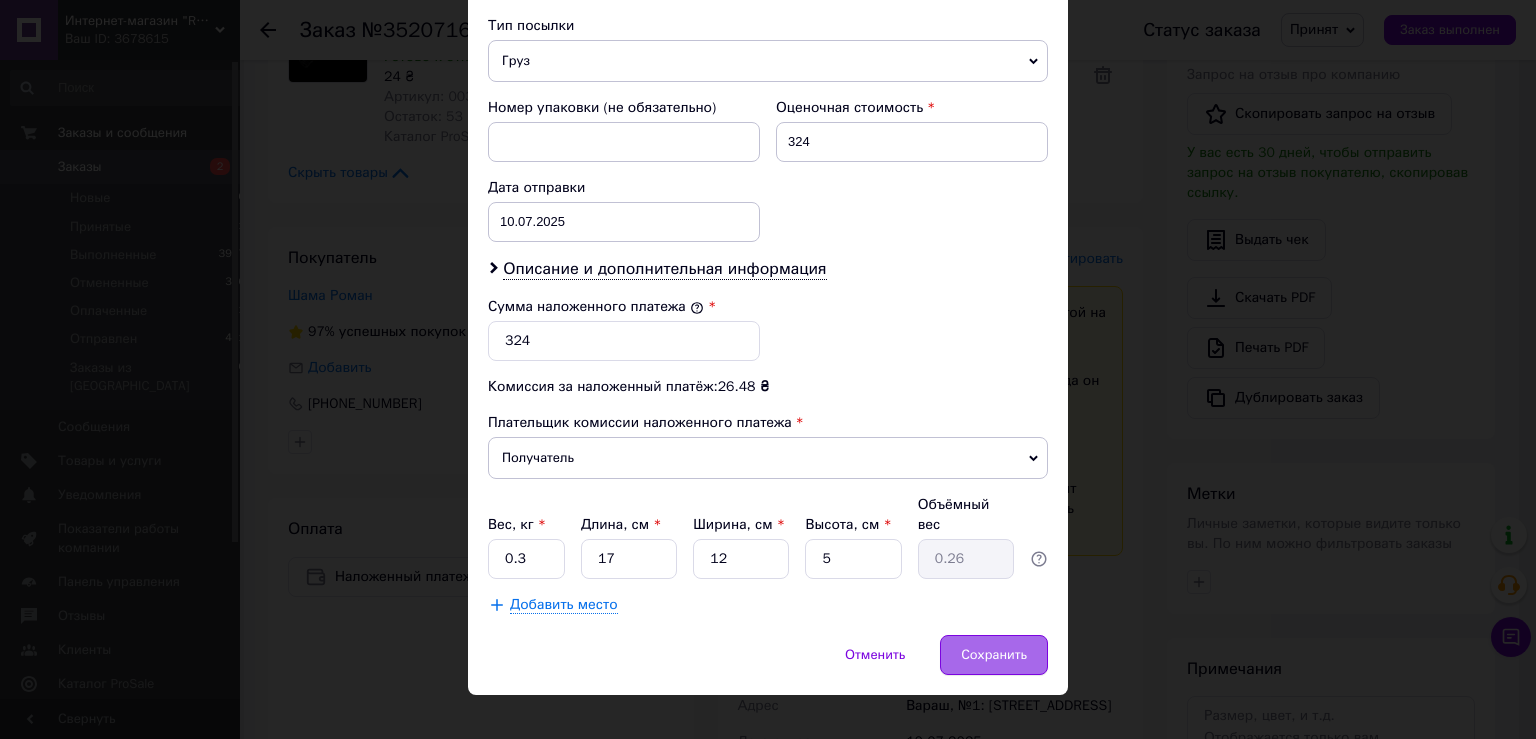 click on "Сохранить" at bounding box center [994, 655] 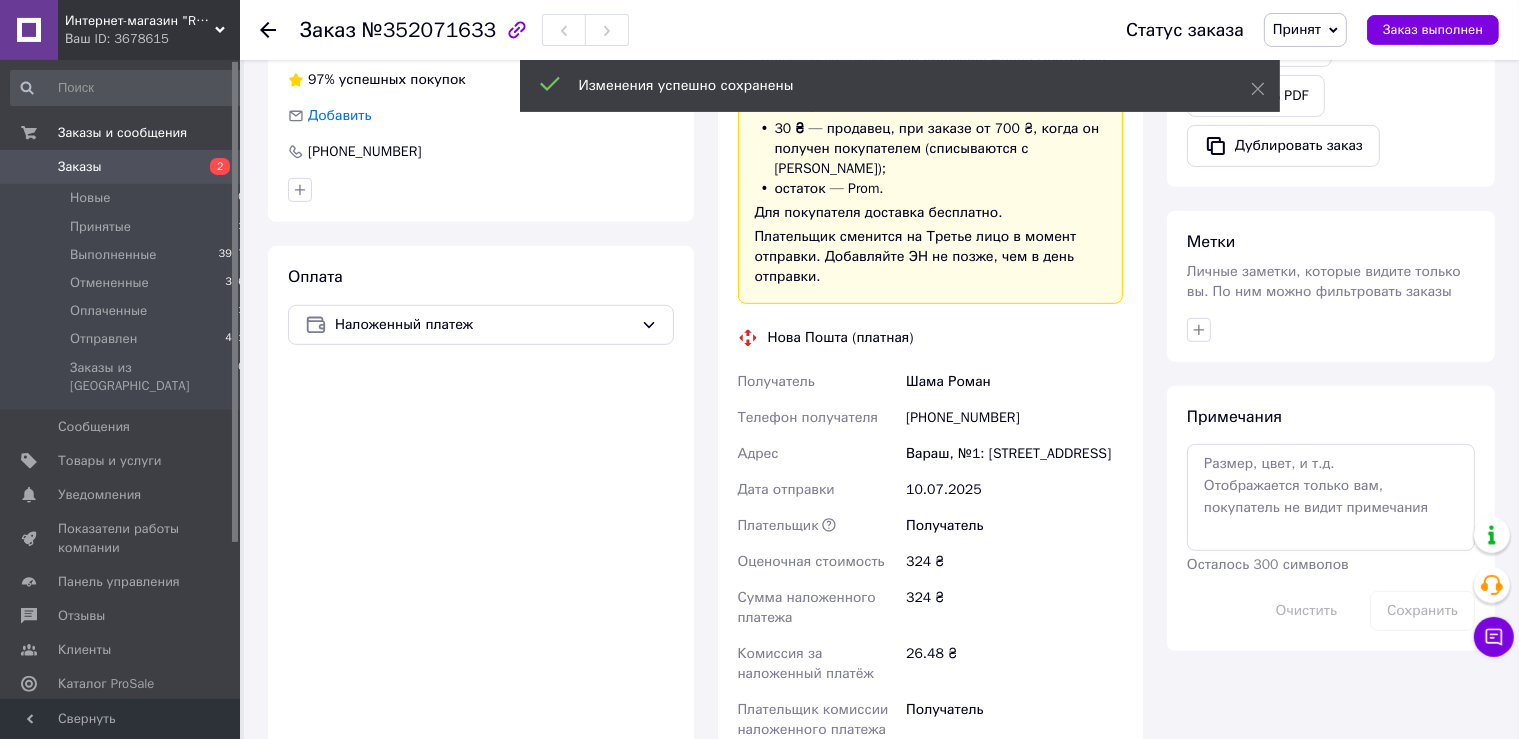 scroll, scrollTop: 950, scrollLeft: 0, axis: vertical 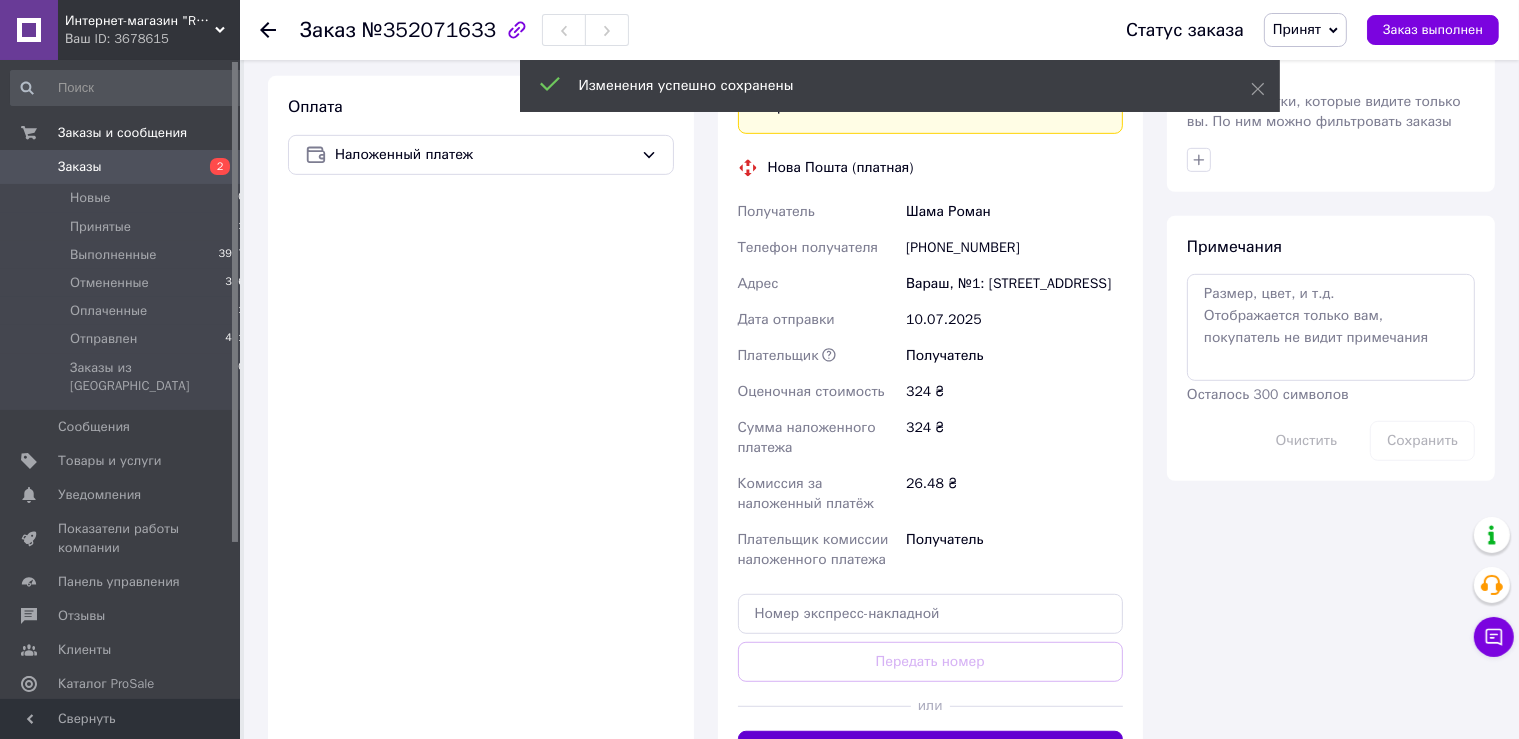 click on "Сгенерировать ЭН" at bounding box center (931, 751) 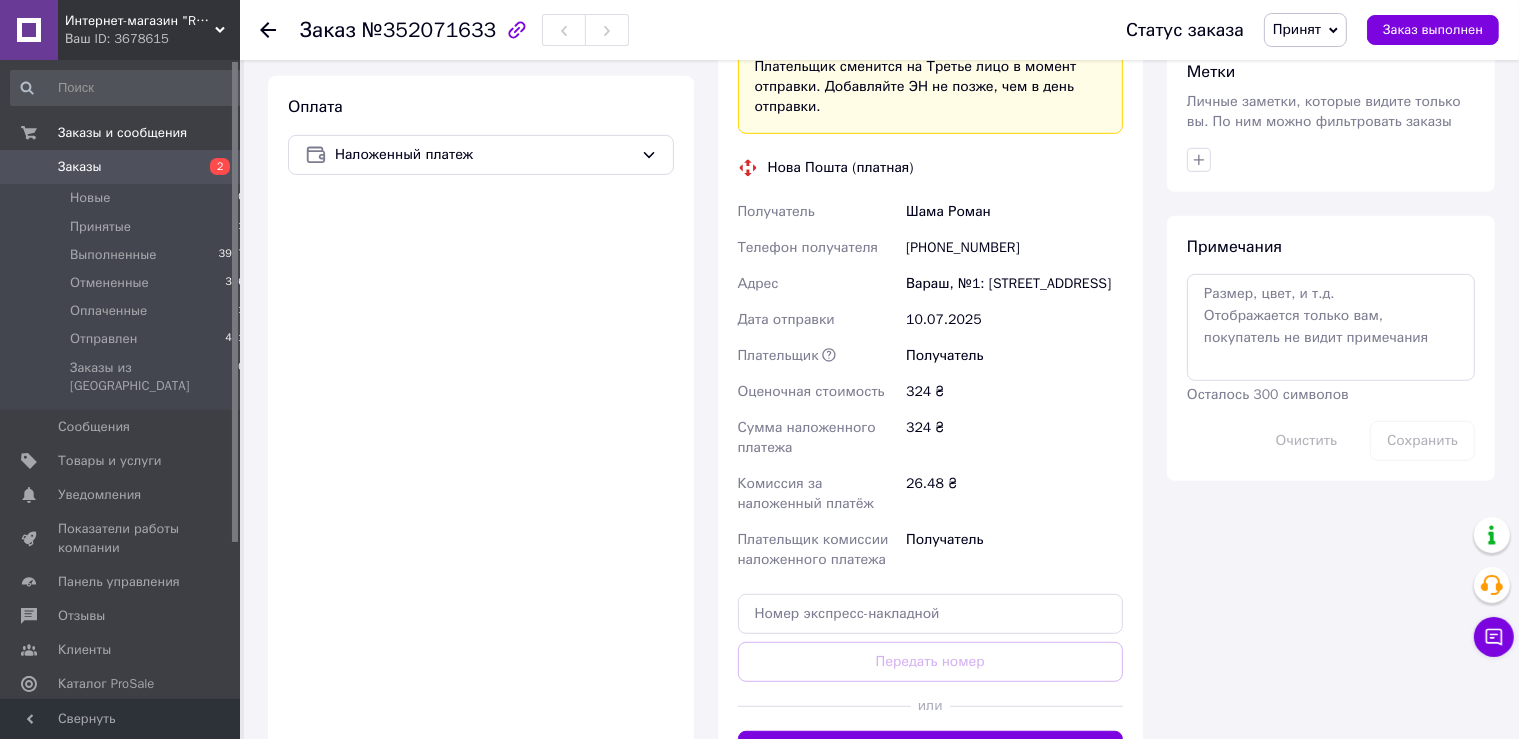 scroll, scrollTop: 633, scrollLeft: 0, axis: vertical 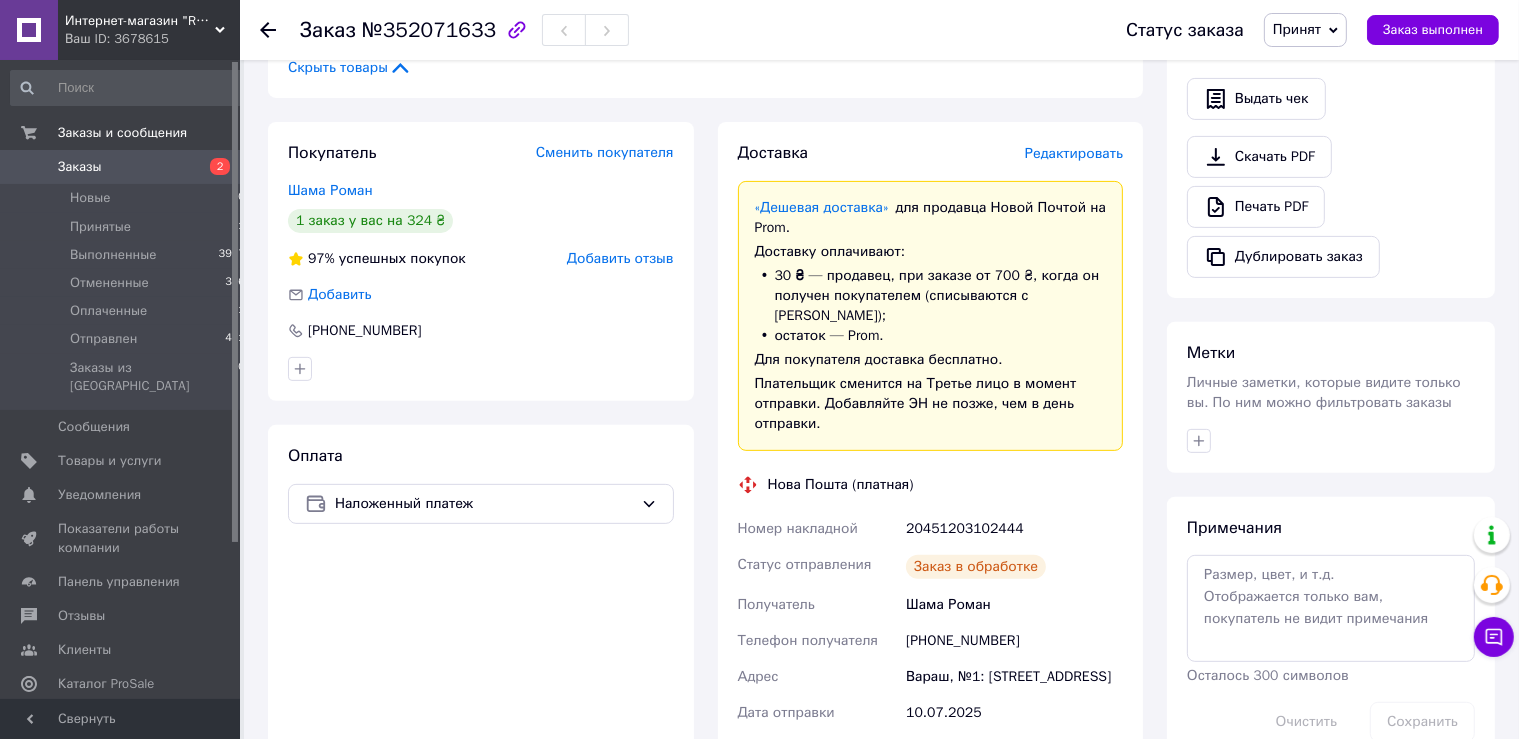 click on "20451203102444" at bounding box center [1014, 529] 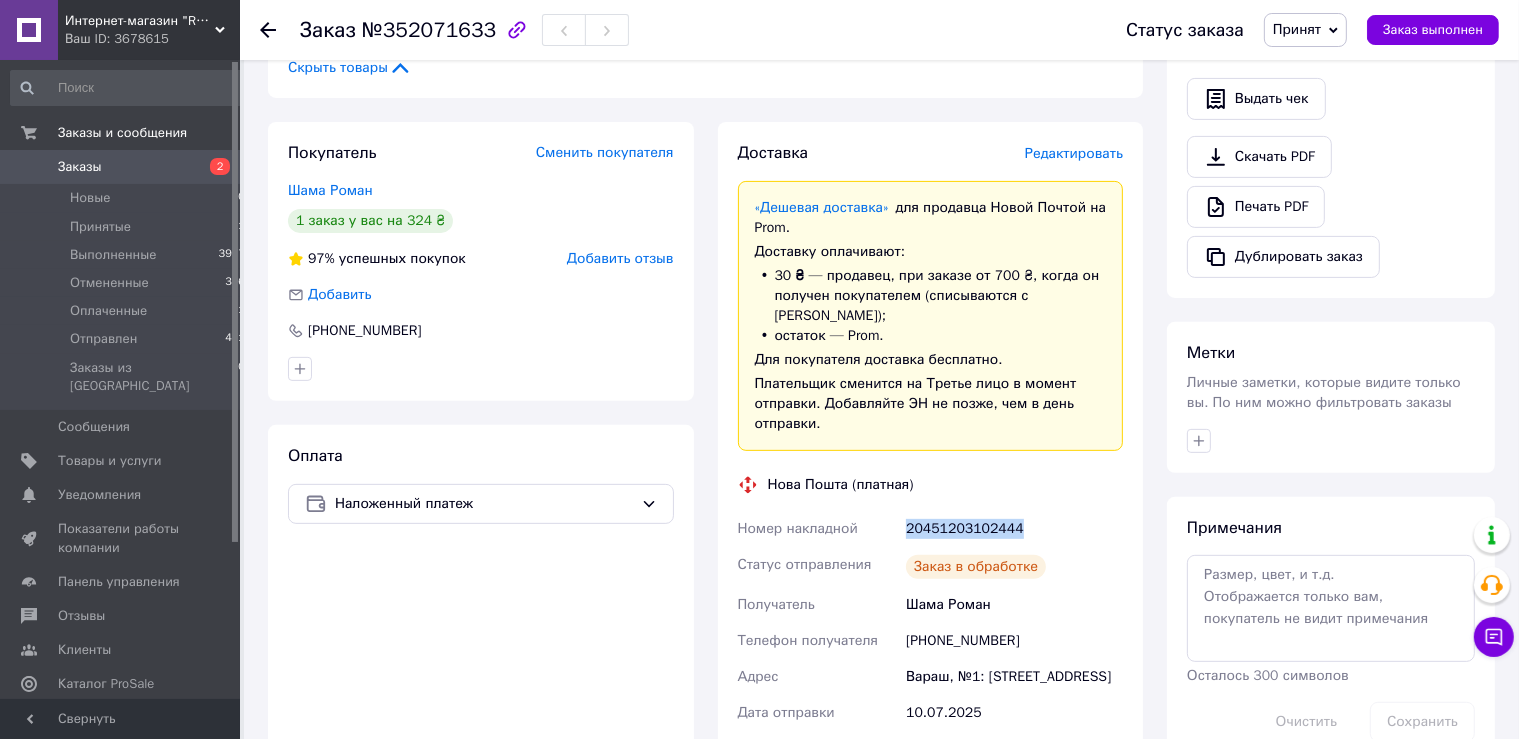 click on "20451203102444" at bounding box center (1014, 529) 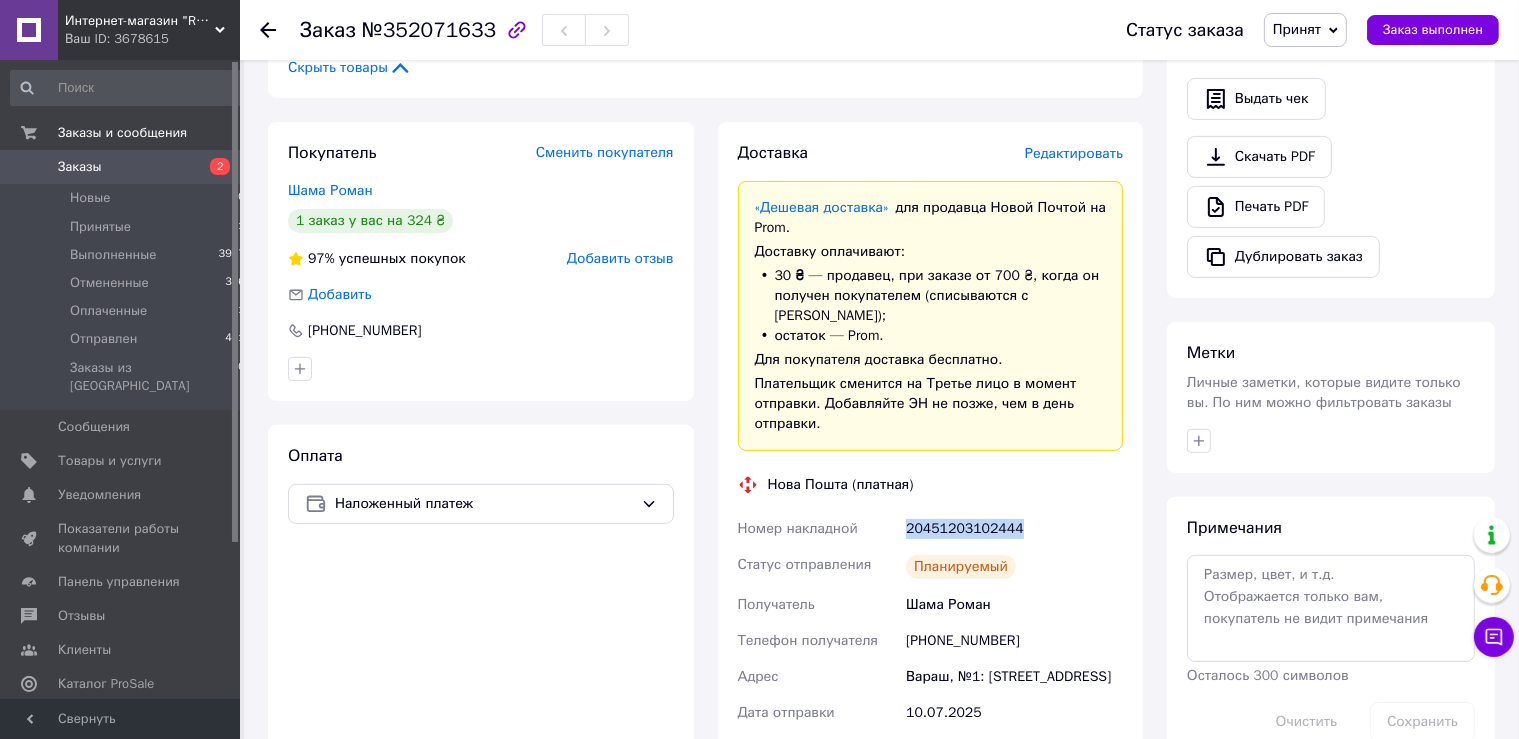 scroll, scrollTop: 211, scrollLeft: 0, axis: vertical 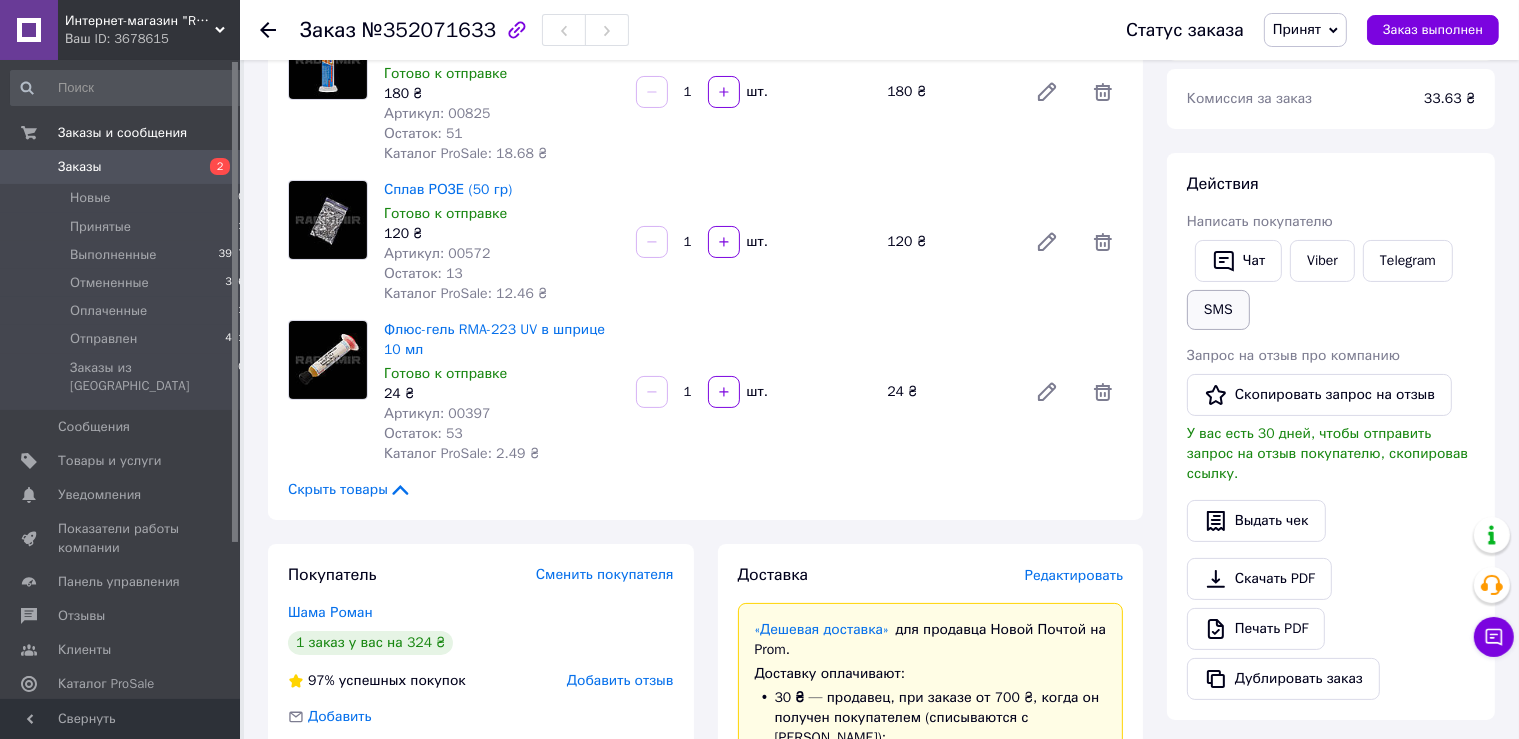 click on "SMS" at bounding box center [1218, 310] 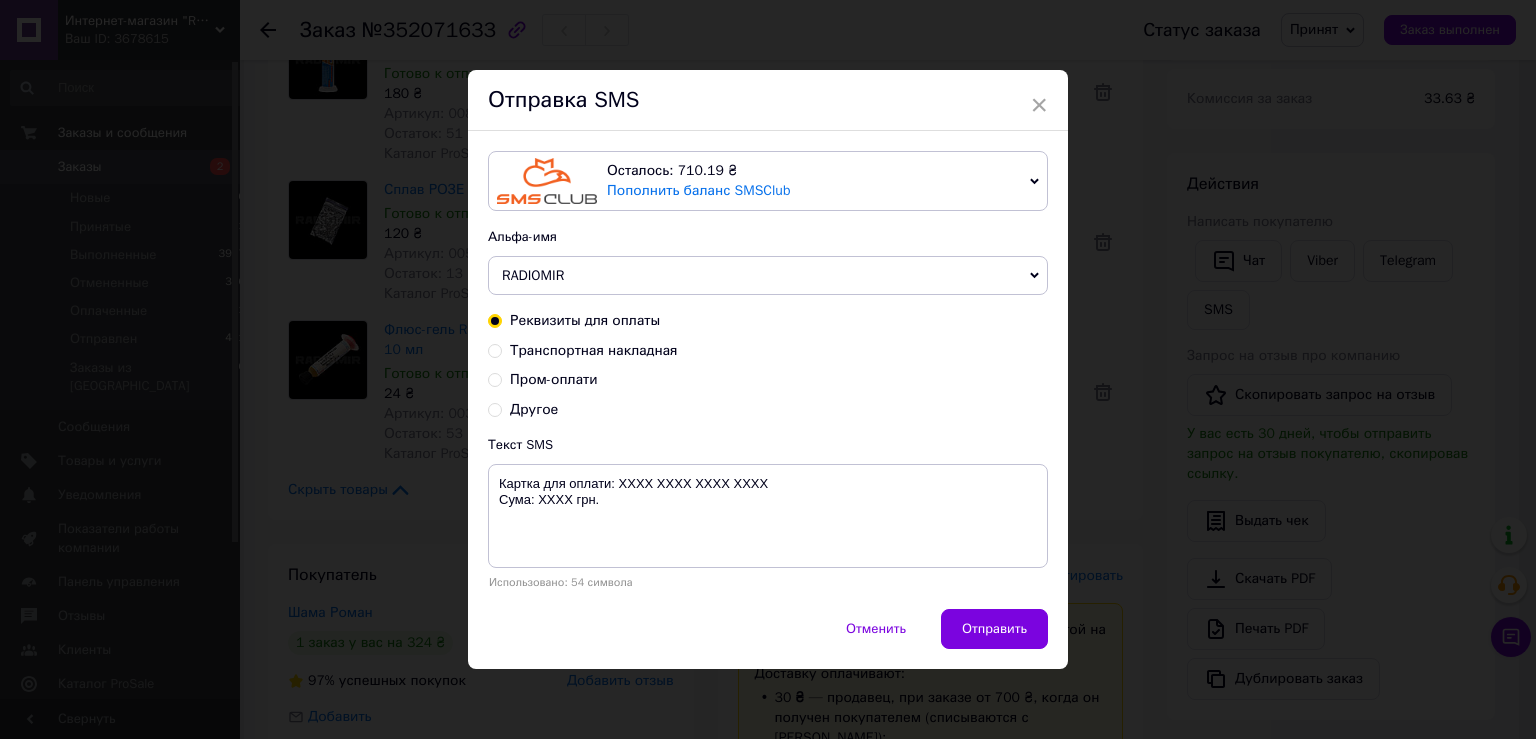 click on "Пром-оплати" at bounding box center [554, 379] 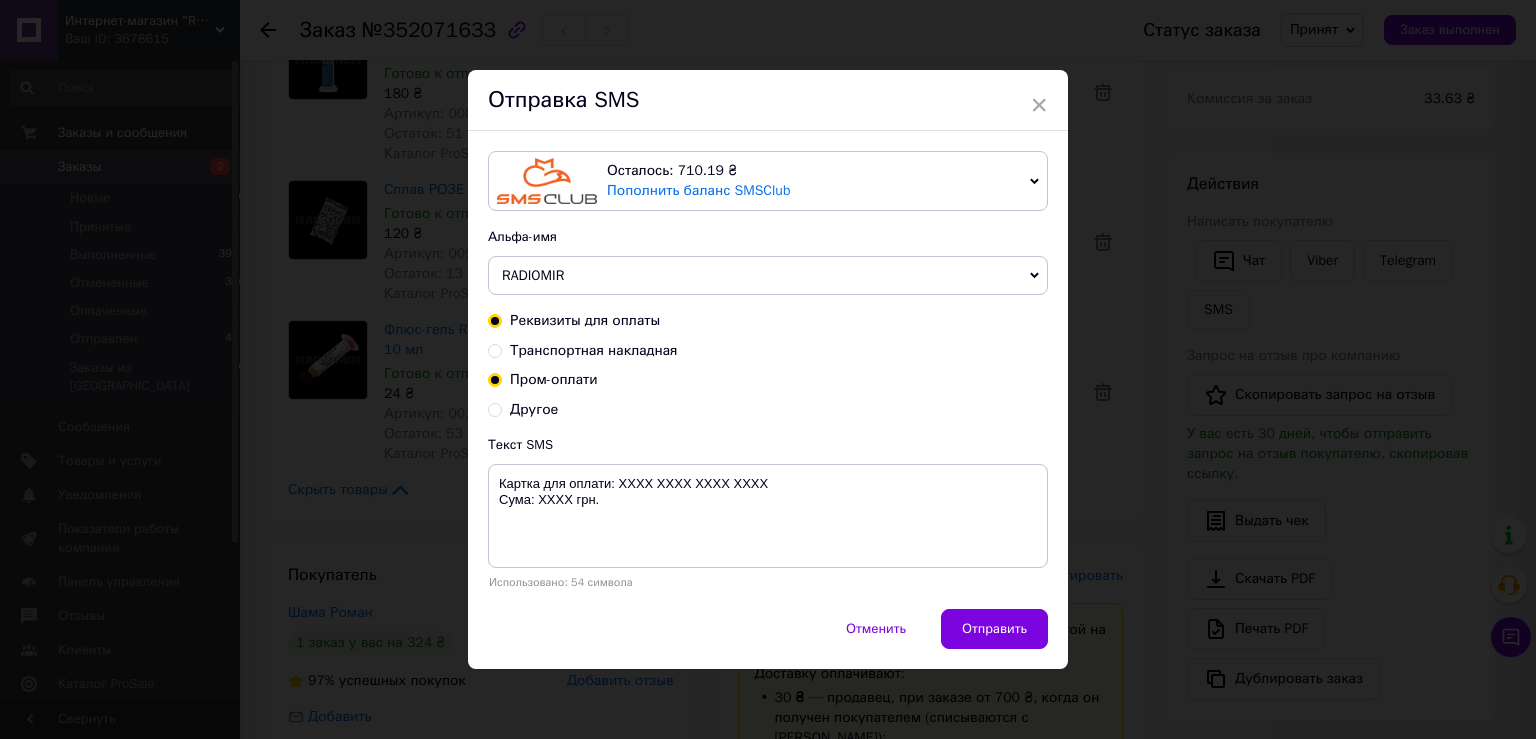 radio on "true" 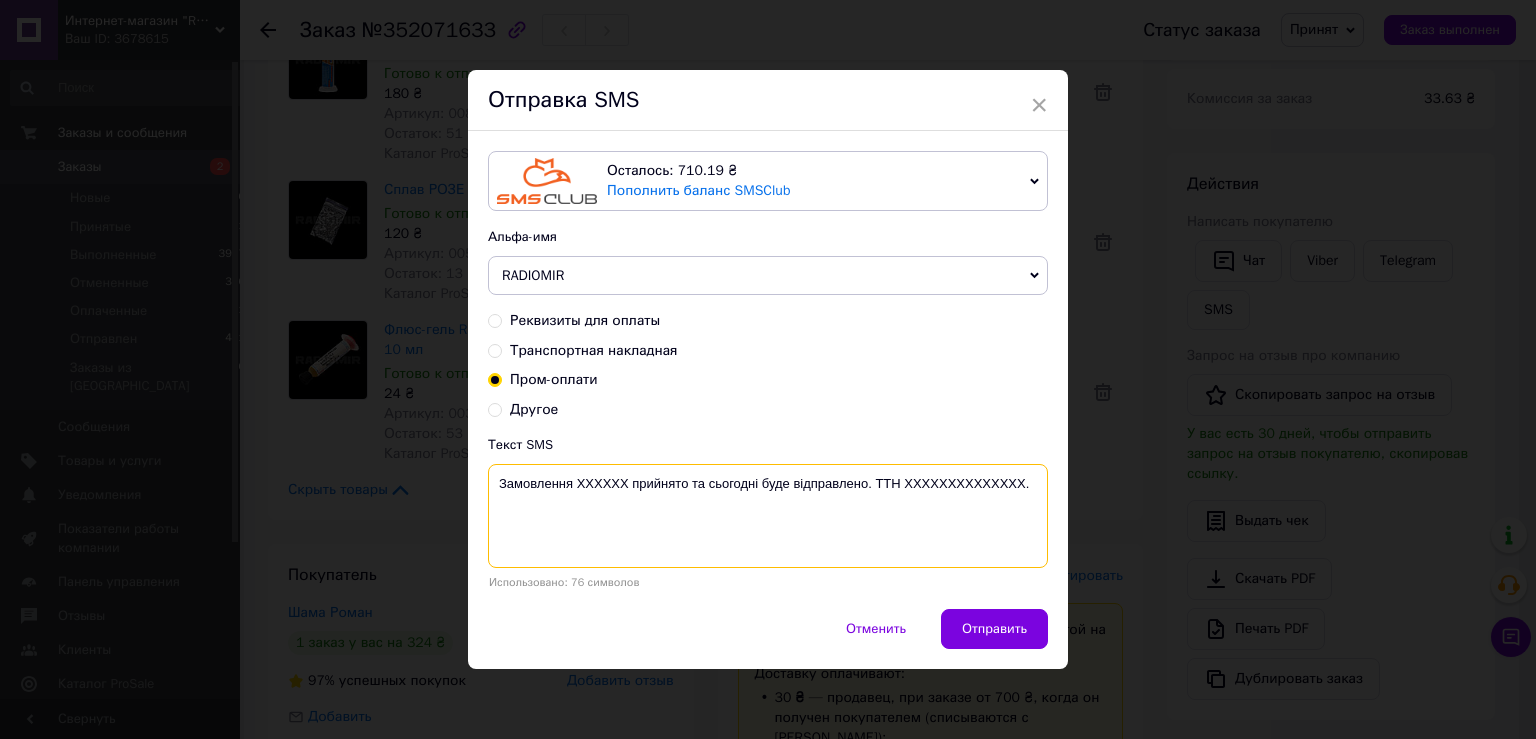 click on "Замовлення ХХХХХХ прийнято та сьогодні буде відправлено. ТТН XXXXXXXXXXXXXX." at bounding box center (768, 516) 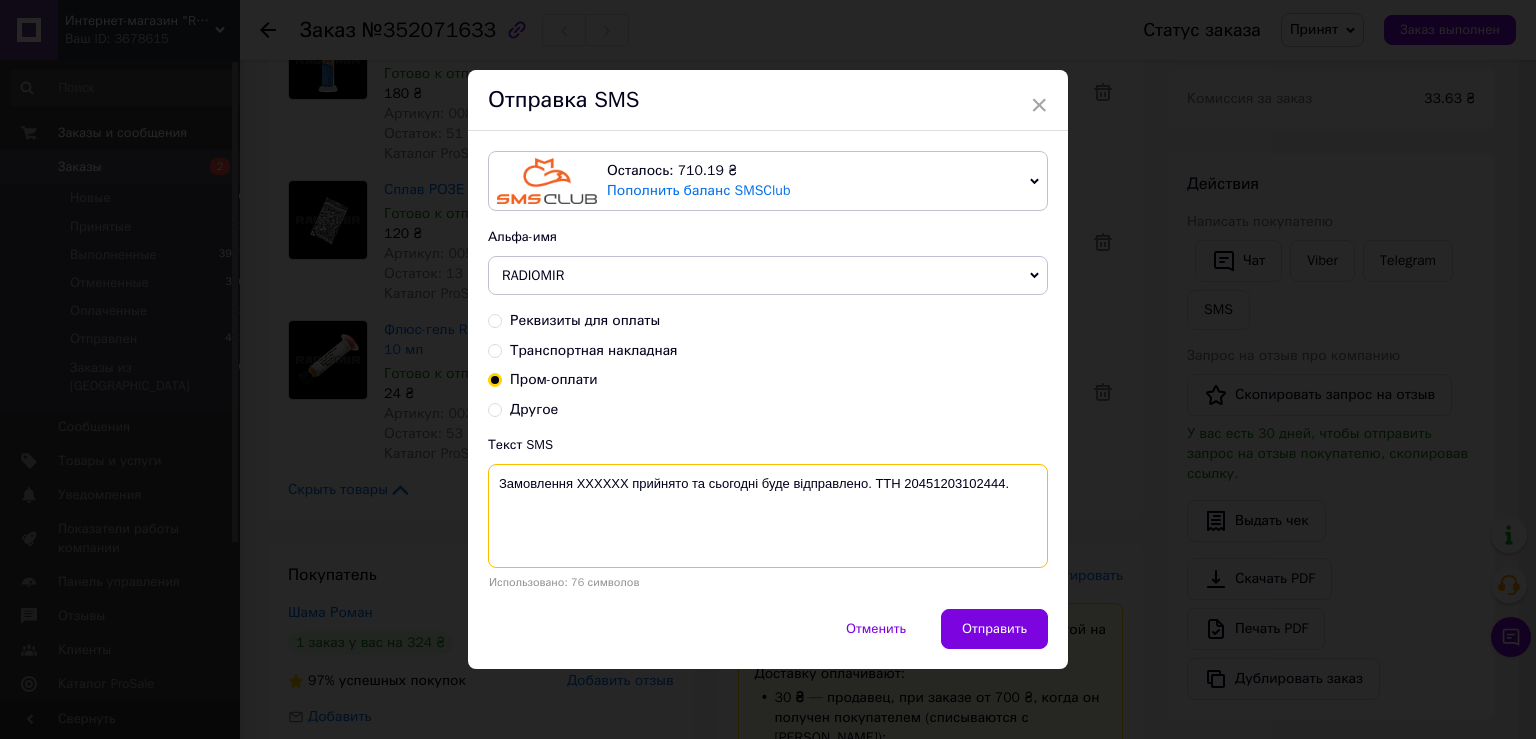 click on "Замовлення ХХХХХХ прийнято та сьогодні буде відправлено. ТТН 20451203102444." at bounding box center [768, 516] 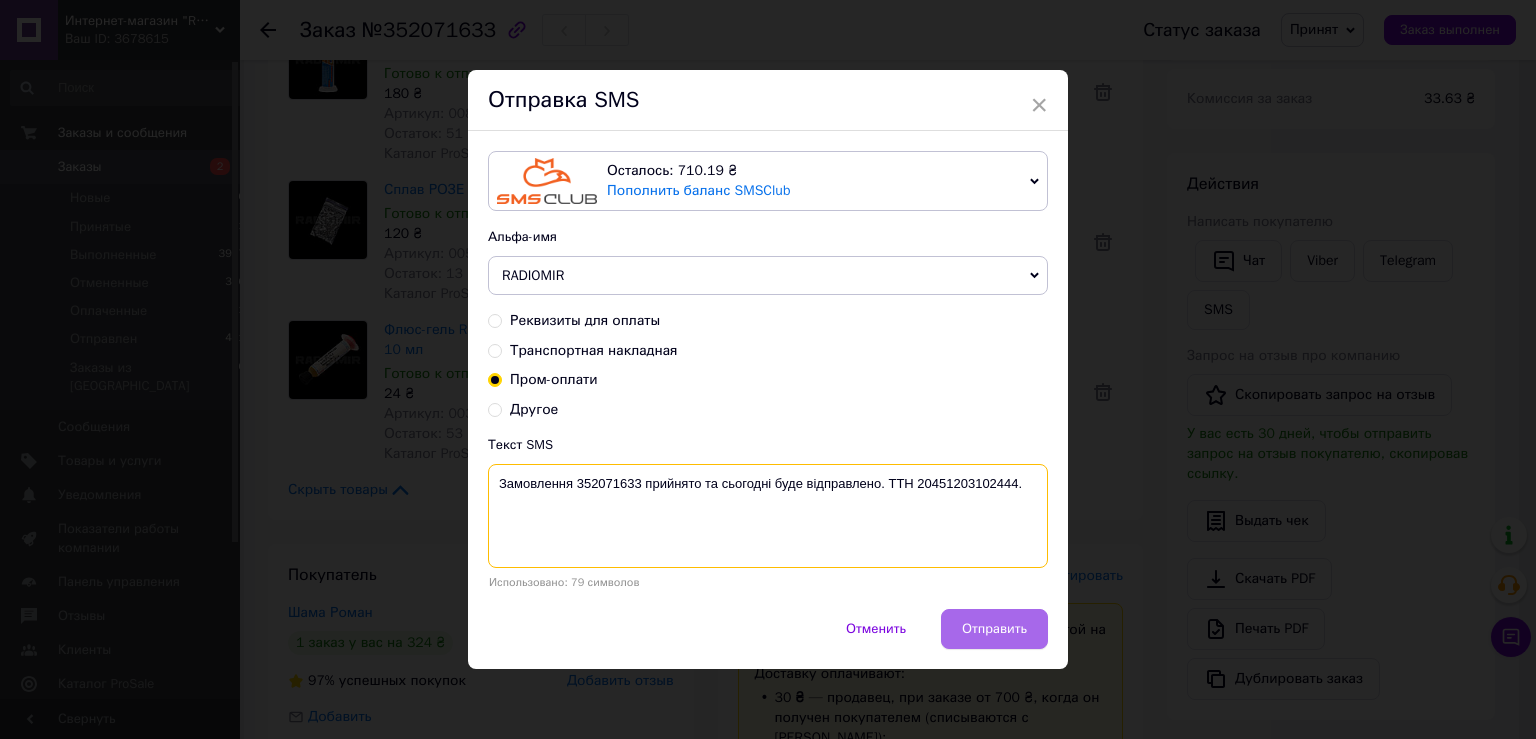 type on "Замовлення 352071633 прийнято та сьогодні буде відправлено. ТТН 20451203102444." 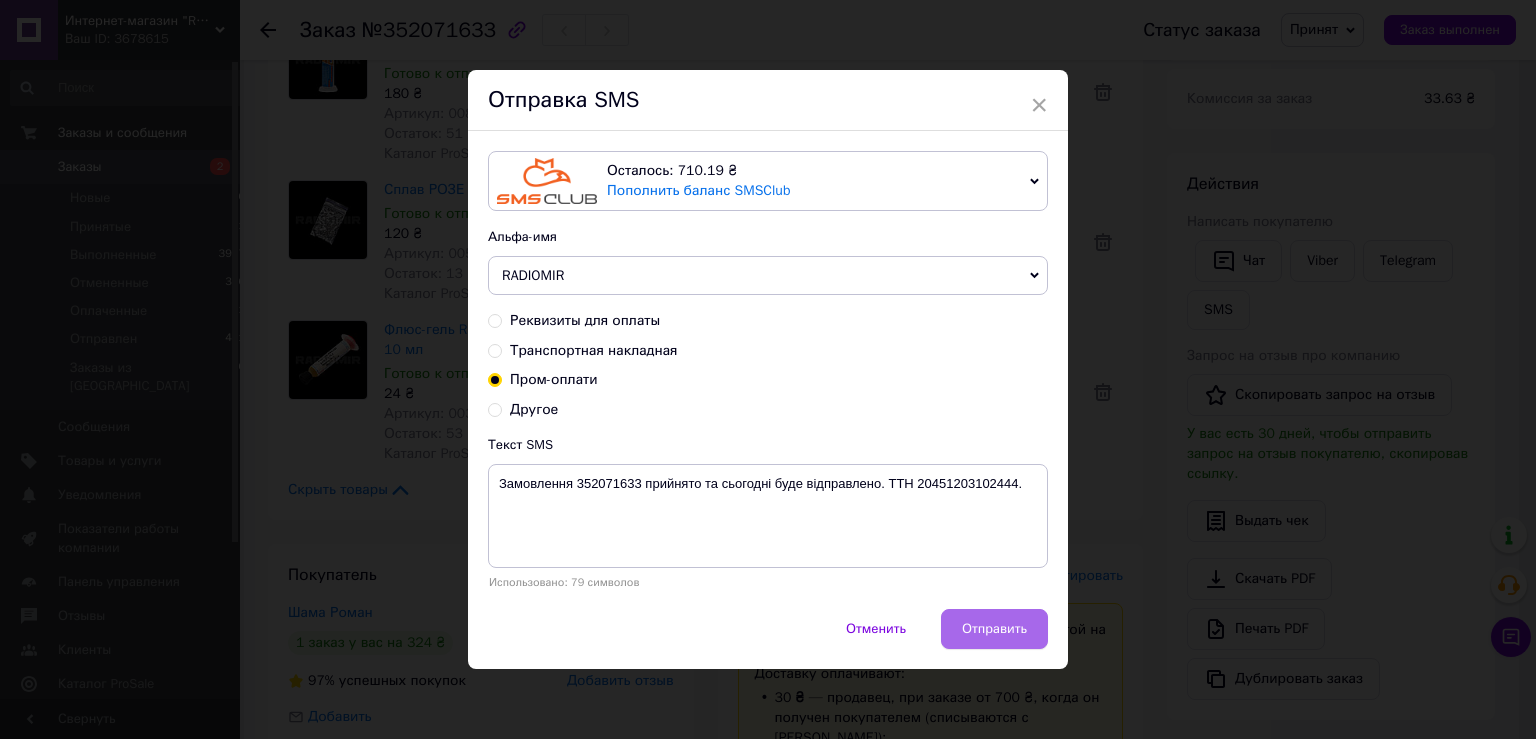 click on "Отправить" at bounding box center [994, 629] 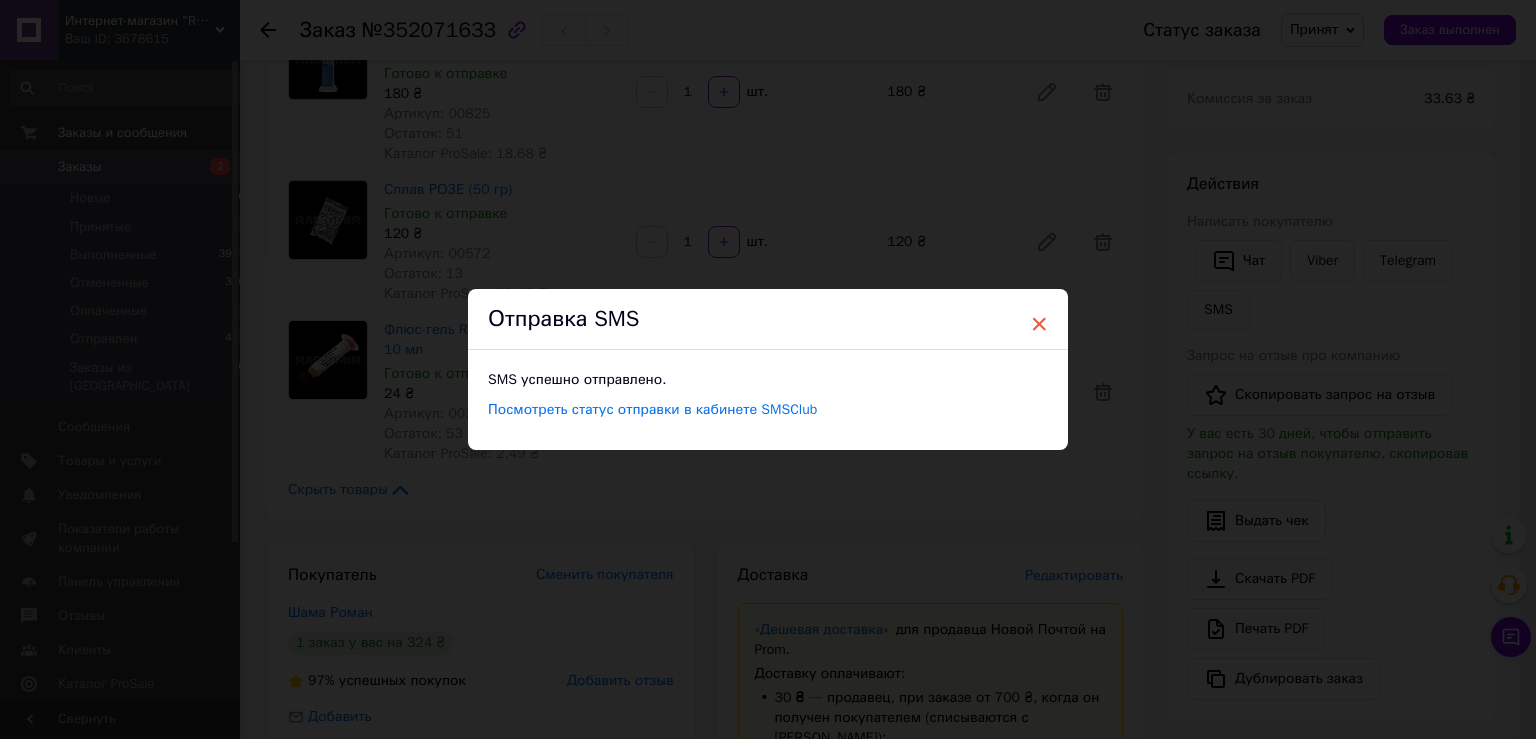 click on "×" at bounding box center (1039, 324) 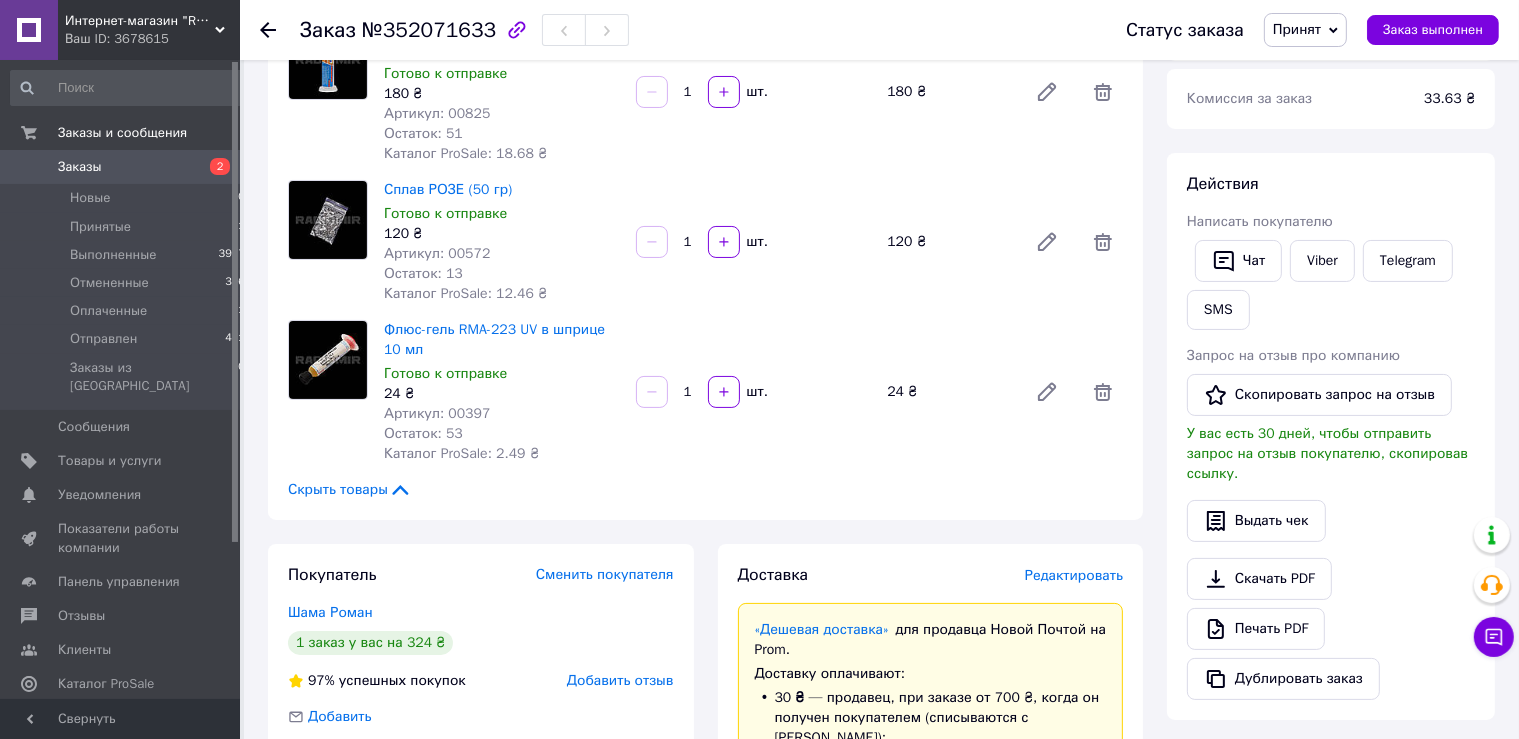 click at bounding box center [280, 30] 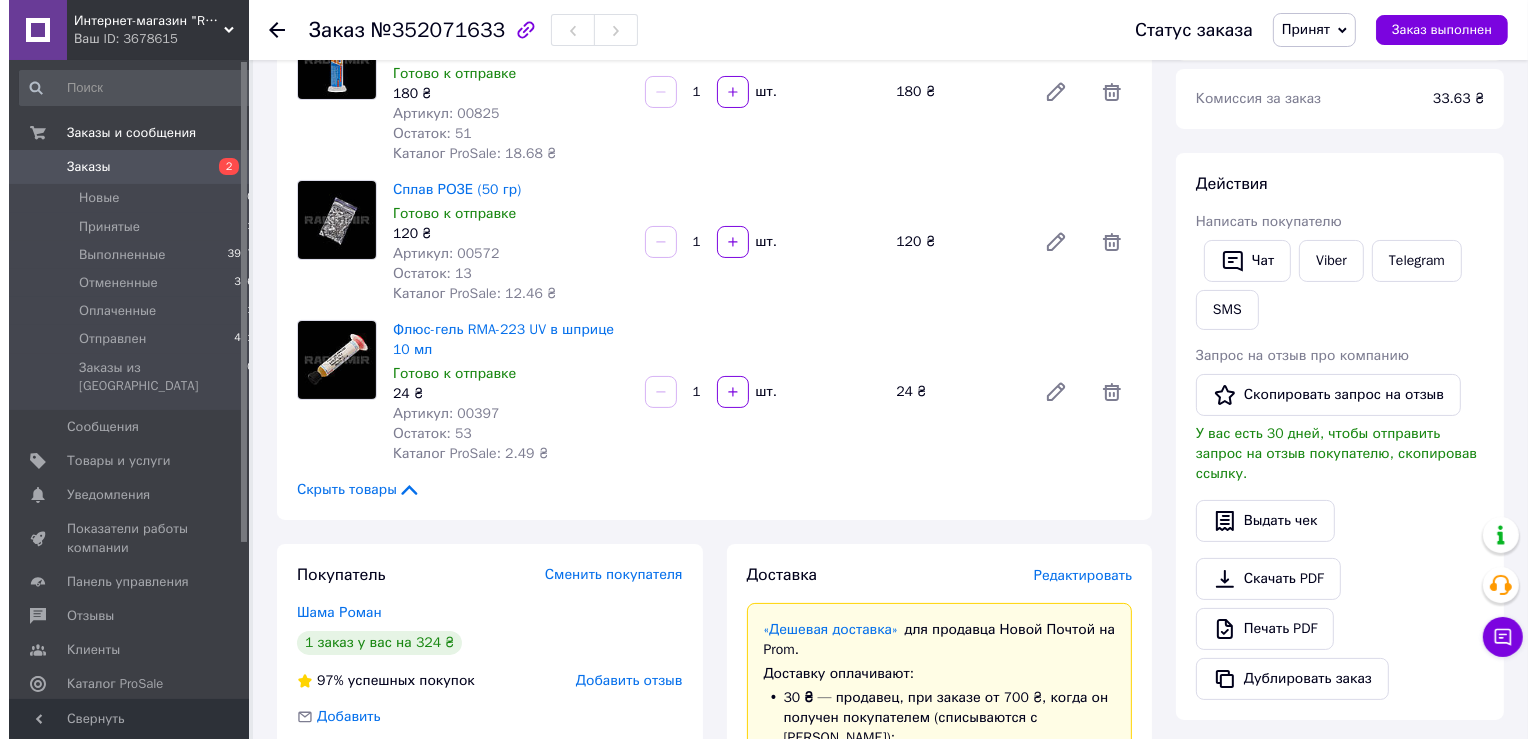 scroll, scrollTop: 0, scrollLeft: 0, axis: both 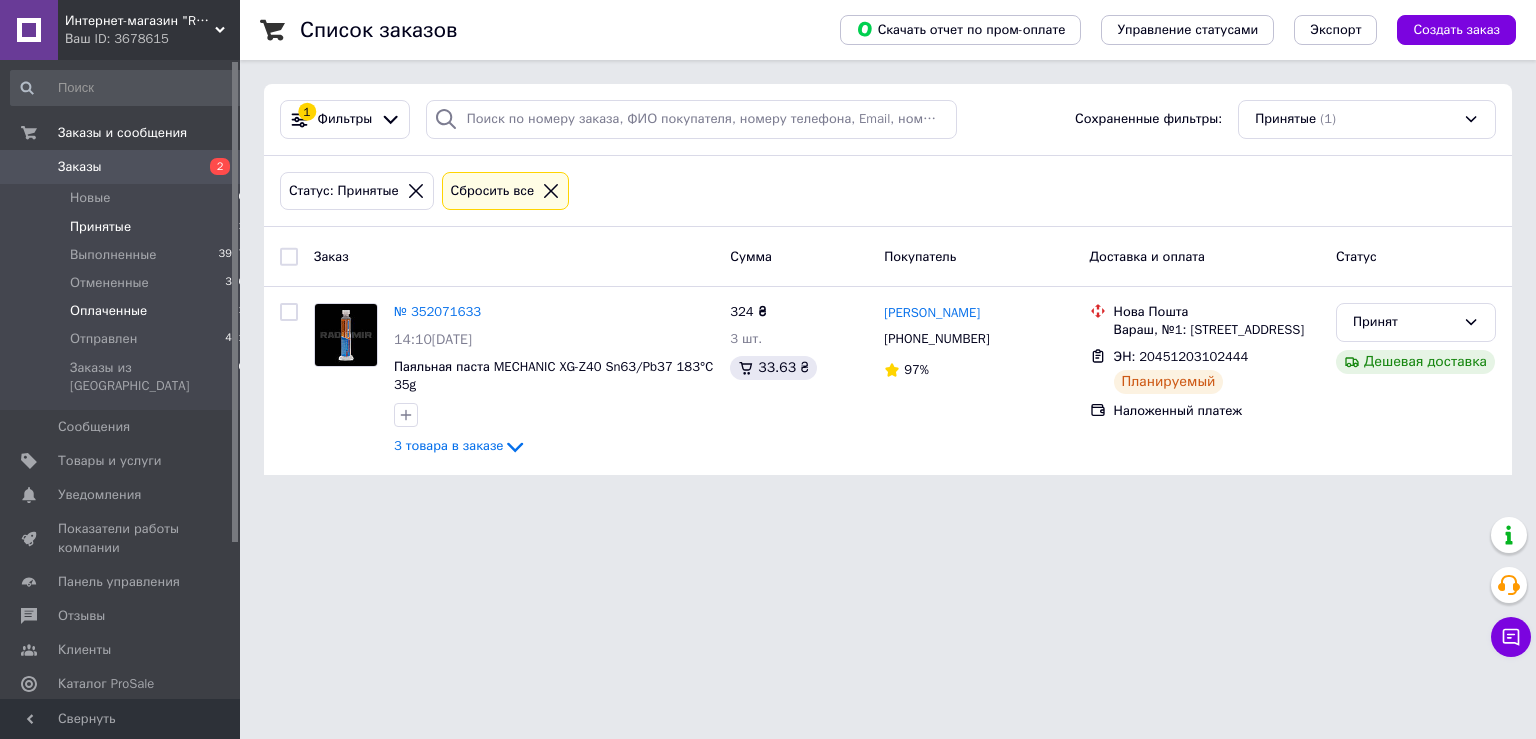 click on "Оплаченные" at bounding box center [108, 311] 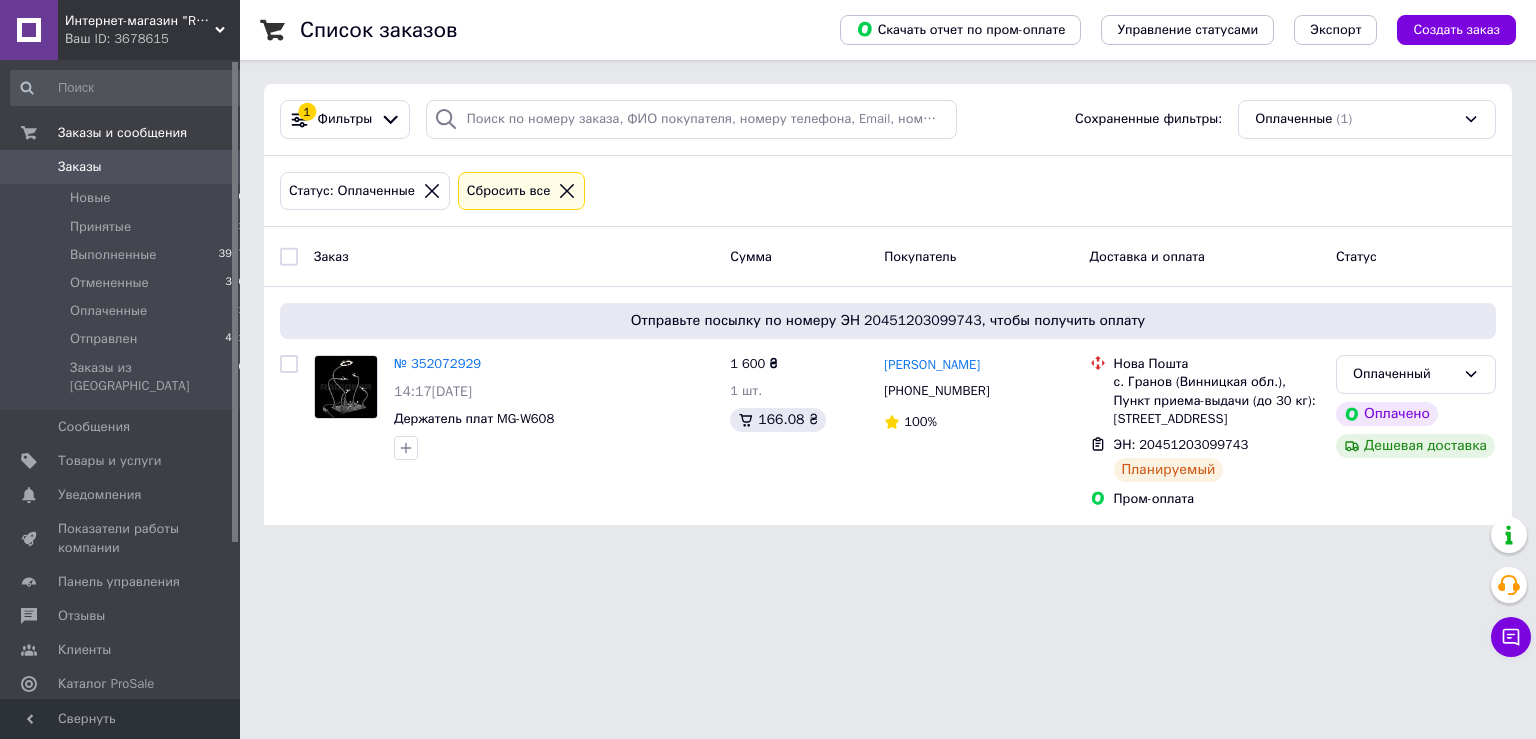 scroll, scrollTop: 0, scrollLeft: 0, axis: both 